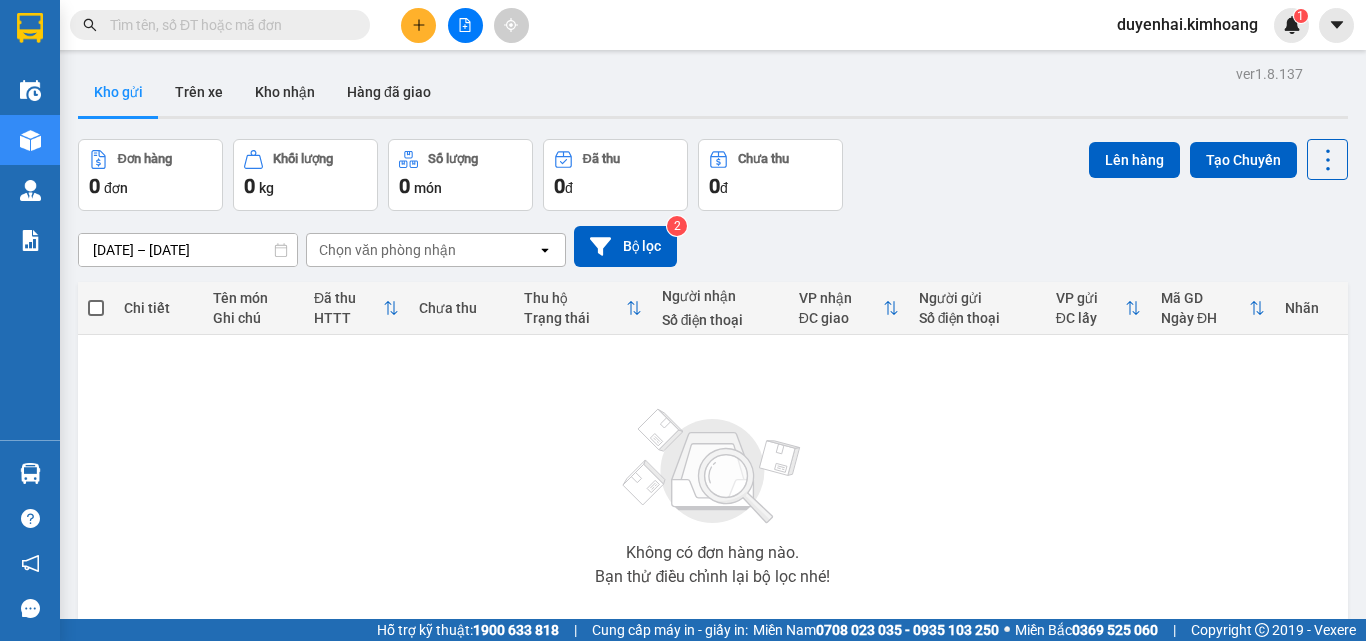 scroll, scrollTop: 0, scrollLeft: 0, axis: both 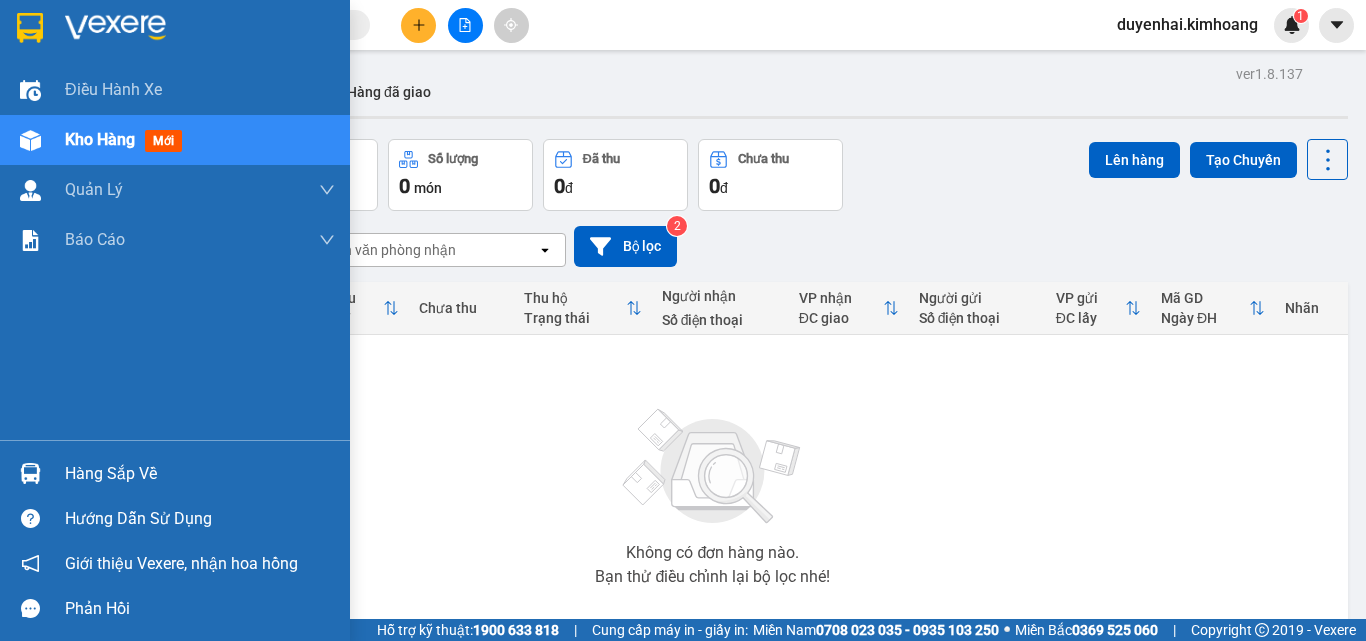 click on "Hàng sắp về" at bounding box center (200, 474) 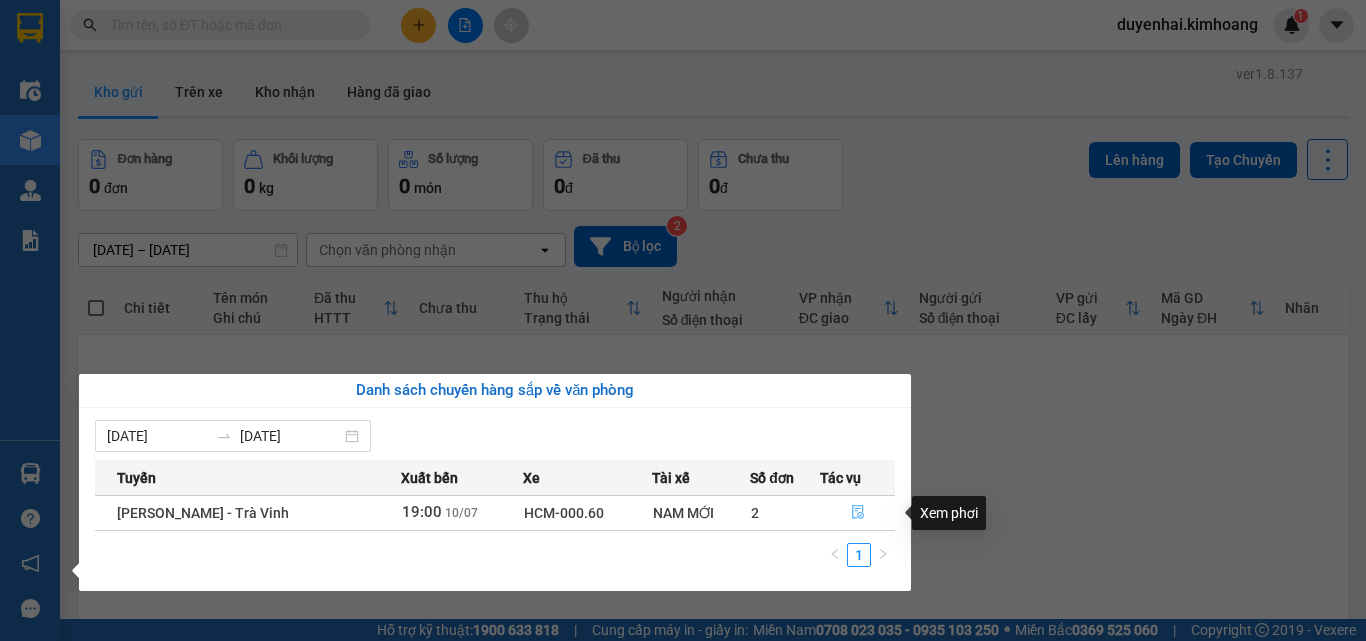 click at bounding box center (857, 513) 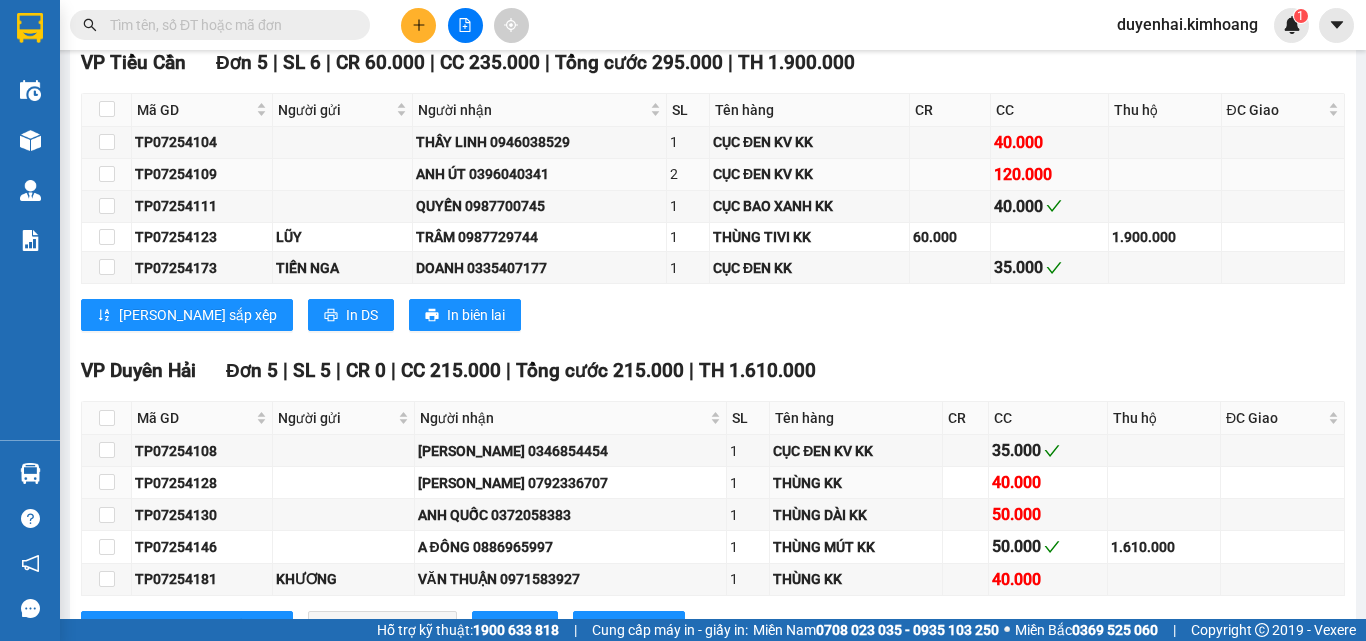 scroll, scrollTop: 2700, scrollLeft: 0, axis: vertical 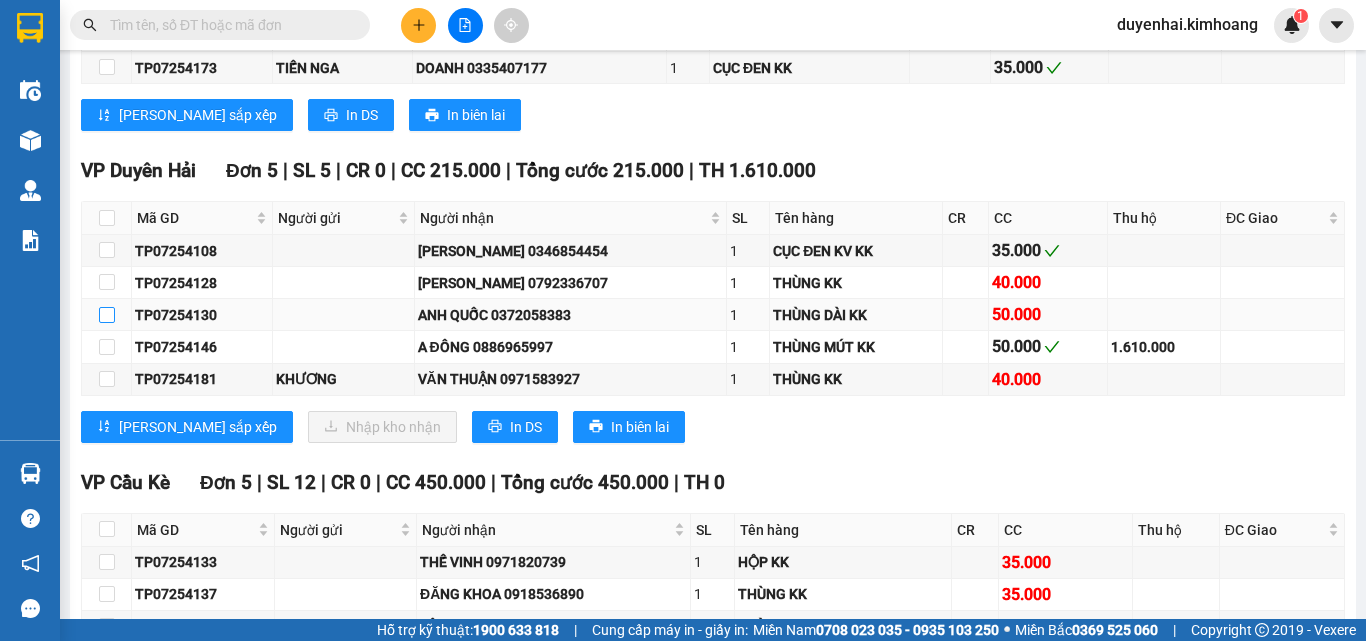 click at bounding box center (107, 315) 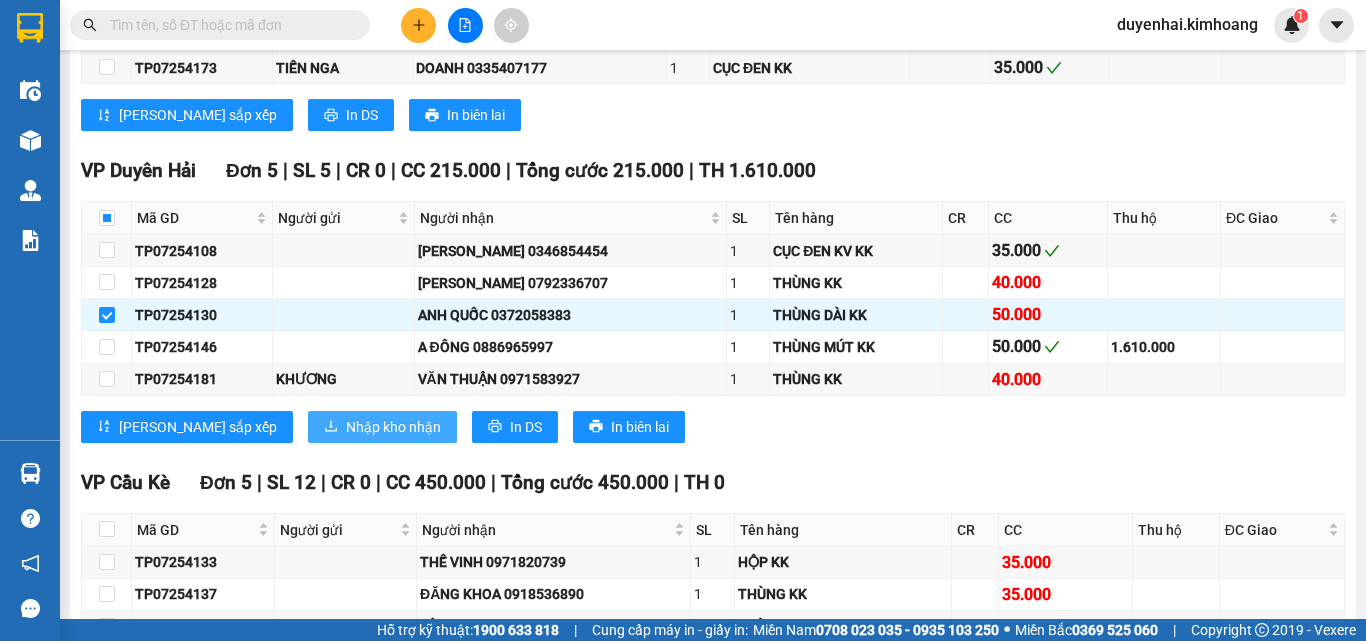 click on "Nhập kho nhận" at bounding box center (393, 427) 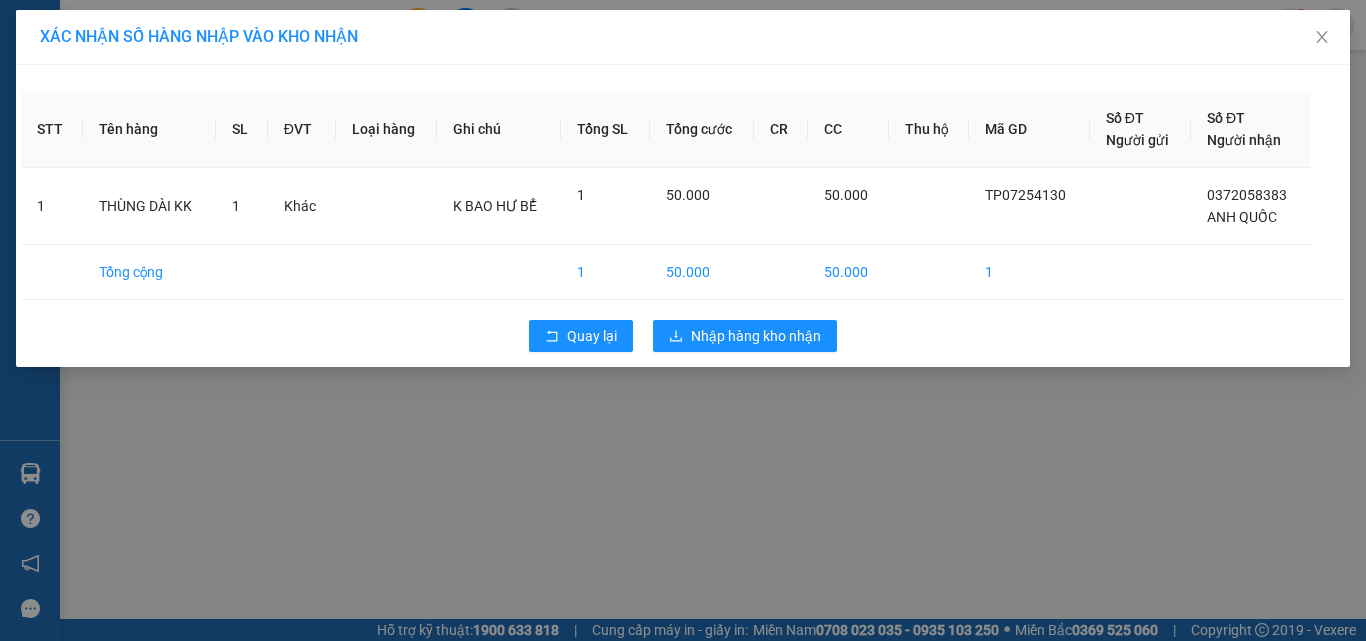 scroll, scrollTop: 0, scrollLeft: 0, axis: both 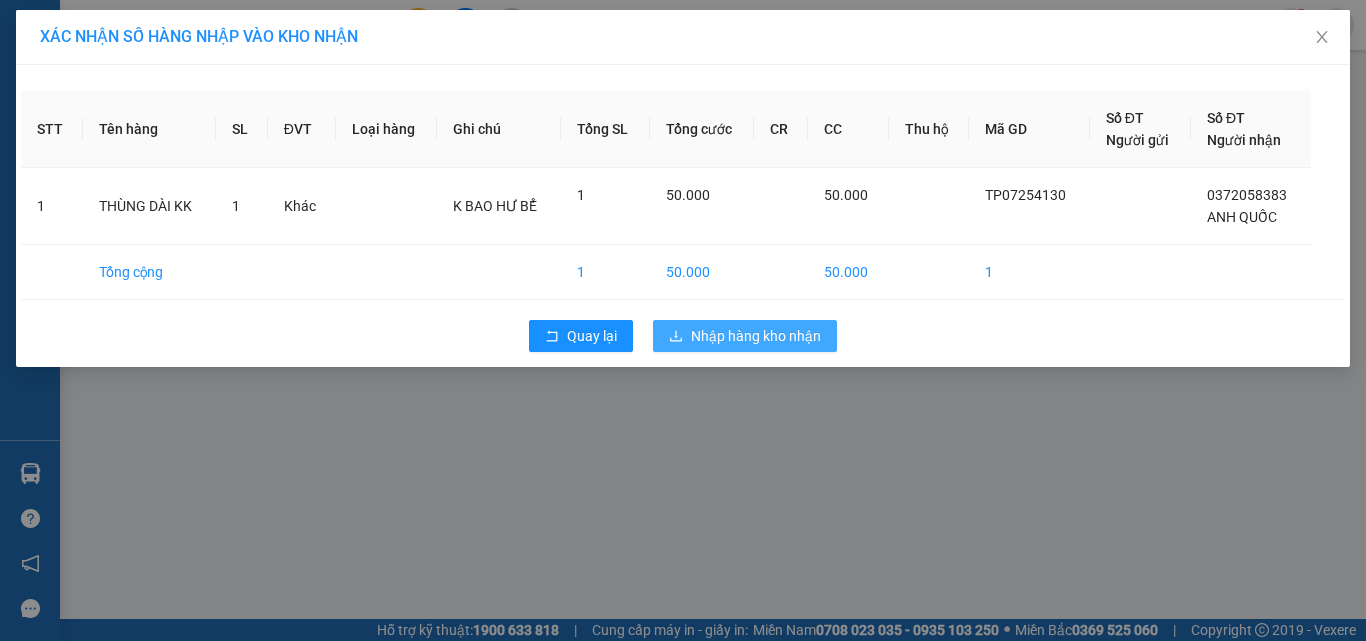 click on "Nhập hàng kho nhận" at bounding box center (756, 336) 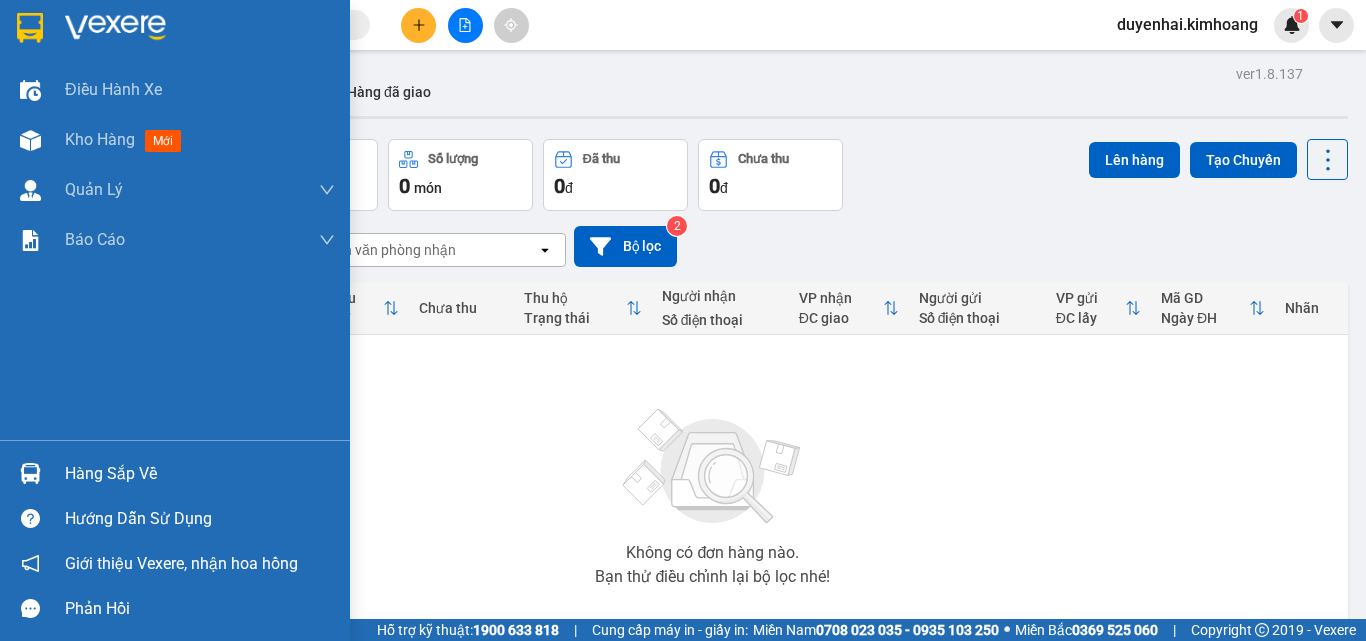 click on "Hàng sắp về" at bounding box center [200, 474] 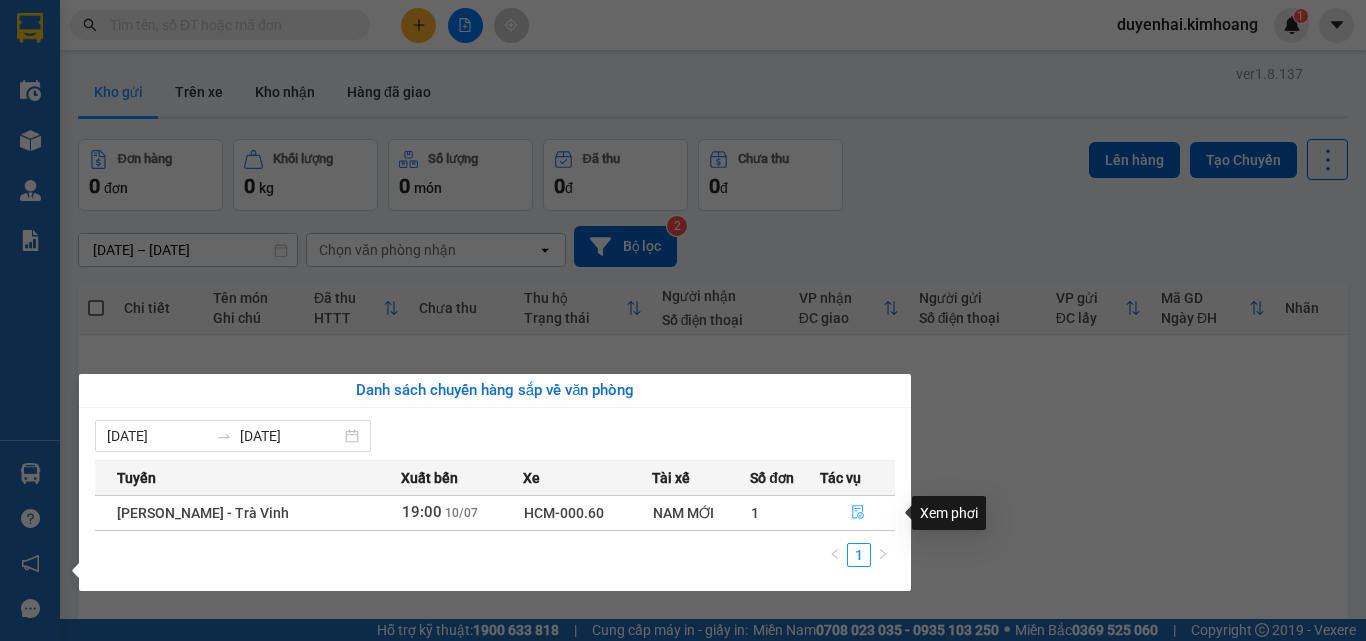 click at bounding box center [857, 513] 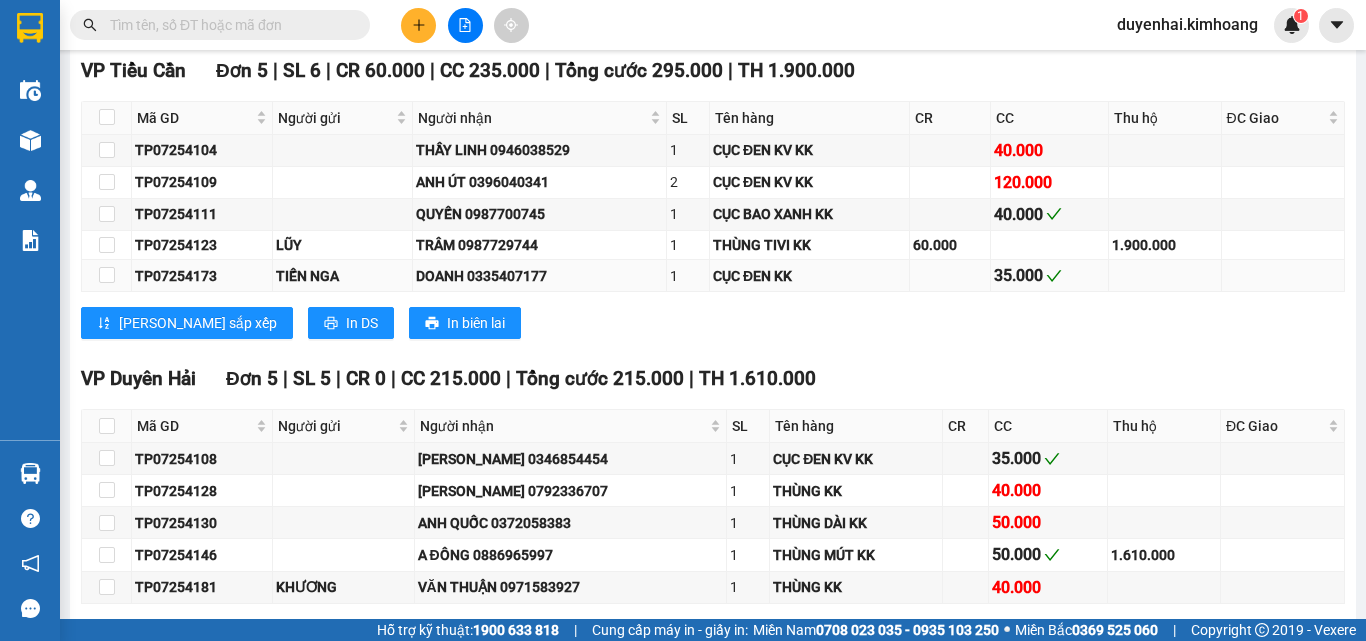 scroll, scrollTop: 2600, scrollLeft: 0, axis: vertical 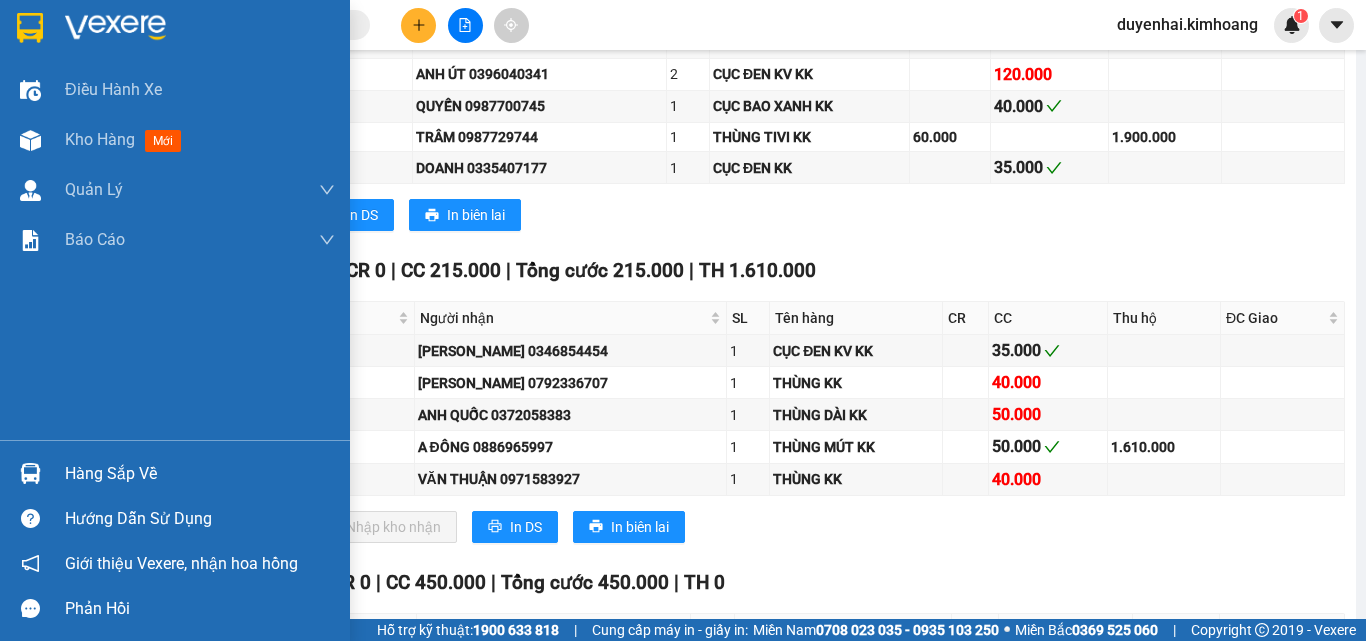 click on "Hàng sắp về" at bounding box center (200, 474) 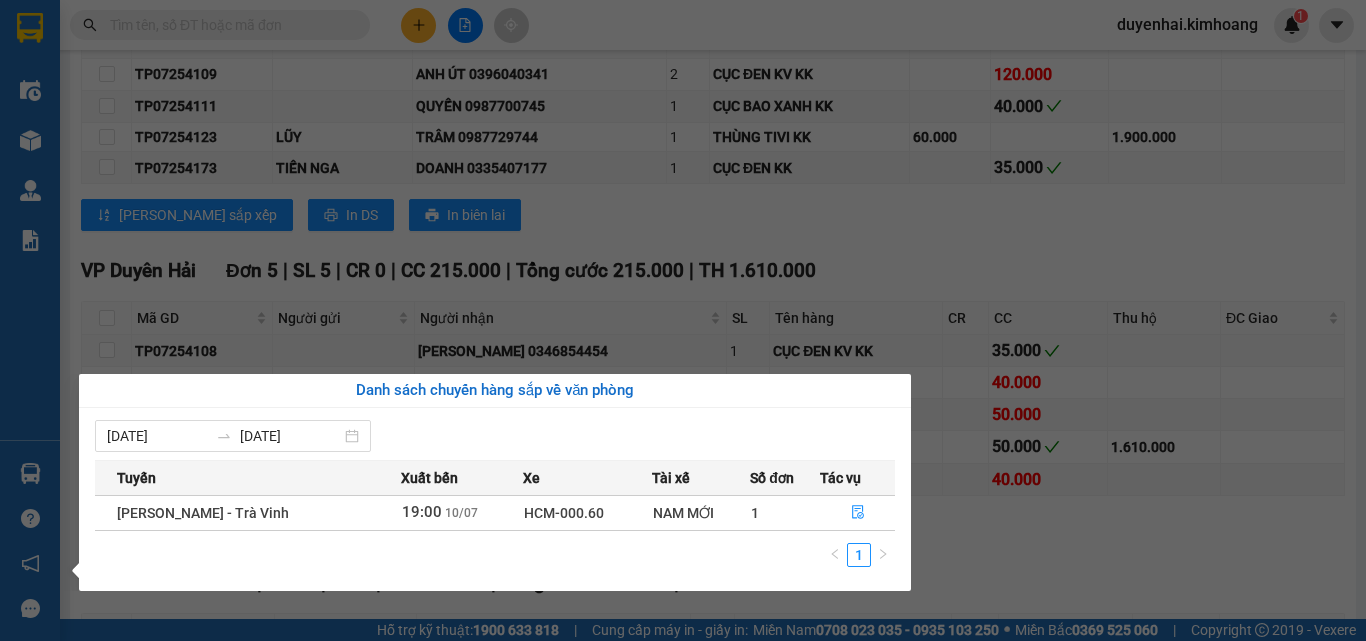 click on "Kết quả tìm kiếm ( 48 )  Bộ lọc  Mã ĐH Trạng thái Món hàng Thu hộ Tổng cước Chưa cước Nhãn Người gửi VP Gửi Người nhận VP Nhận TP07253540 12:35 [DATE] VP Nhận   HCM-019.11 18:50 [DATE] THÙNG MÚT KK SL:  1 40.000 40.000 VP [PERSON_NAME] ([GEOGRAPHIC_DATA]) 0335711409 TUYỀN  VP Trà Vinh (Hàng) TP07254302 09:08 [DATE] VP Gửi   THÙNG MÚT KK SL:  1 4.200.000 Chưa thu 50.000 50.000 VP [PERSON_NAME] ([GEOGRAPHIC_DATA]) 0335711409 TUYỀN  VP Trà Vinh (Hàng) TP07254161 17:58 [DATE] Đã giao   07:32 [DATE] THÙNG MÚT KK SL:  1 50.000 THANH VP [PERSON_NAME] ([GEOGRAPHIC_DATA]) 0335711409 TUYỀN  VP Trà Vinh (Hàng) TP07253544 12:37 [DATE] Đã giao   08:01 [DATE] THÙNG MÚT KK SL:  1 4.200.000 VP đã thu 50.000 VP [PERSON_NAME] ([GEOGRAPHIC_DATA]) 0335711409 TUYỀN  VP Trà Vinh (Hàng) TP07252739 16:01 [DATE] Đã giao   09:43 [DATE] THÙNG MÚT KK SL:  1 2.675.000 VP đã thu 50.000 VP [PERSON_NAME] ([GEOGRAPHIC_DATA]) 0335711409 TUYỀN  VP Trà Vinh (Hàng) TP07252030 15:44 [DATE] Đã giao   09:13 [DATE] 1" at bounding box center (683, 320) 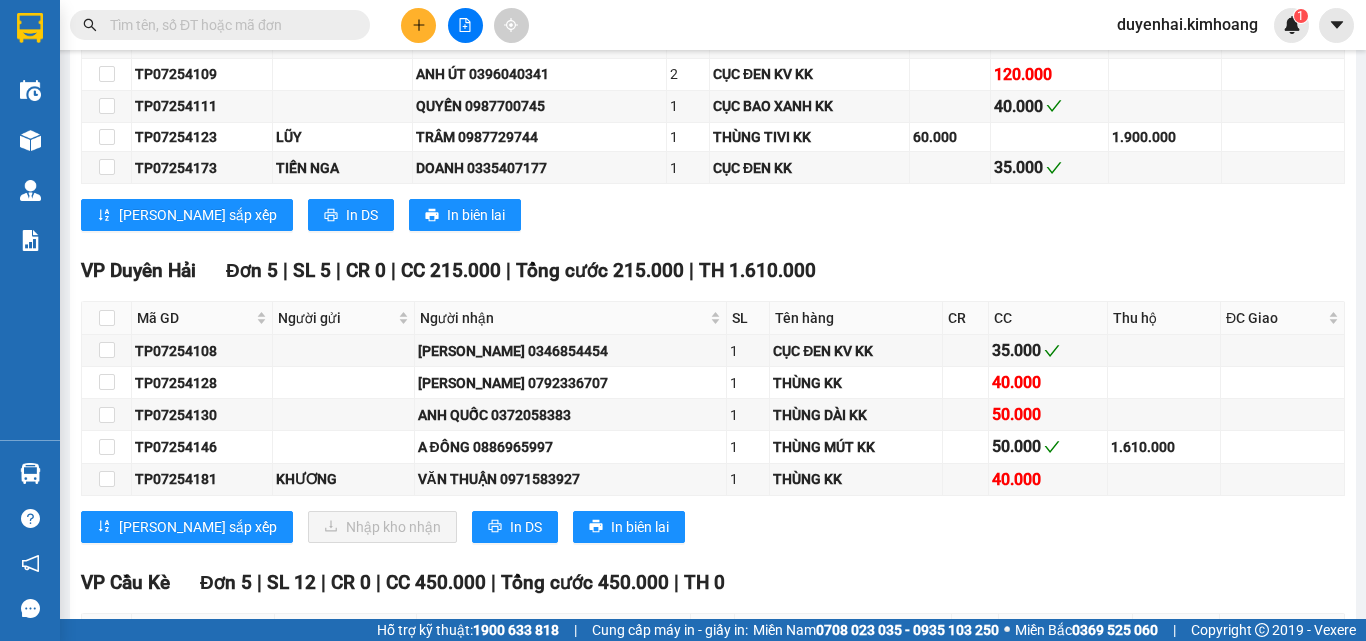 click on "[PERSON_NAME] sắp xếp In DS In biên lai" at bounding box center [713, 215] 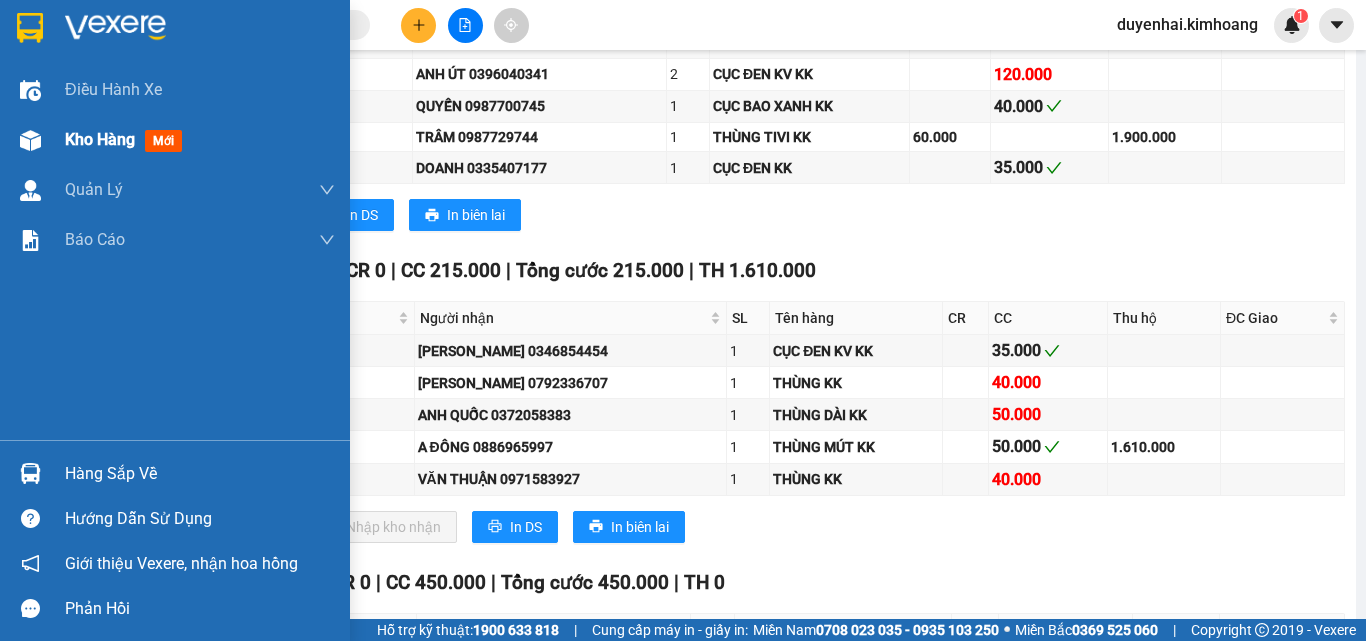 click on "Kho hàng" at bounding box center [100, 139] 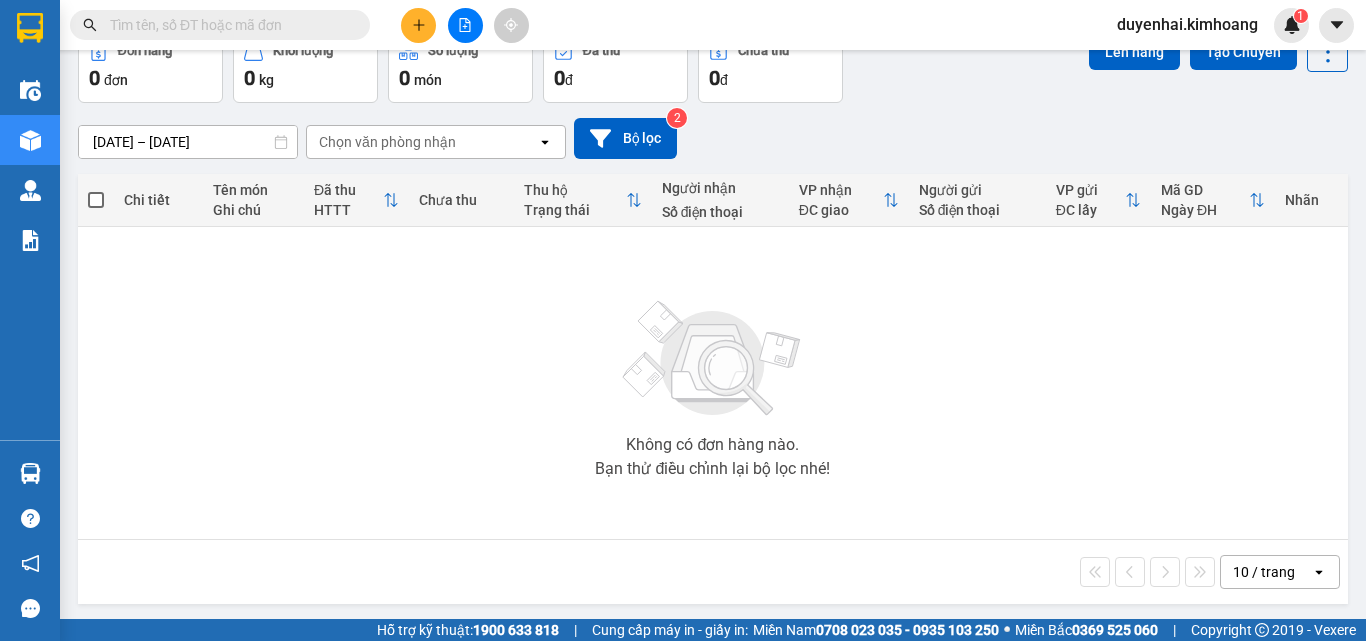 scroll, scrollTop: 111, scrollLeft: 0, axis: vertical 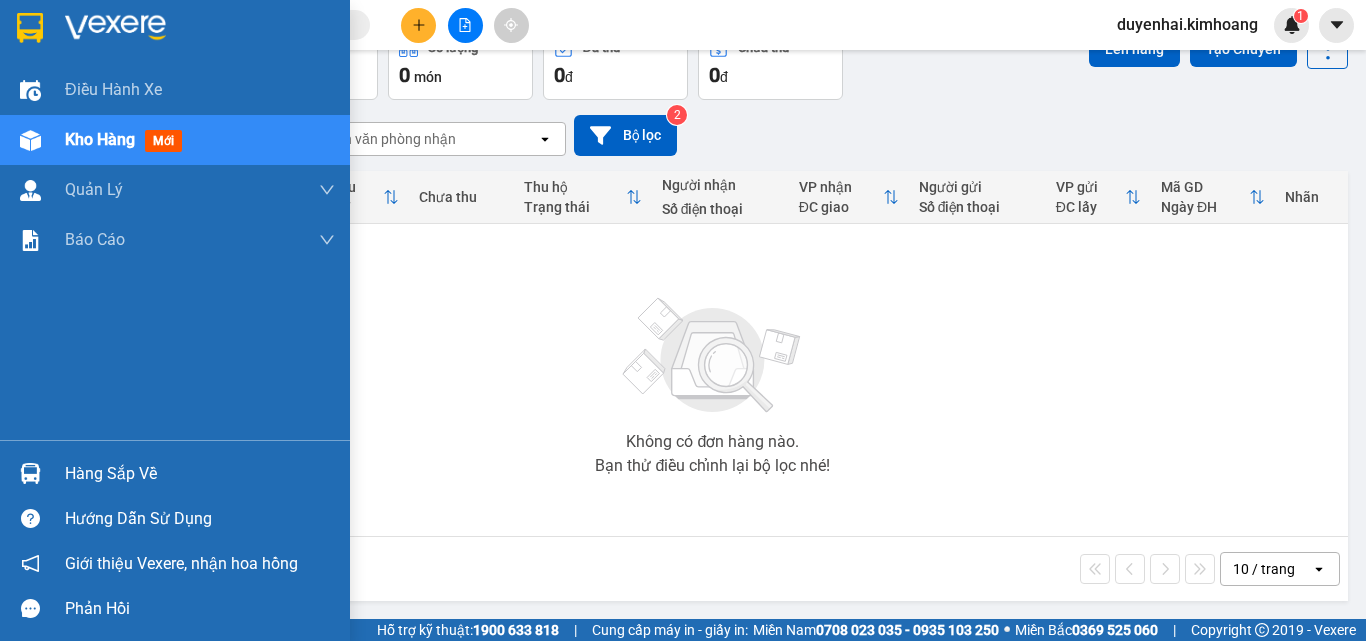 click on "Hàng sắp về" at bounding box center (200, 474) 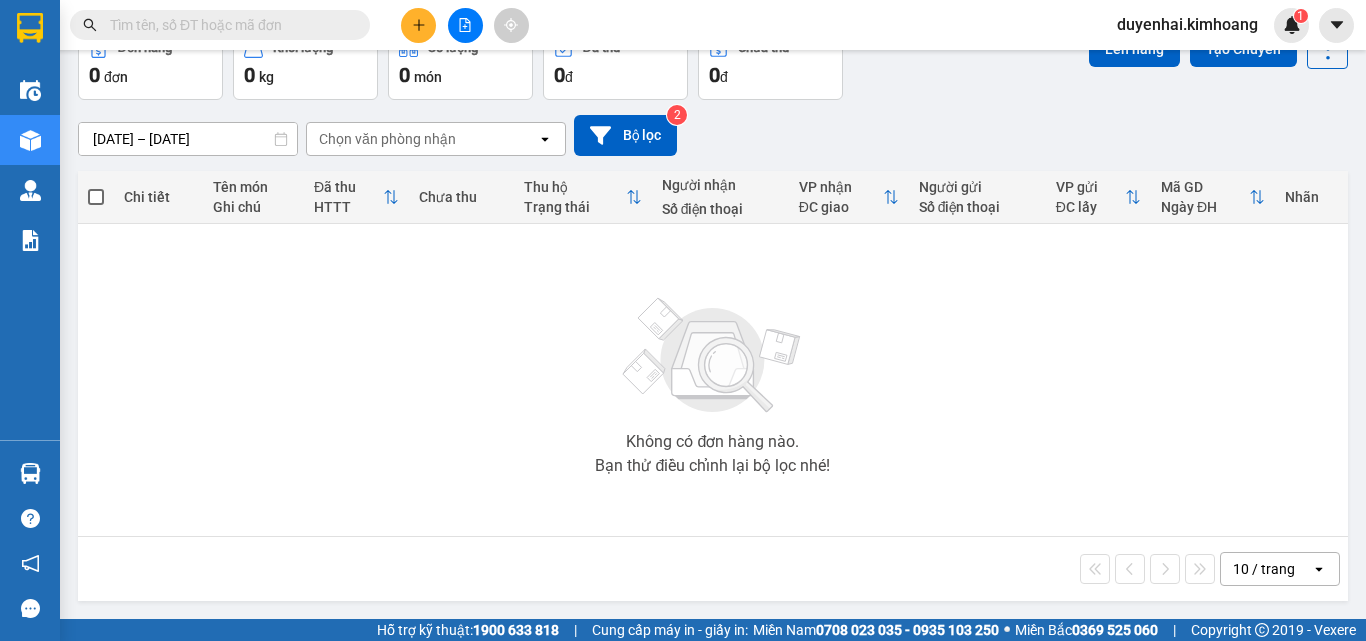 click on "Kết quả tìm kiếm ( 48 )  Bộ lọc  Mã ĐH Trạng thái Món hàng Thu hộ Tổng cước Chưa cước Nhãn Người gửi VP Gửi Người nhận VP Nhận TP07253540 12:35 [DATE] VP Nhận   HCM-019.11 18:50 [DATE] THÙNG MÚT KK SL:  1 40.000 40.000 VP [PERSON_NAME] ([GEOGRAPHIC_DATA]) 0335711409 TUYỀN  VP Trà Vinh (Hàng) TP07254302 09:08 [DATE] VP Gửi   THÙNG MÚT KK SL:  1 4.200.000 Chưa thu 50.000 50.000 VP [PERSON_NAME] ([GEOGRAPHIC_DATA]) 0335711409 TUYỀN  VP Trà Vinh (Hàng) TP07254161 17:58 [DATE] Đã giao   07:32 [DATE] THÙNG MÚT KK SL:  1 50.000 THANH VP [PERSON_NAME] ([GEOGRAPHIC_DATA]) 0335711409 TUYỀN  VP Trà Vinh (Hàng) TP07253544 12:37 [DATE] Đã giao   08:01 [DATE] THÙNG MÚT KK SL:  1 4.200.000 VP đã thu 50.000 VP [PERSON_NAME] ([GEOGRAPHIC_DATA]) 0335711409 TUYỀN  VP Trà Vinh (Hàng) TP07252739 16:01 [DATE] Đã giao   09:43 [DATE] THÙNG MÚT KK SL:  1 2.675.000 VP đã thu 50.000 VP [PERSON_NAME] ([GEOGRAPHIC_DATA]) 0335711409 TUYỀN  VP Trà Vinh (Hàng) TP07252030 15:44 [DATE] Đã giao   09:13 [DATE] 1" at bounding box center (683, 320) 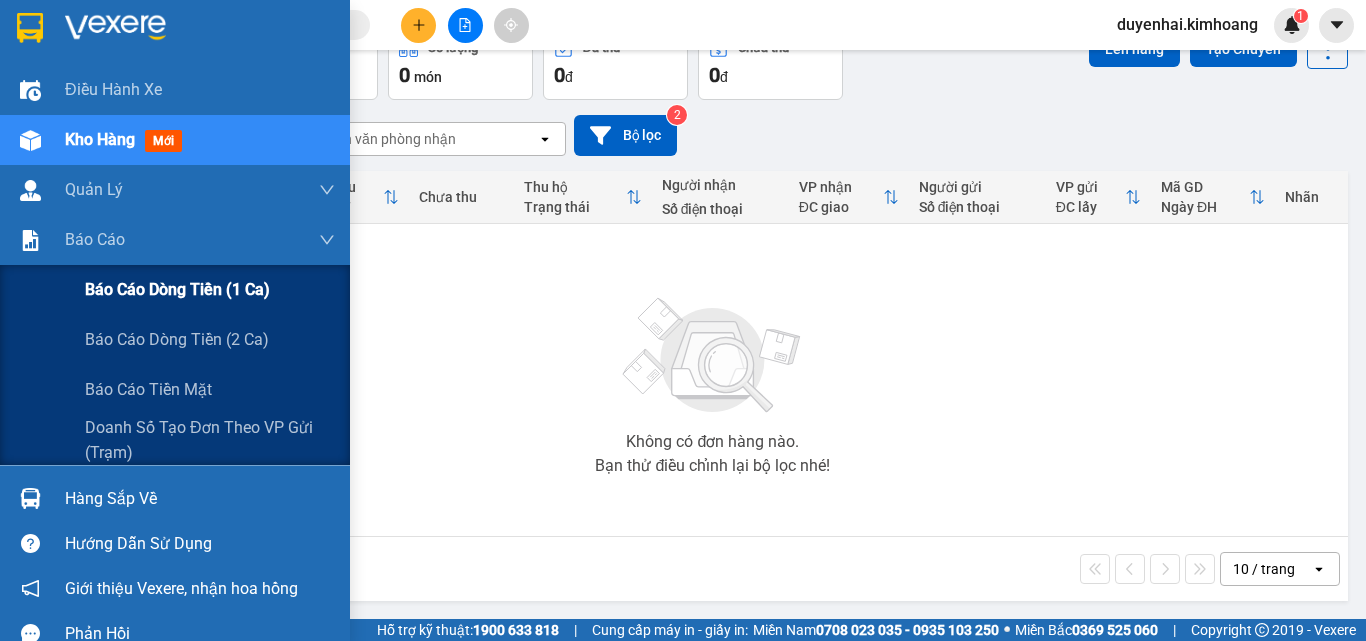 click on "Báo cáo dòng tiền (1 ca)" at bounding box center (177, 289) 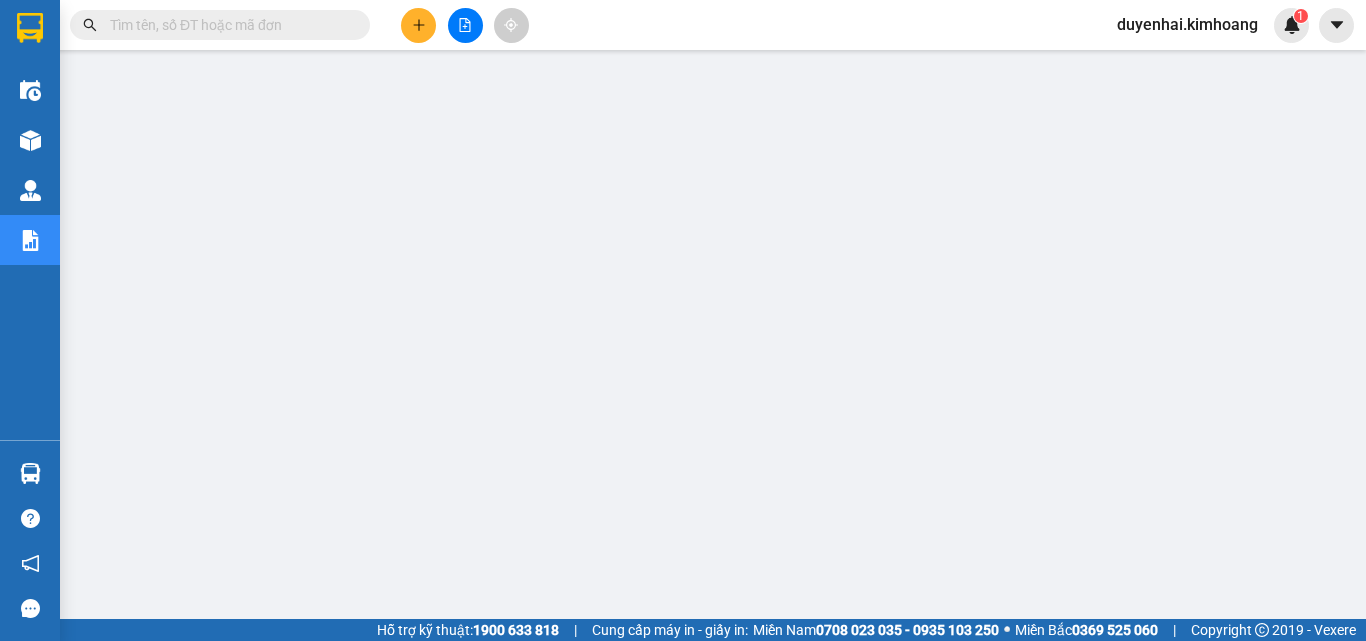 scroll, scrollTop: 0, scrollLeft: 0, axis: both 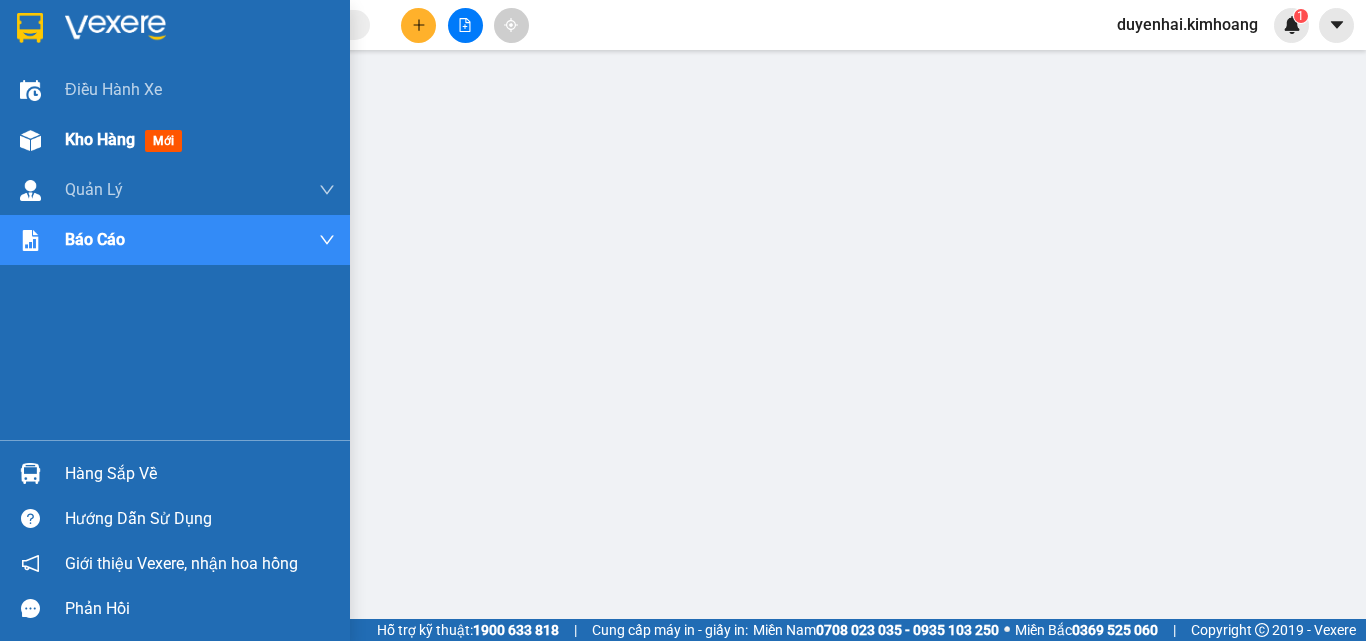 click on "Kho hàng" at bounding box center [100, 139] 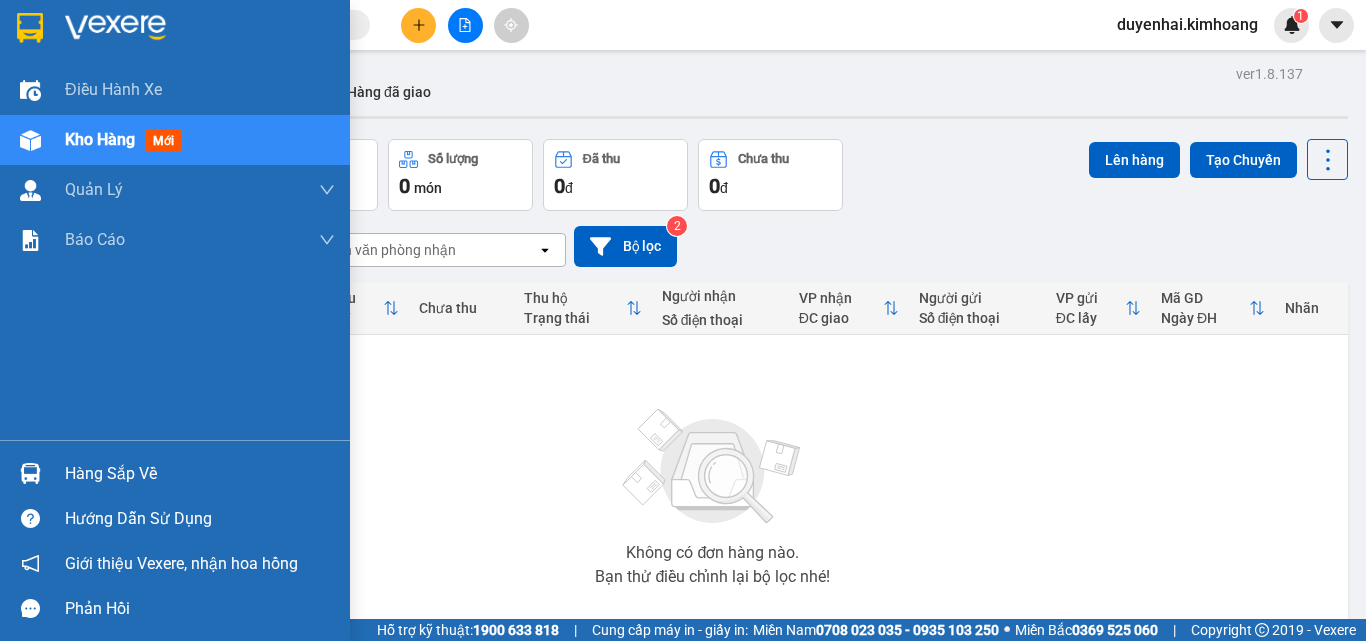 click on "Hàng sắp về" at bounding box center (200, 474) 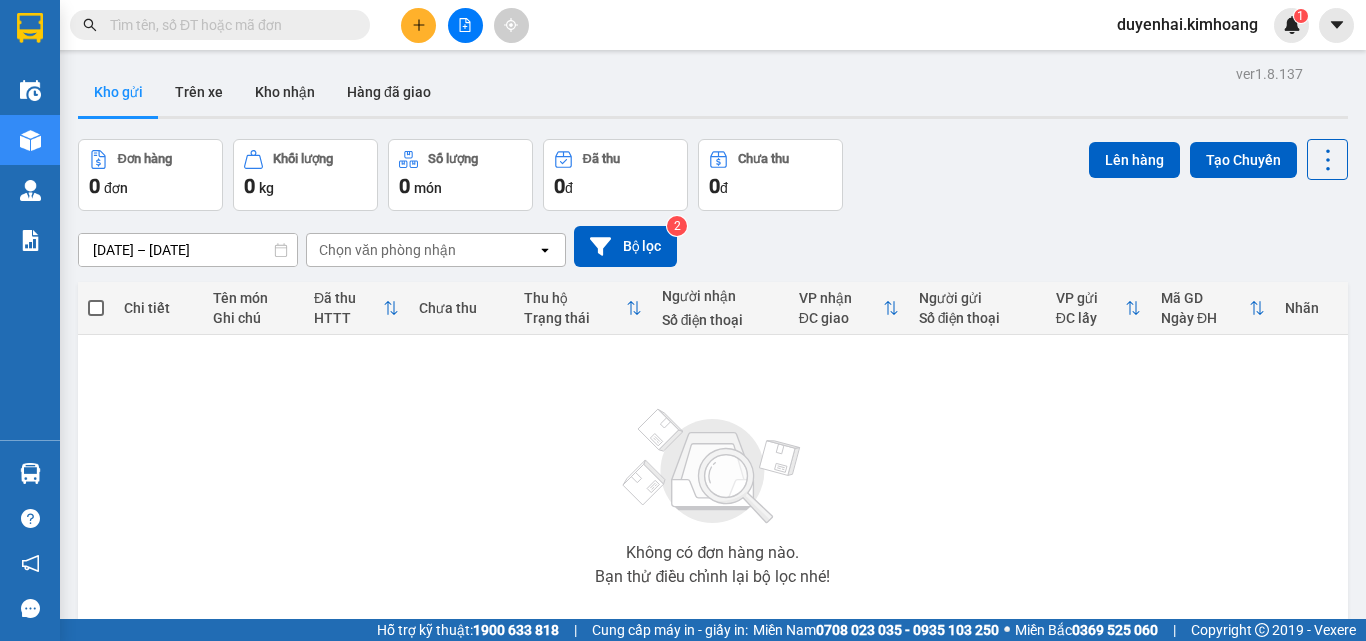 click on "Kết quả tìm kiếm ( 48 )  Bộ lọc  Mã ĐH Trạng thái Món hàng Thu hộ Tổng cước Chưa cước Nhãn Người gửi VP Gửi Người nhận VP Nhận TP07253540 12:35 [DATE] VP Nhận   HCM-019.11 18:50 [DATE] THÙNG MÚT KK SL:  1 40.000 40.000 VP [PERSON_NAME] ([GEOGRAPHIC_DATA]) 0335711409 TUYỀN  VP Trà Vinh (Hàng) TP07254302 09:08 [DATE] VP Gửi   THÙNG MÚT KK SL:  1 4.200.000 Chưa thu 50.000 50.000 VP [PERSON_NAME] ([GEOGRAPHIC_DATA]) 0335711409 TUYỀN  VP Trà Vinh (Hàng) TP07254161 17:58 [DATE] Đã giao   07:32 [DATE] THÙNG MÚT KK SL:  1 50.000 THANH VP [PERSON_NAME] ([GEOGRAPHIC_DATA]) 0335711409 TUYỀN  VP Trà Vinh (Hàng) TP07253544 12:37 [DATE] Đã giao   08:01 [DATE] THÙNG MÚT KK SL:  1 4.200.000 VP đã thu 50.000 VP [PERSON_NAME] ([GEOGRAPHIC_DATA]) 0335711409 TUYỀN  VP Trà Vinh (Hàng) TP07252739 16:01 [DATE] Đã giao   09:43 [DATE] THÙNG MÚT KK SL:  1 2.675.000 VP đã thu 50.000 VP [PERSON_NAME] ([GEOGRAPHIC_DATA]) 0335711409 TUYỀN  VP Trà Vinh (Hàng) TP07252030 15:44 [DATE] Đã giao   09:13 [DATE] 1" at bounding box center [683, 320] 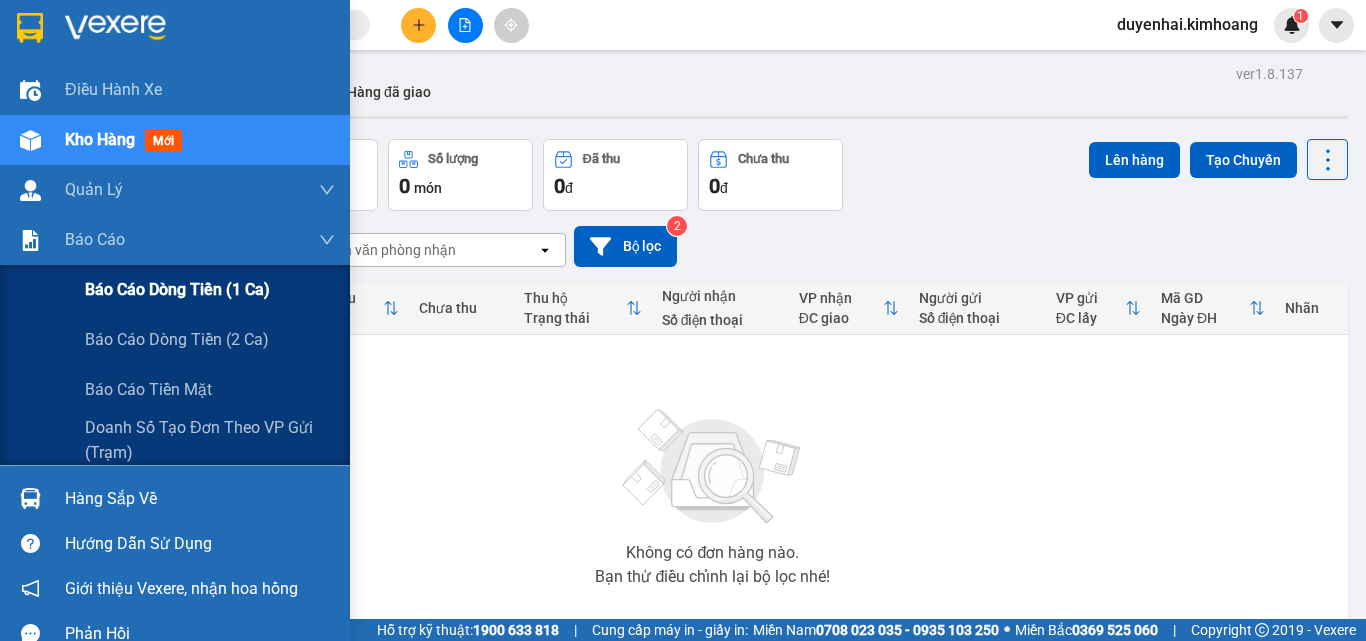 click on "Báo cáo dòng tiền (1 ca)" at bounding box center [177, 289] 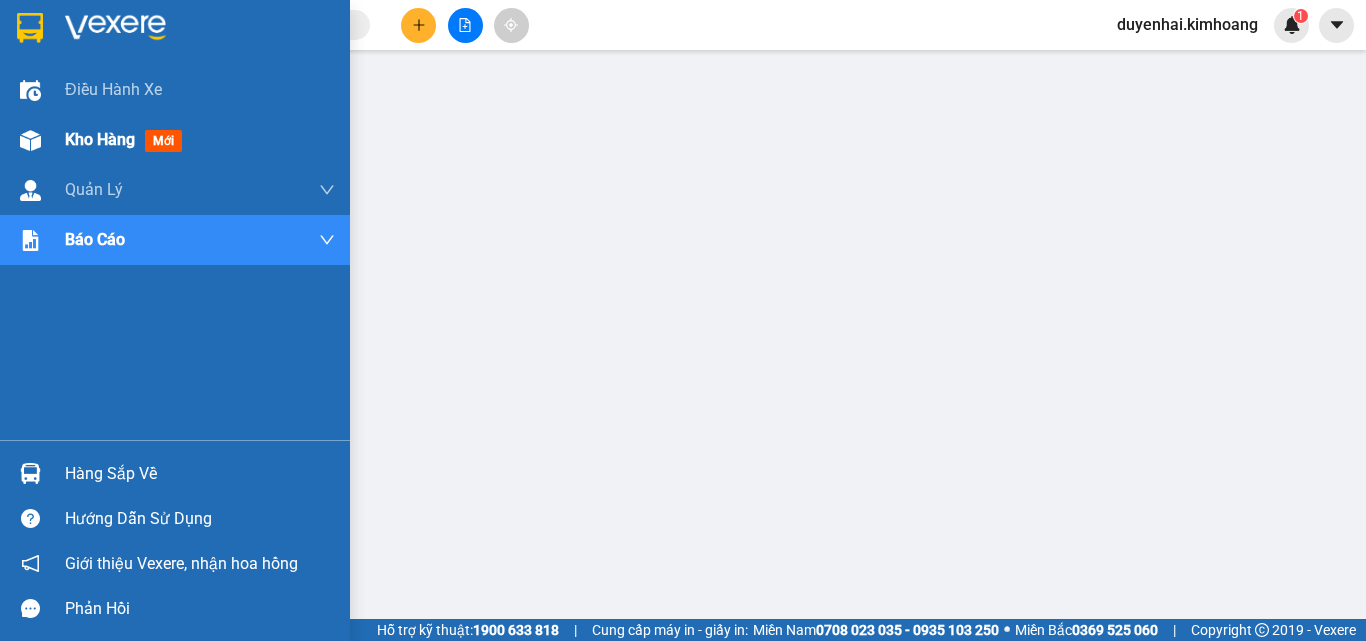 click on "Kho hàng" at bounding box center (100, 139) 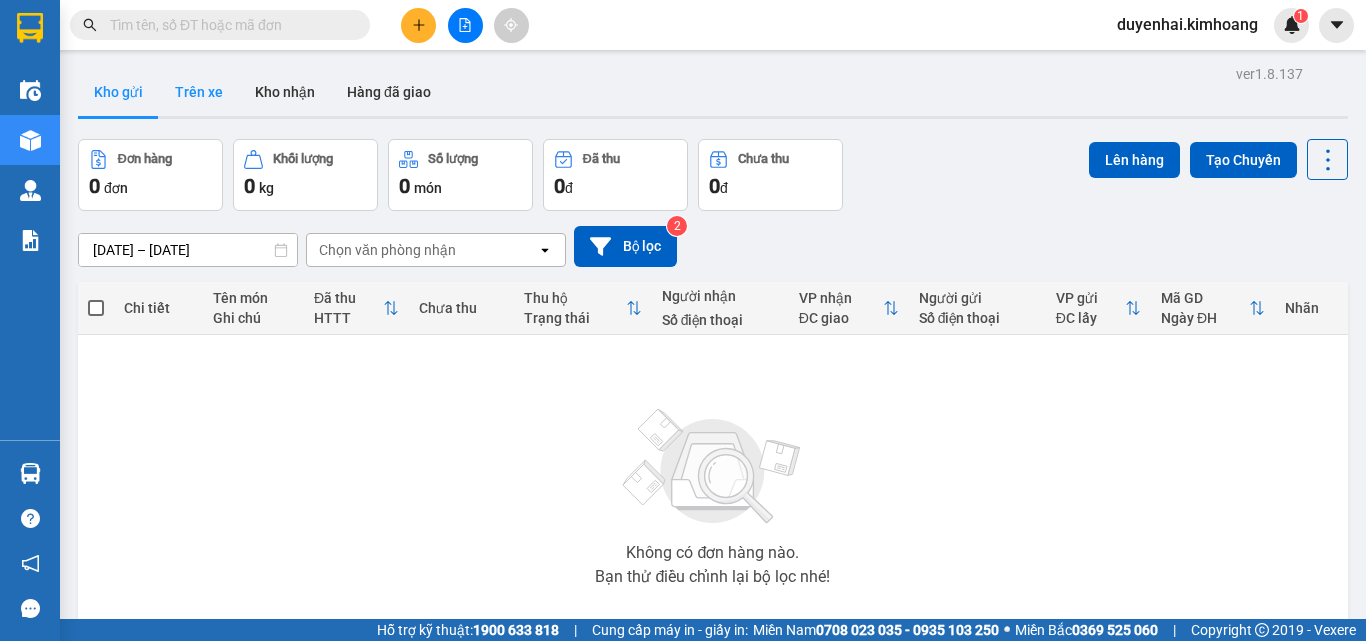 click on "Trên xe" at bounding box center (199, 92) 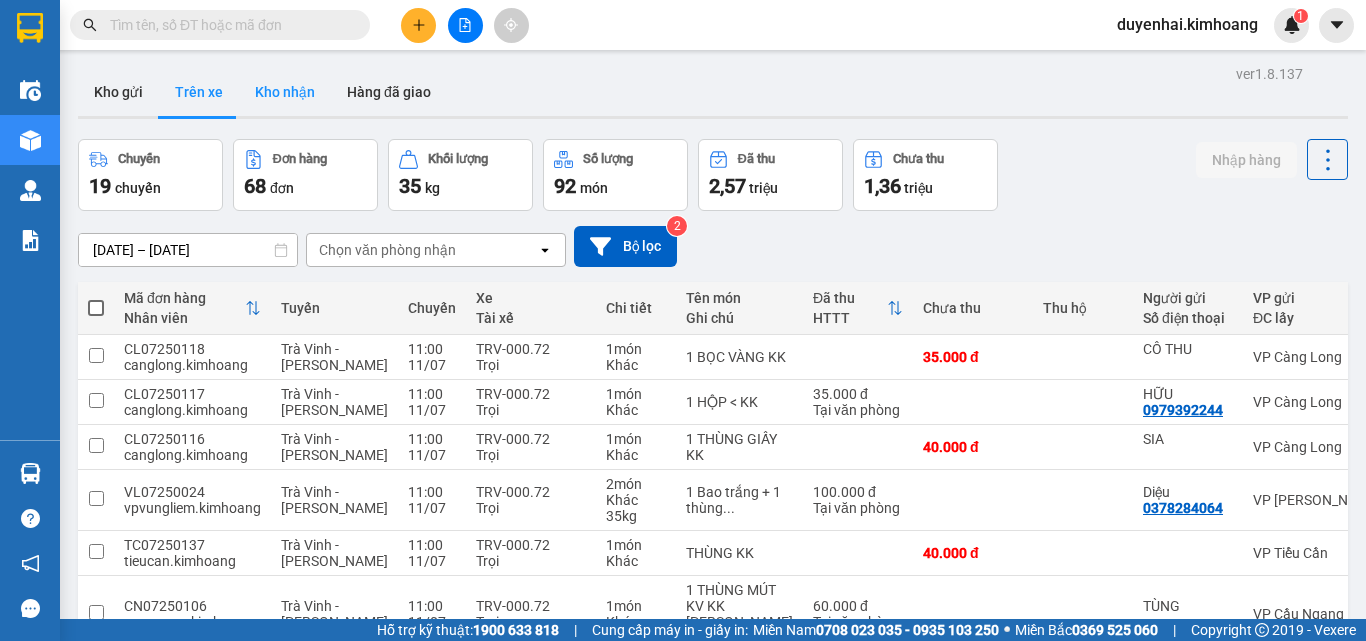 click on "Kho nhận" at bounding box center (285, 92) 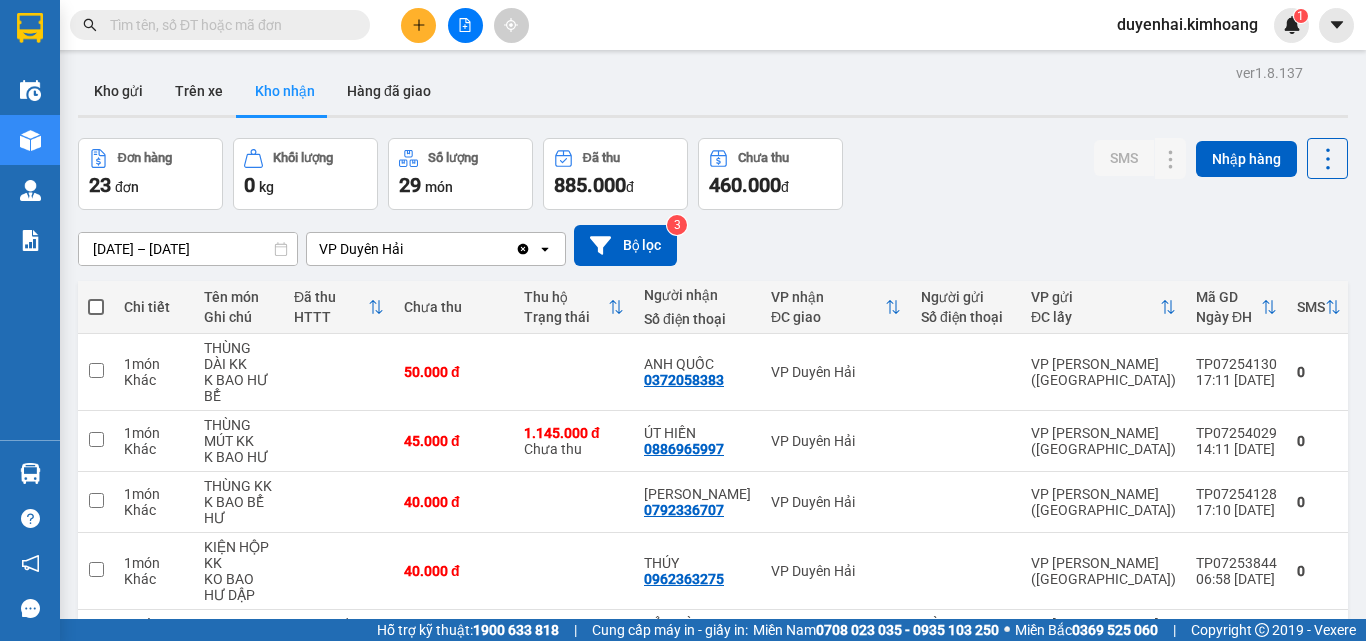 scroll, scrollTop: 0, scrollLeft: 0, axis: both 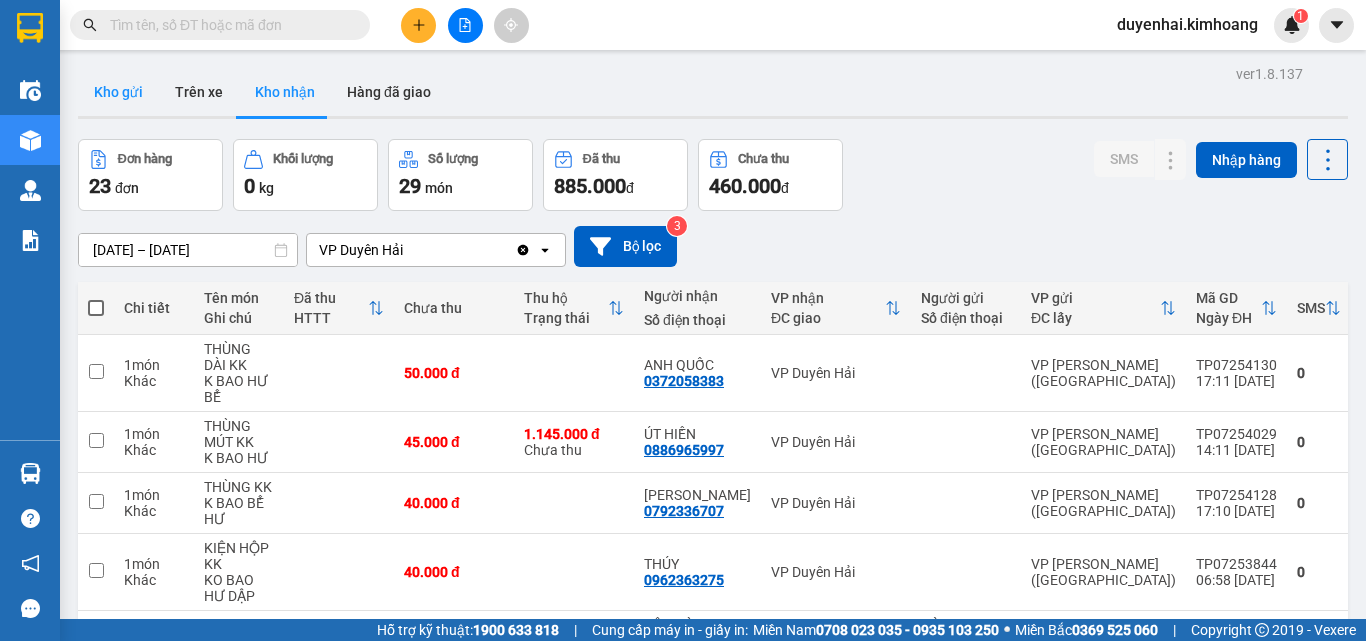 click on "Kho gửi" at bounding box center [118, 92] 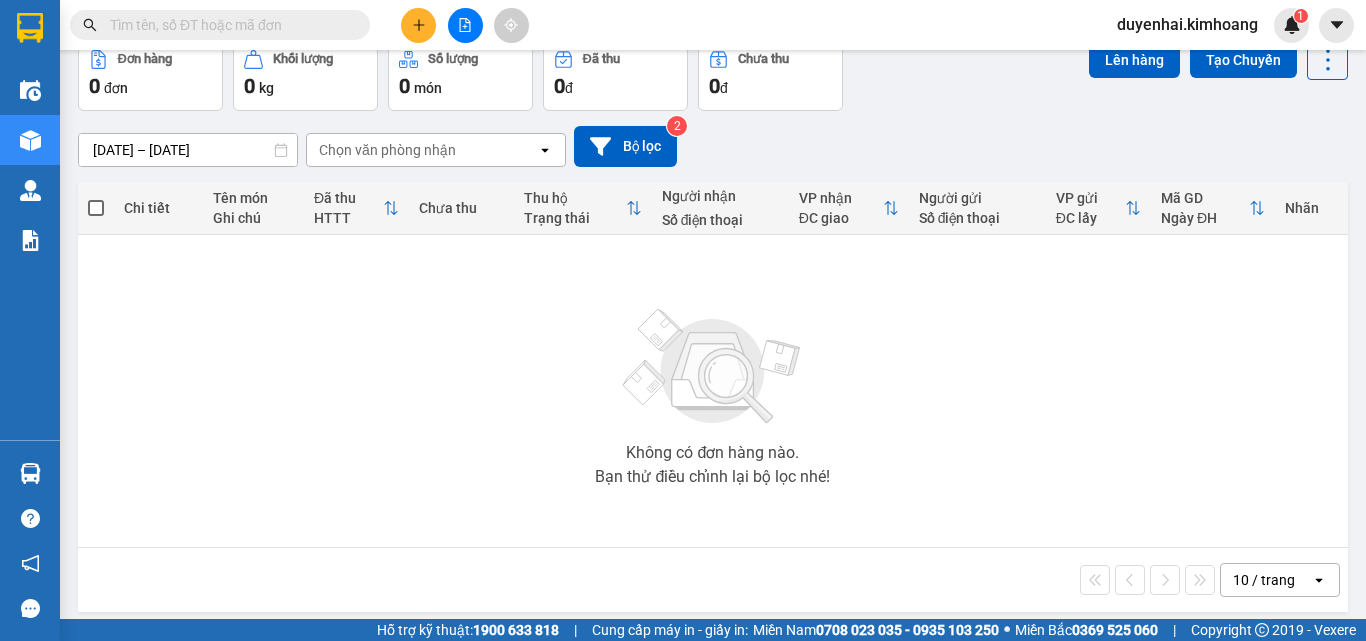 scroll, scrollTop: 0, scrollLeft: 0, axis: both 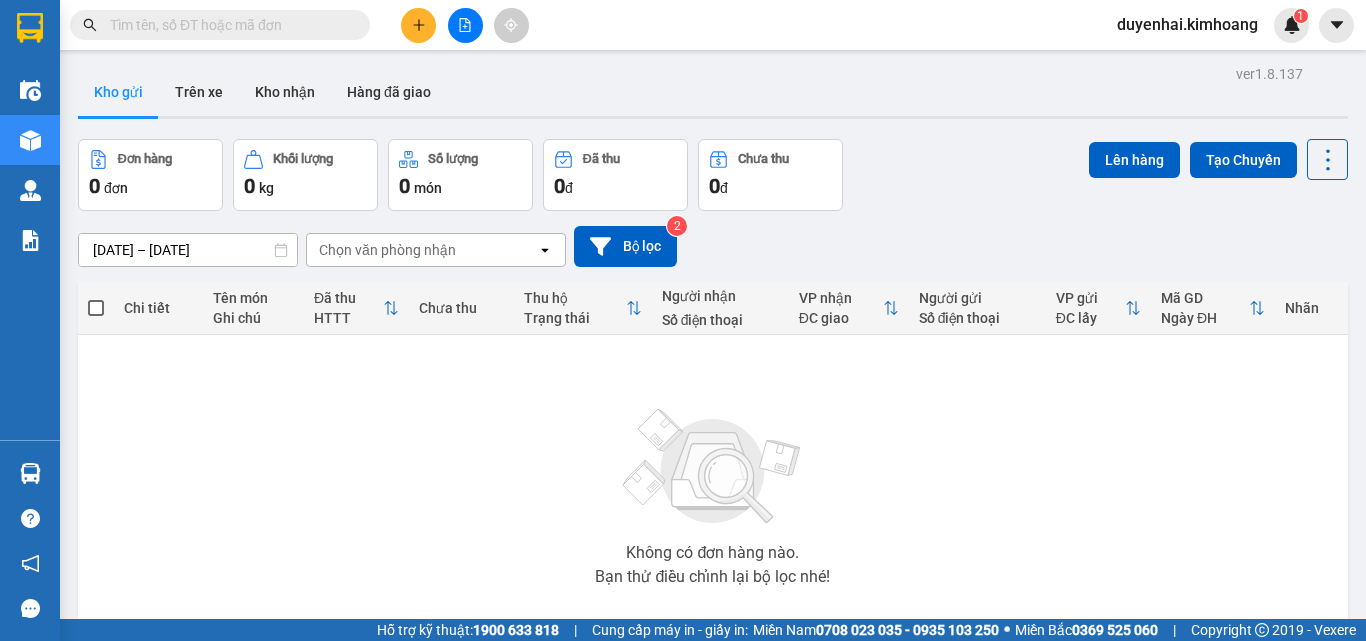click at bounding box center (356, 25) 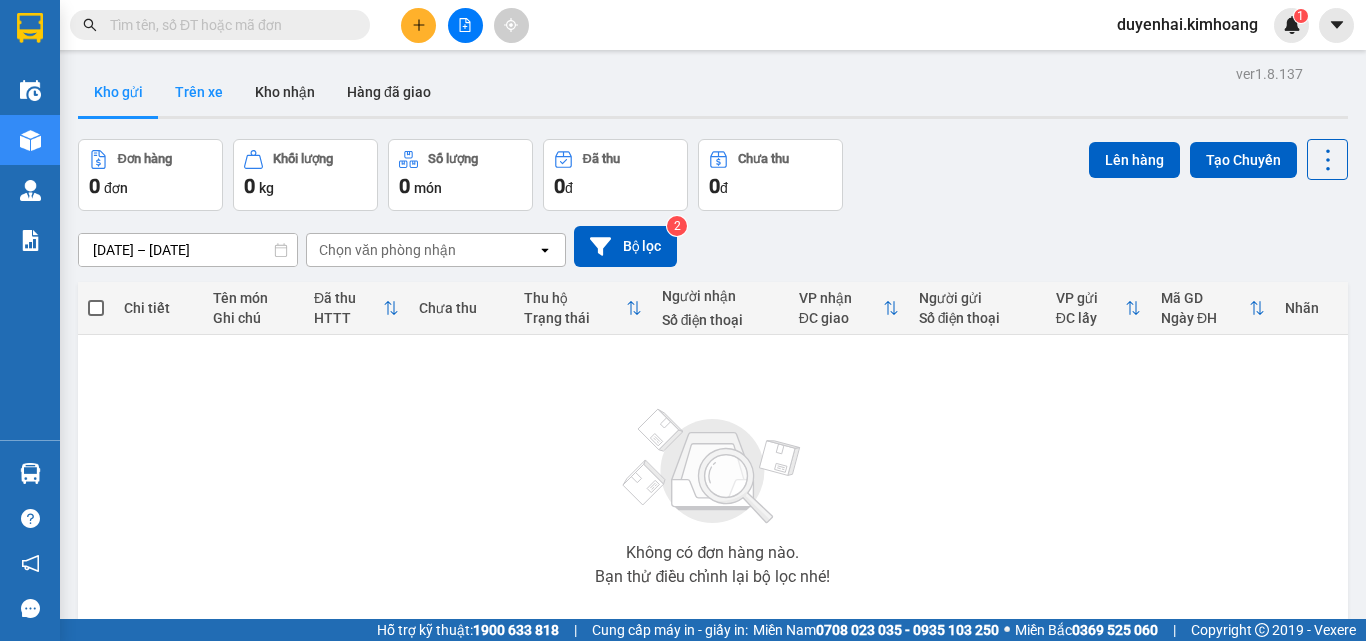 click on "Trên xe" at bounding box center [199, 92] 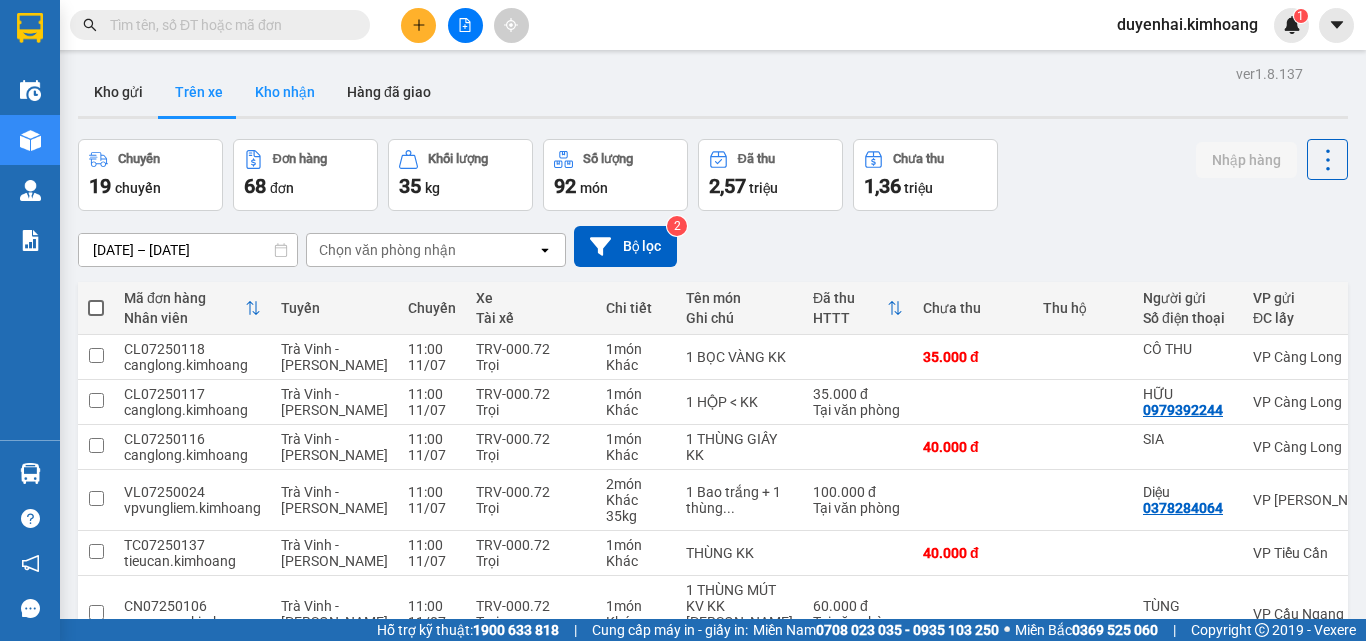 click on "Kho nhận" at bounding box center [285, 92] 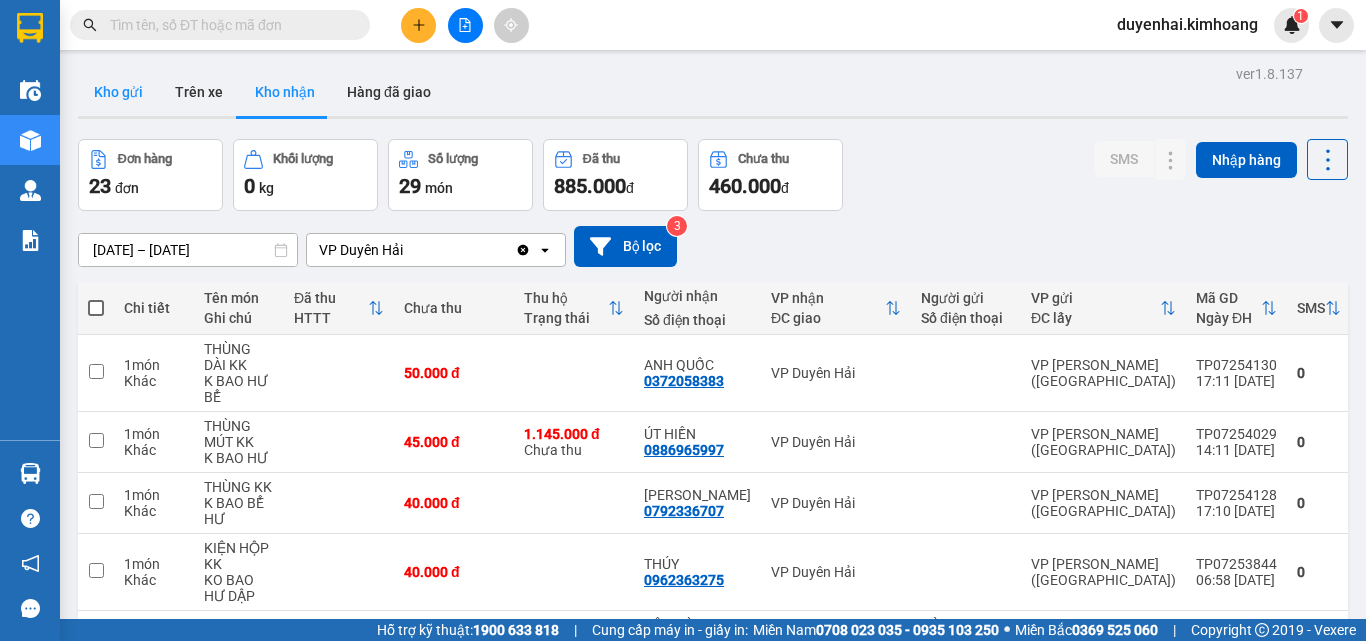click on "Kho gửi" at bounding box center (118, 92) 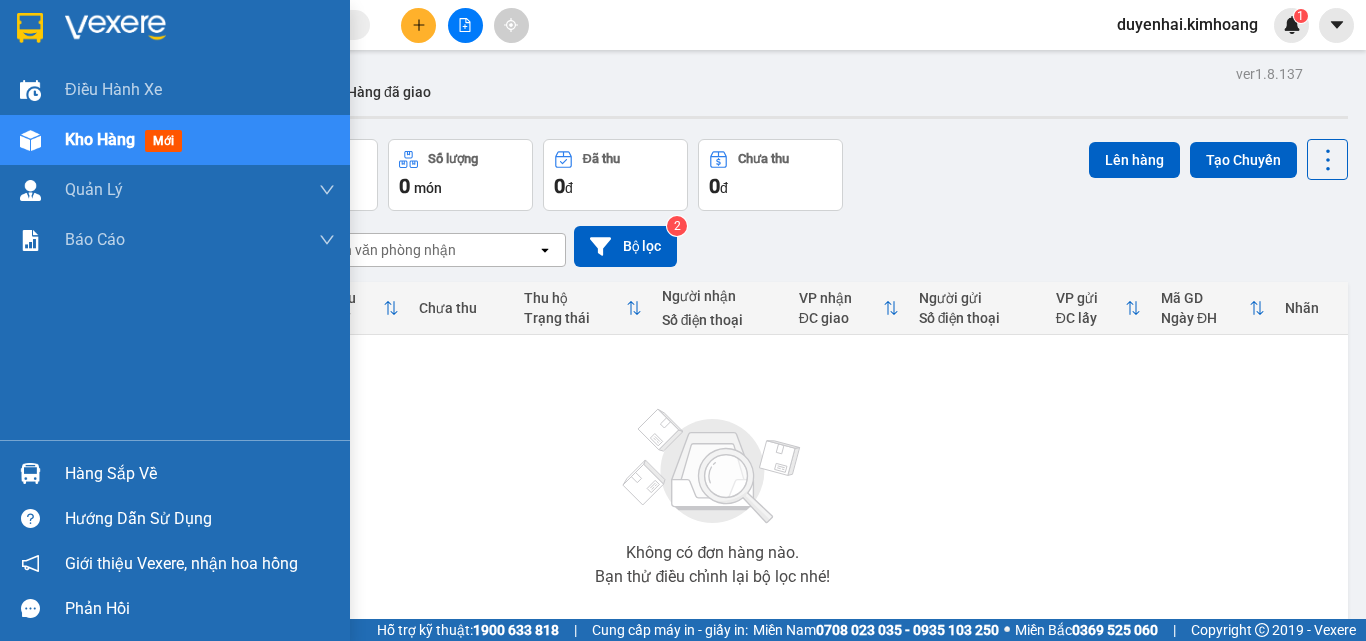 click on "Hàng sắp về" at bounding box center (200, 474) 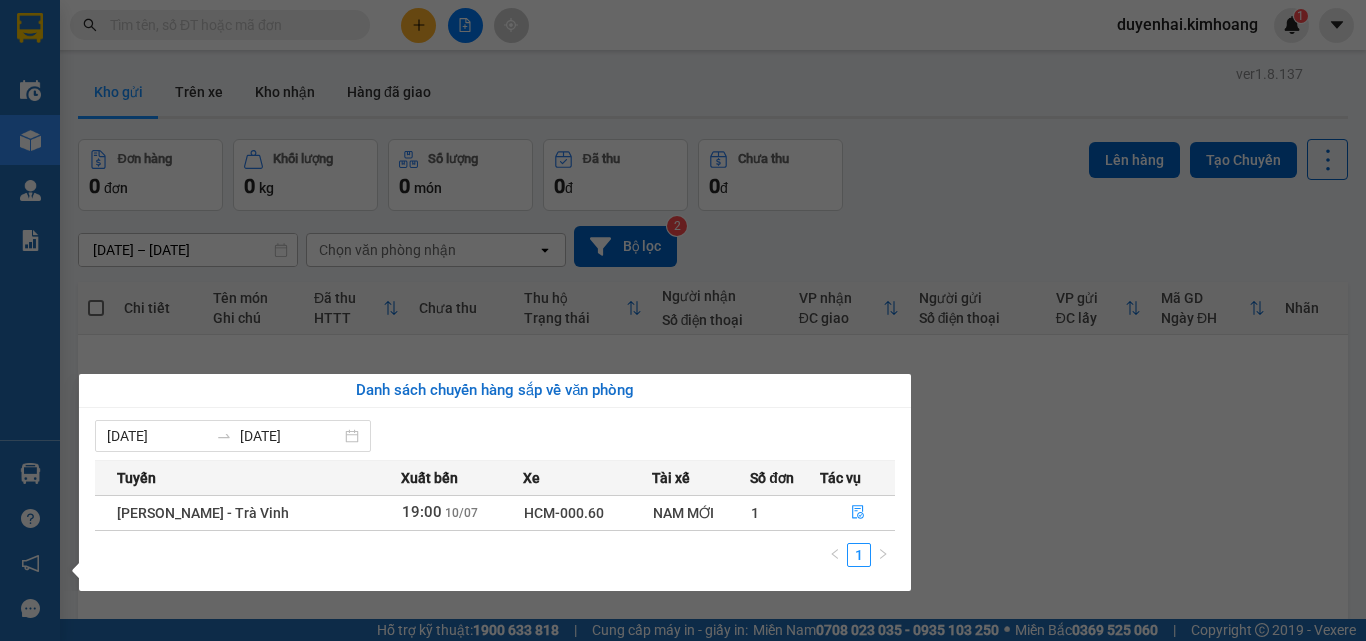 click on "Kết quả tìm kiếm ( 48 )  Bộ lọc  Mã ĐH Trạng thái Món hàng Thu hộ Tổng cước Chưa cước Nhãn Người gửi VP Gửi Người nhận VP Nhận TP07253540 12:35 [DATE] VP Nhận   HCM-019.11 18:50 [DATE] THÙNG MÚT KK SL:  1 40.000 40.000 VP [PERSON_NAME] ([GEOGRAPHIC_DATA]) 0335711409 TUYỀN  VP Trà Vinh (Hàng) TP07254302 09:08 [DATE] VP Gửi   THÙNG MÚT KK SL:  1 4.200.000 Chưa thu 50.000 50.000 VP [PERSON_NAME] ([GEOGRAPHIC_DATA]) 0335711409 TUYỀN  VP Trà Vinh (Hàng) TP07254161 17:58 [DATE] Đã giao   07:32 [DATE] THÙNG MÚT KK SL:  1 50.000 THANH VP [PERSON_NAME] ([GEOGRAPHIC_DATA]) 0335711409 TUYỀN  VP Trà Vinh (Hàng) TP07253544 12:37 [DATE] Đã giao   08:01 [DATE] THÙNG MÚT KK SL:  1 4.200.000 VP đã thu 50.000 VP [PERSON_NAME] ([GEOGRAPHIC_DATA]) 0335711409 TUYỀN  VP Trà Vinh (Hàng) TP07252739 16:01 [DATE] Đã giao   09:43 [DATE] THÙNG MÚT KK SL:  1 2.675.000 VP đã thu 50.000 VP [PERSON_NAME] ([GEOGRAPHIC_DATA]) 0335711409 TUYỀN  VP Trà Vinh (Hàng) TP07252030 15:44 [DATE] Đã giao   09:13 [DATE] 1" at bounding box center [683, 320] 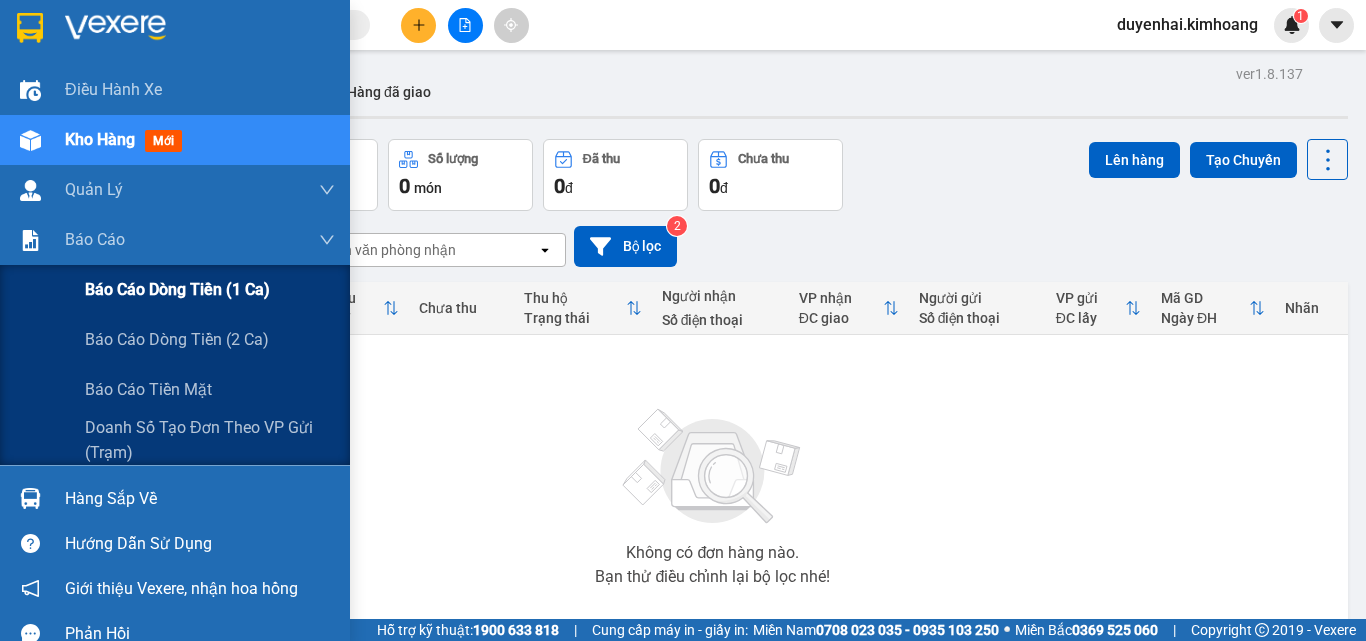 click on "Báo cáo dòng tiền (1 ca)" at bounding box center [177, 289] 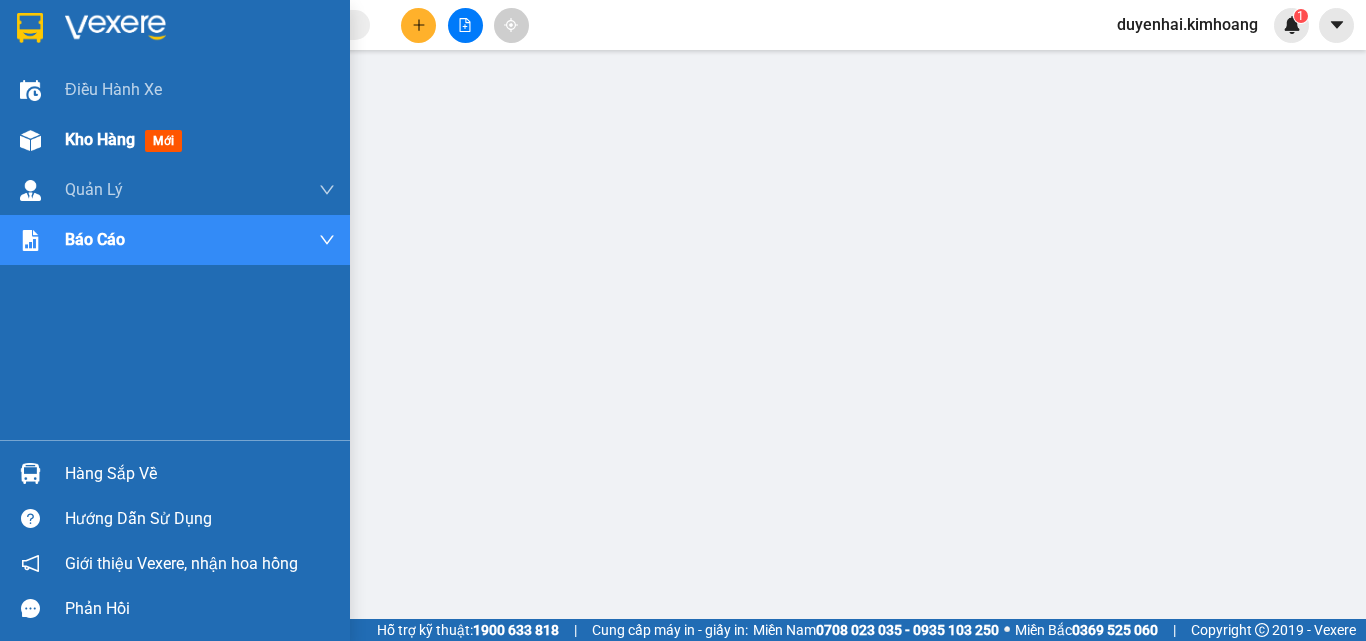 click on "Kho hàng mới" at bounding box center (200, 140) 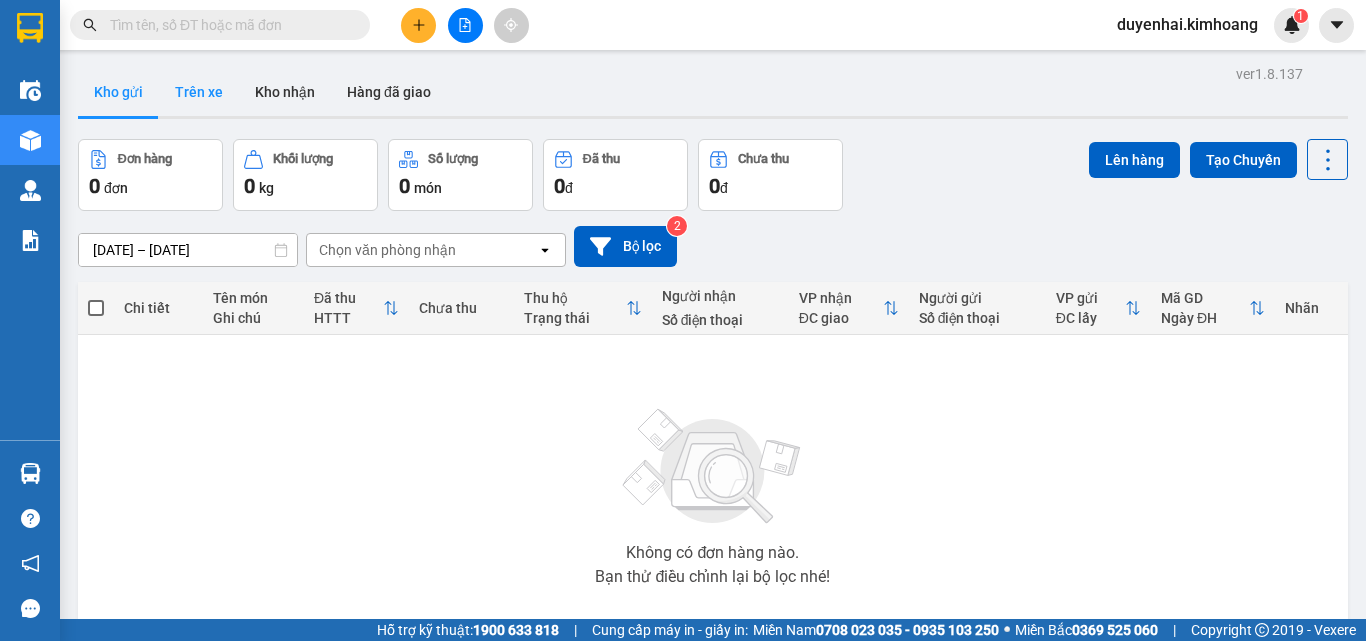 click on "Trên xe" at bounding box center [199, 92] 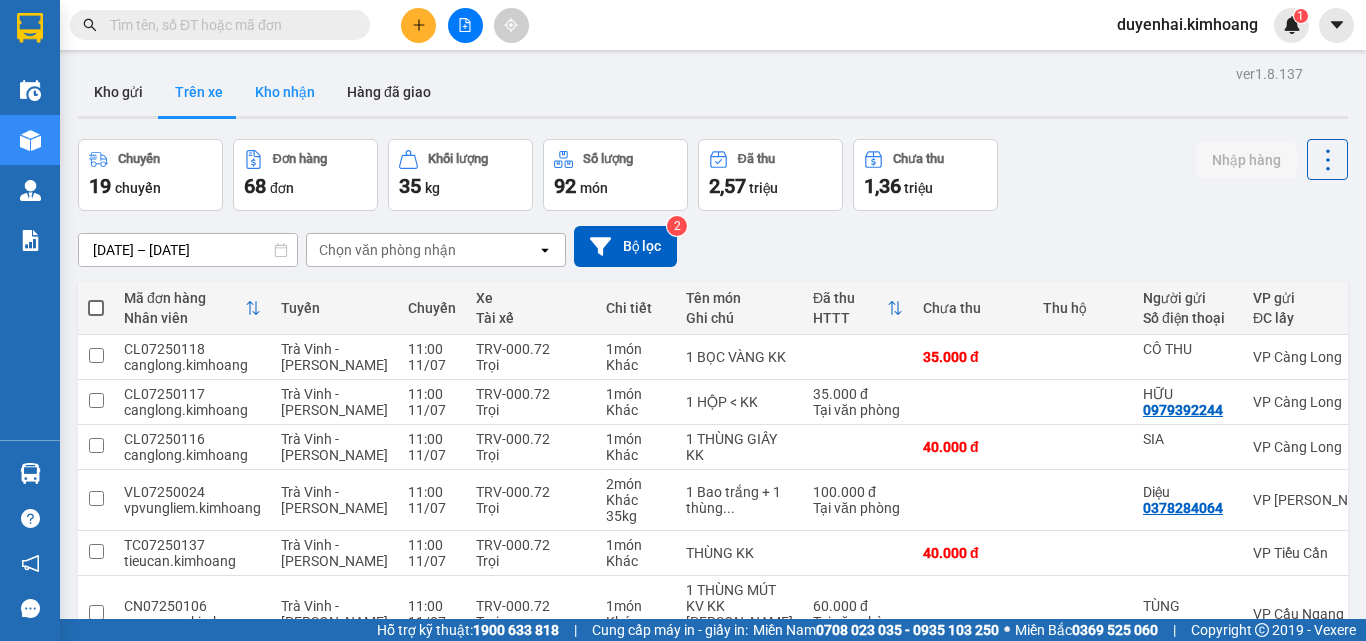 click on "Kho nhận" at bounding box center [285, 92] 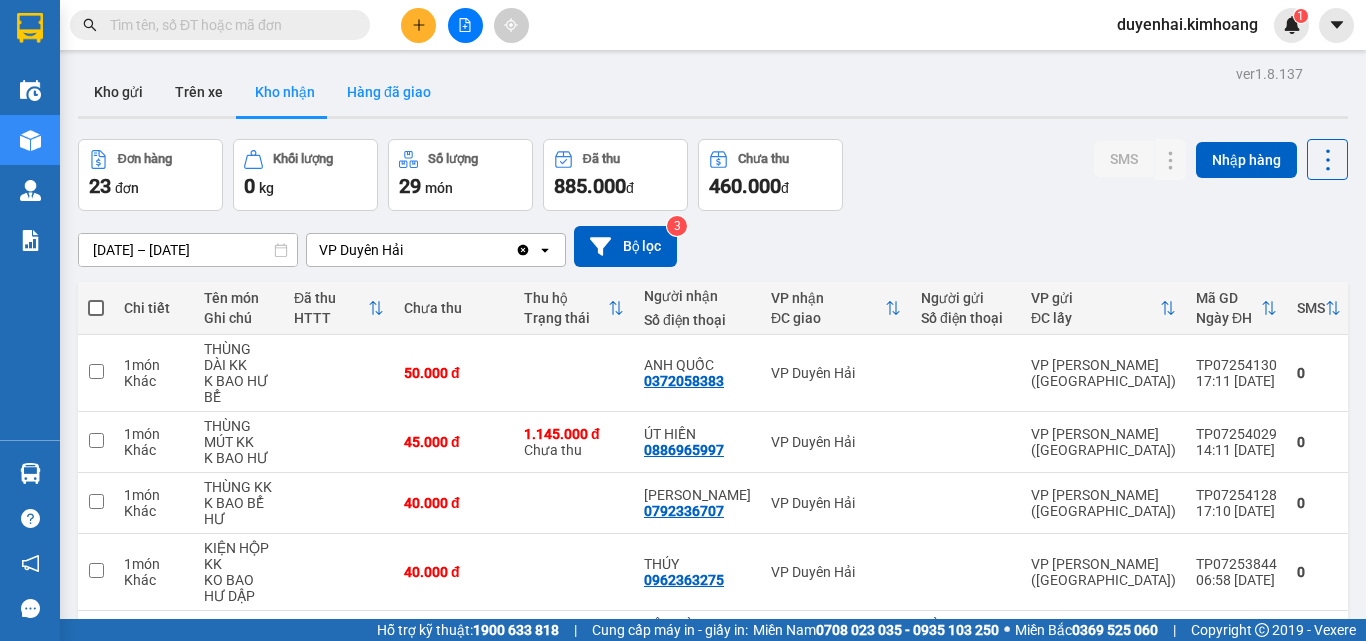 click on "Hàng đã giao" at bounding box center [389, 92] 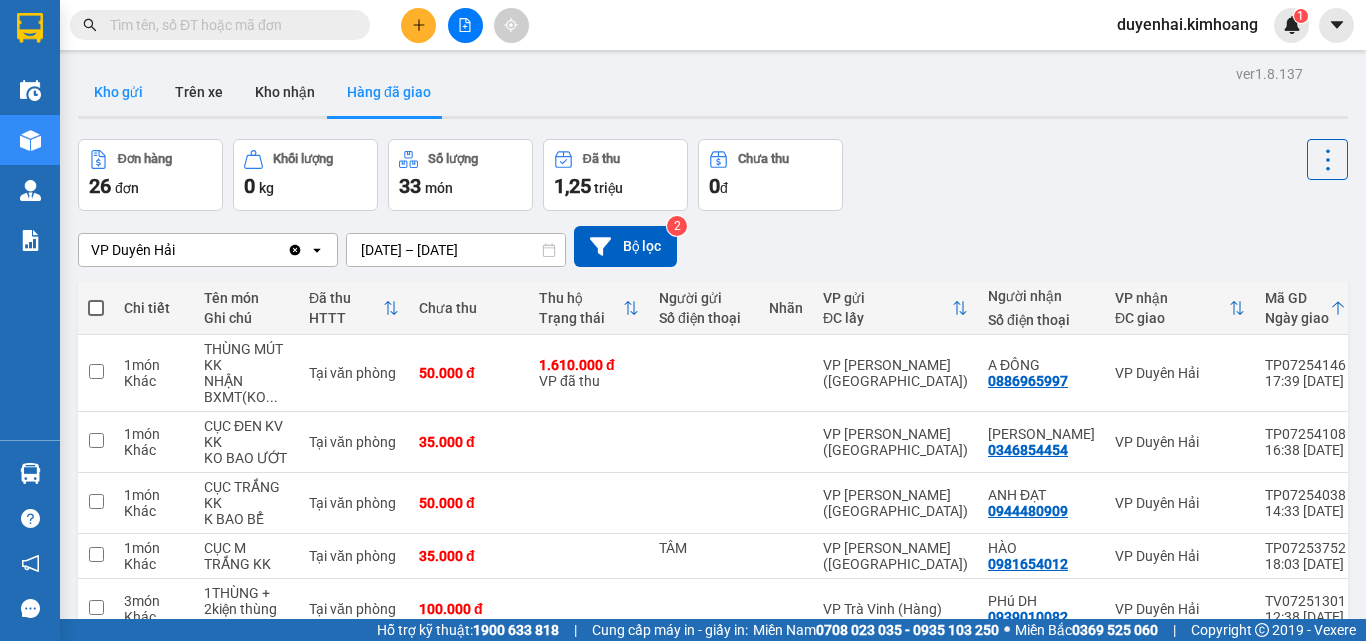 click on "Kho gửi" at bounding box center (118, 92) 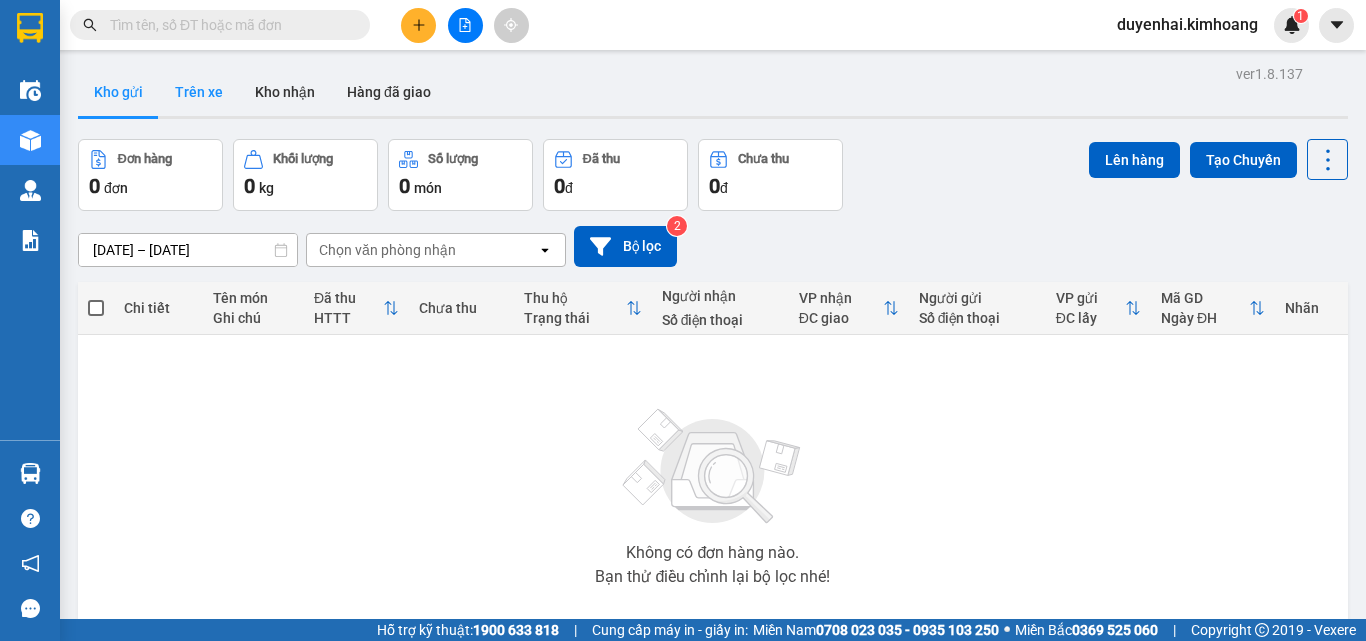 click on "Trên xe" at bounding box center (199, 92) 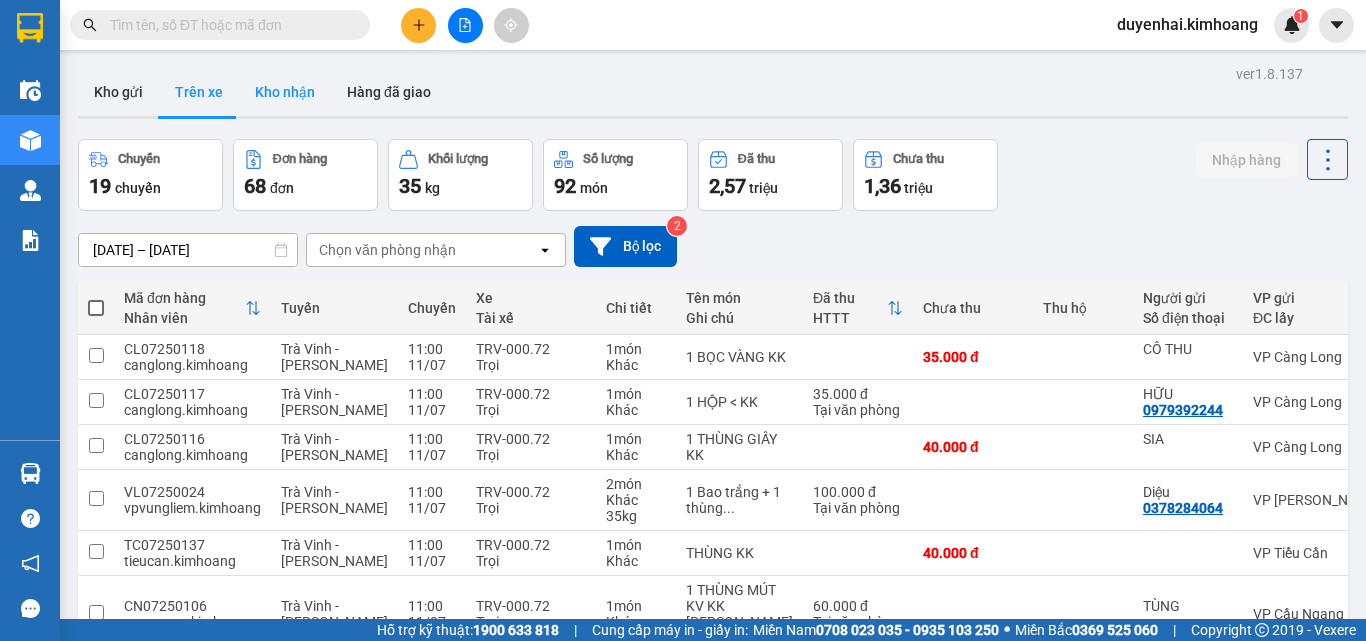 click on "Kho nhận" at bounding box center (285, 92) 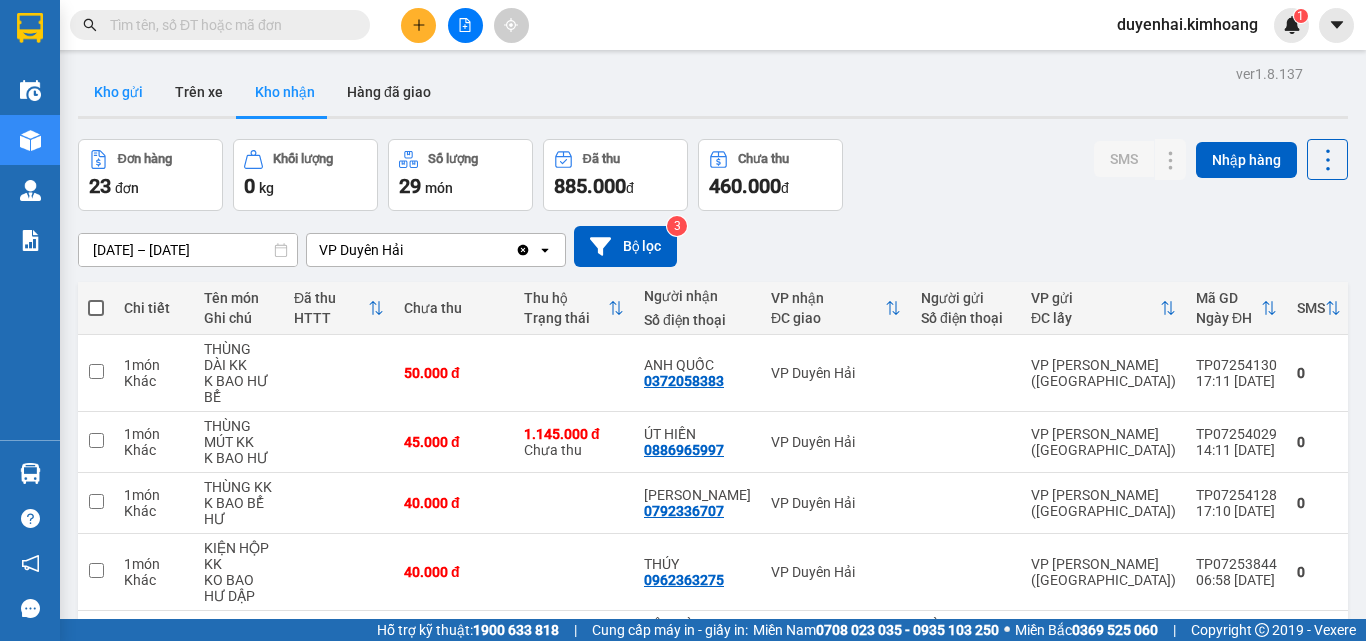 click on "Kho gửi" at bounding box center (118, 92) 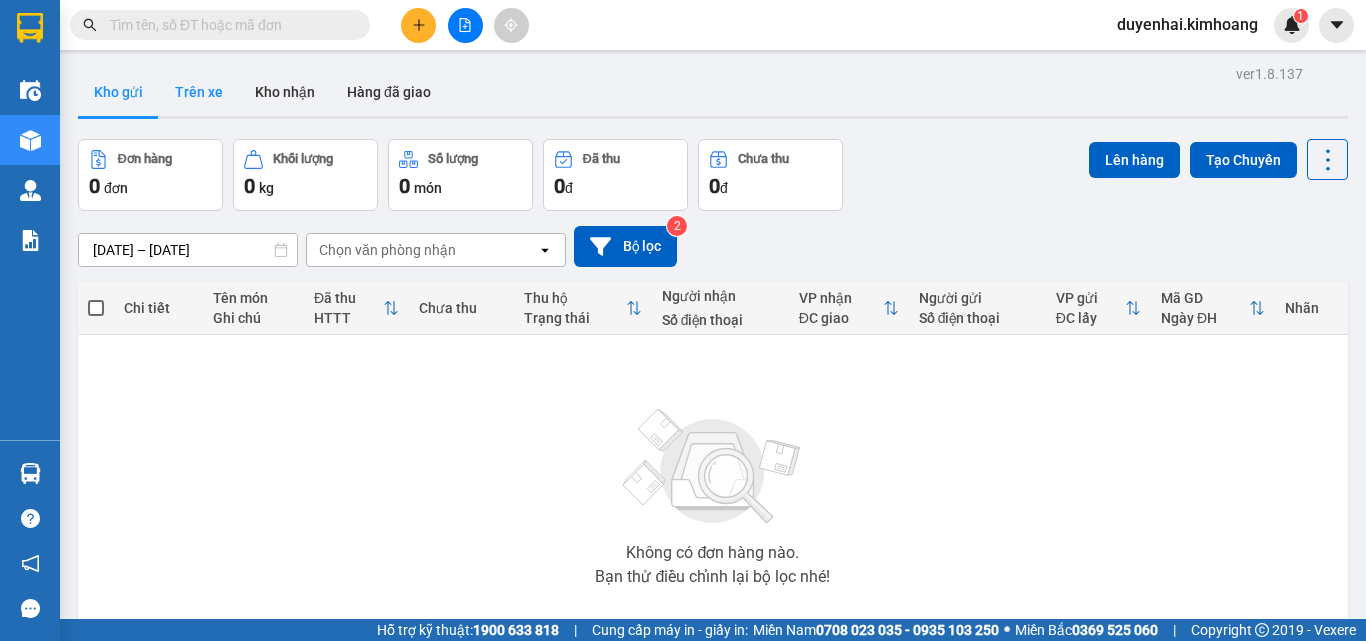 click on "Trên xe" at bounding box center (199, 92) 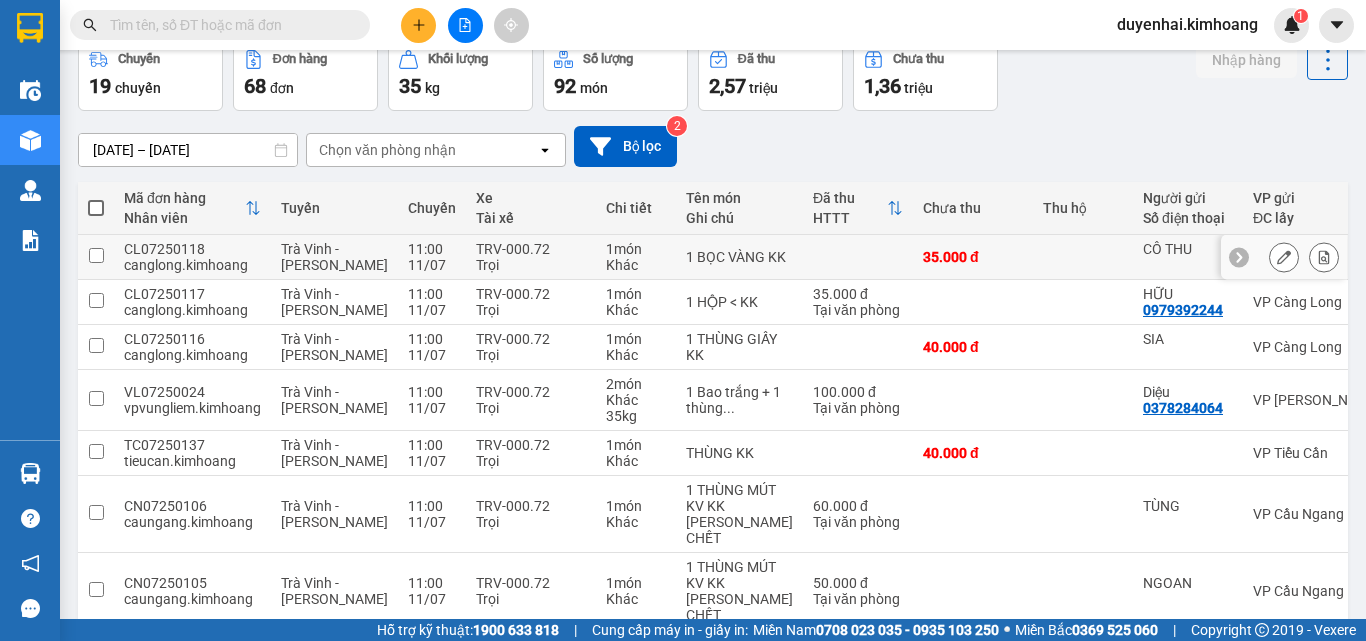 scroll, scrollTop: 0, scrollLeft: 0, axis: both 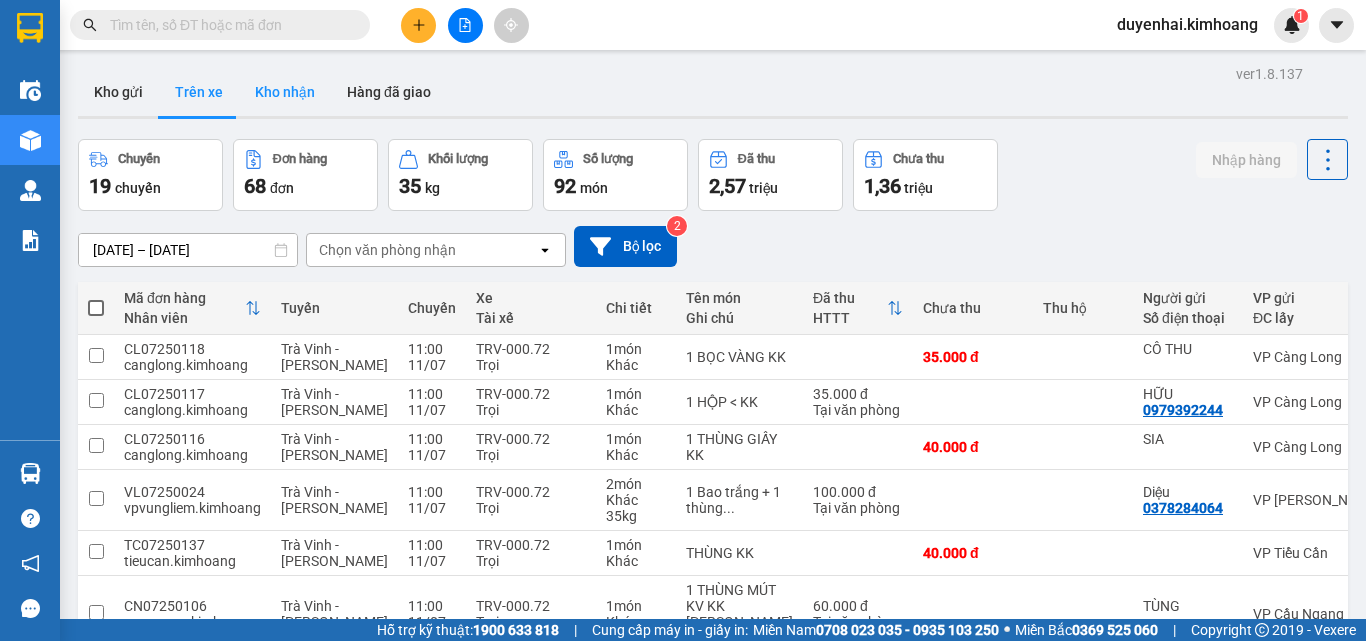 click on "Kho nhận" at bounding box center [285, 92] 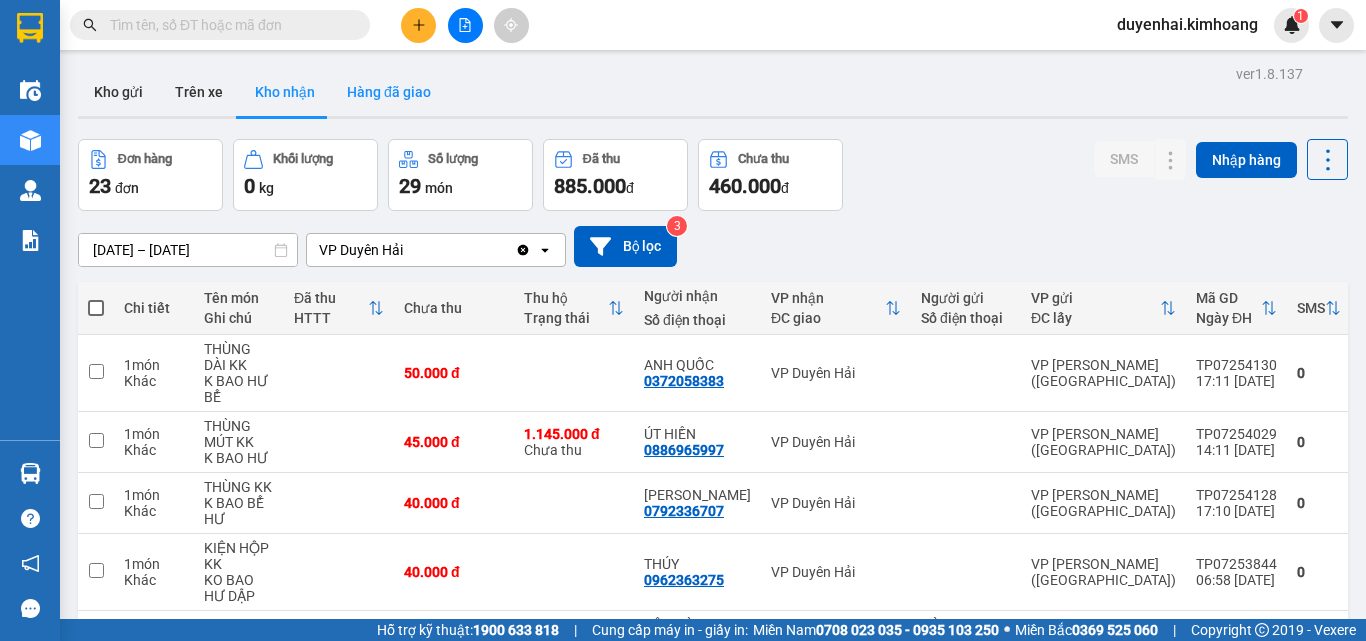click on "Hàng đã giao" at bounding box center (389, 92) 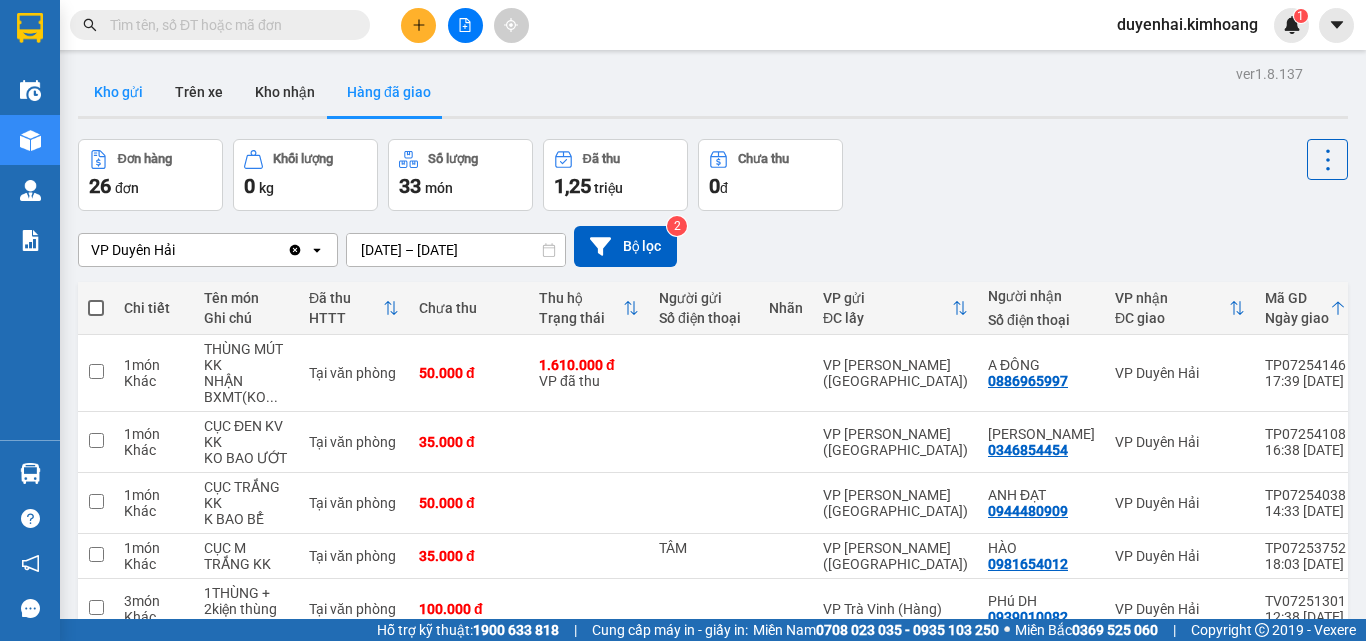 click on "Kho gửi" at bounding box center (118, 92) 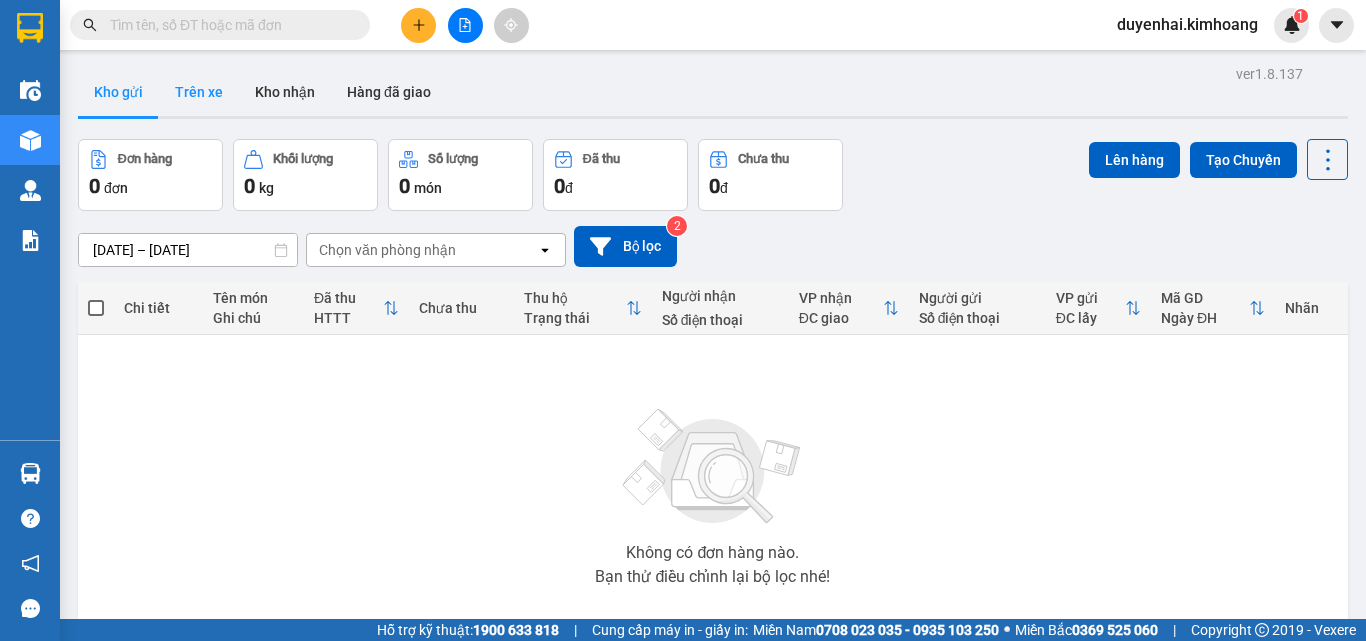 click on "Trên xe" at bounding box center [199, 92] 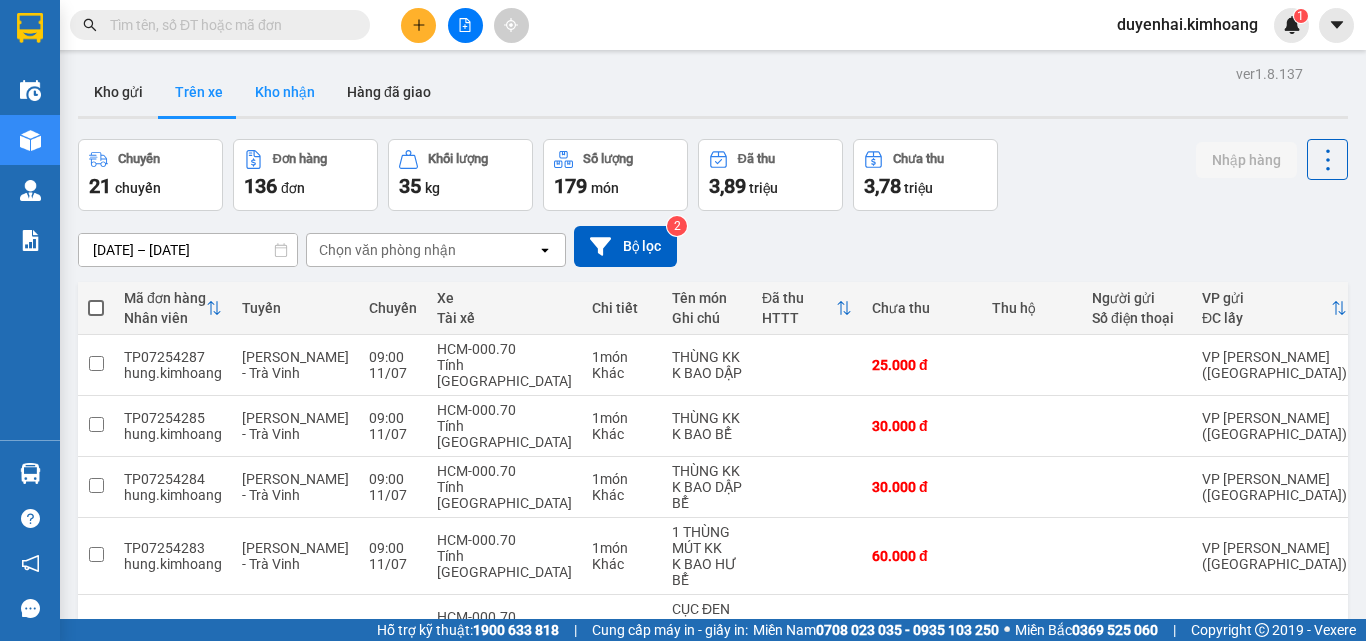 click on "Kho nhận" at bounding box center [285, 92] 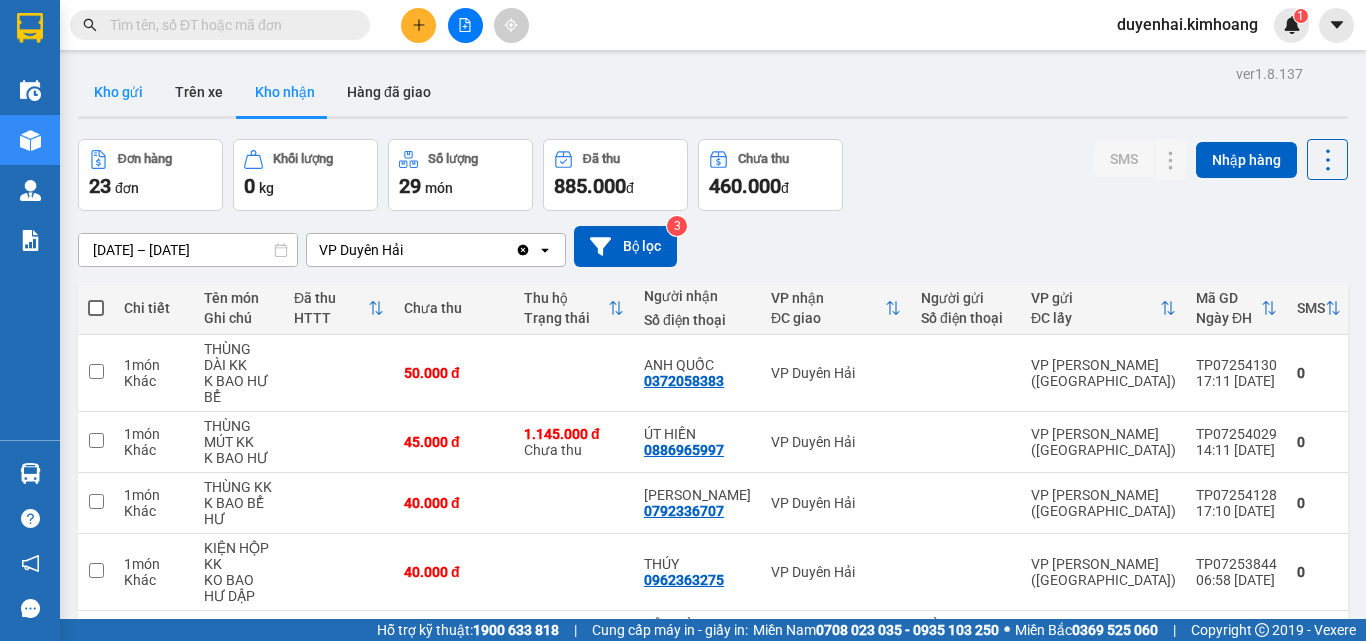 click on "Kho gửi" at bounding box center [118, 92] 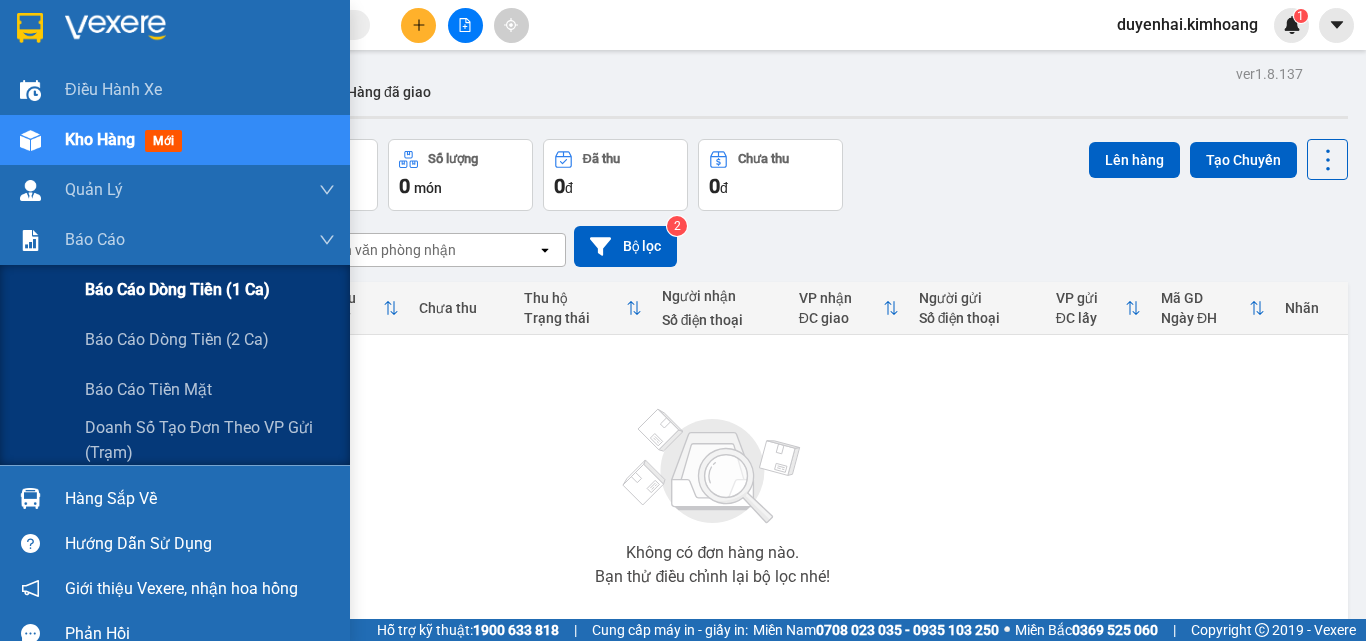 click on "Báo cáo dòng tiền (1 ca)" at bounding box center (177, 289) 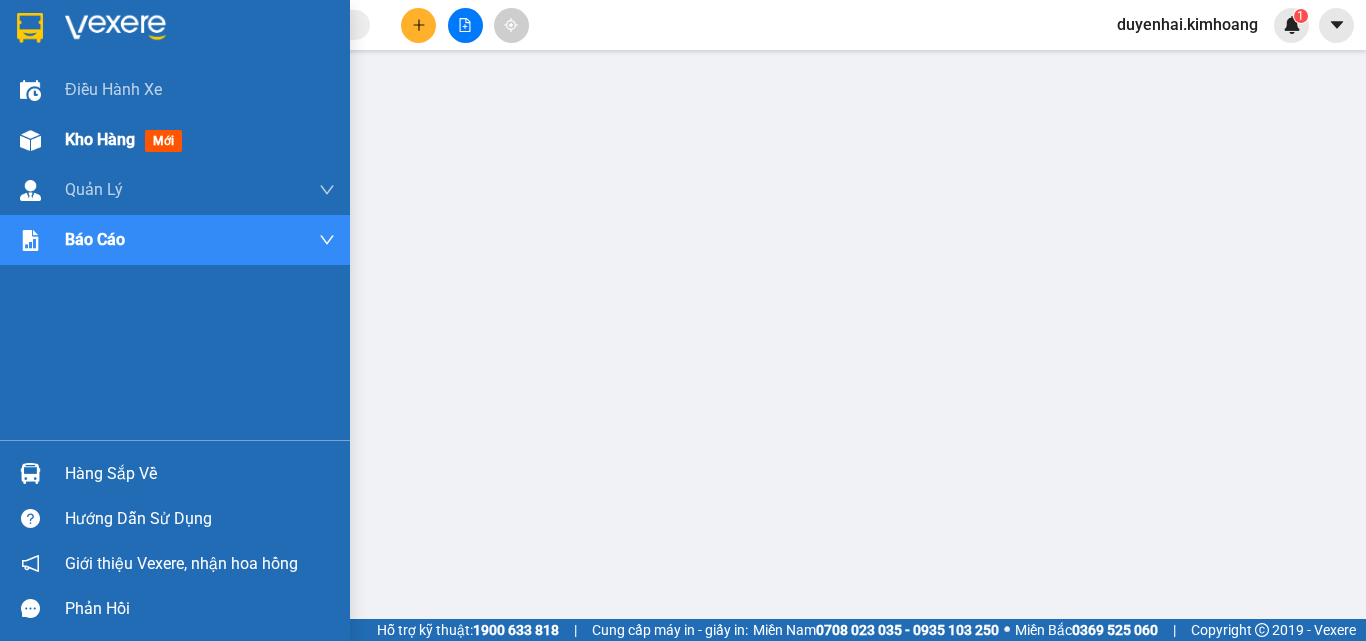 click on "Kho hàng" at bounding box center (100, 139) 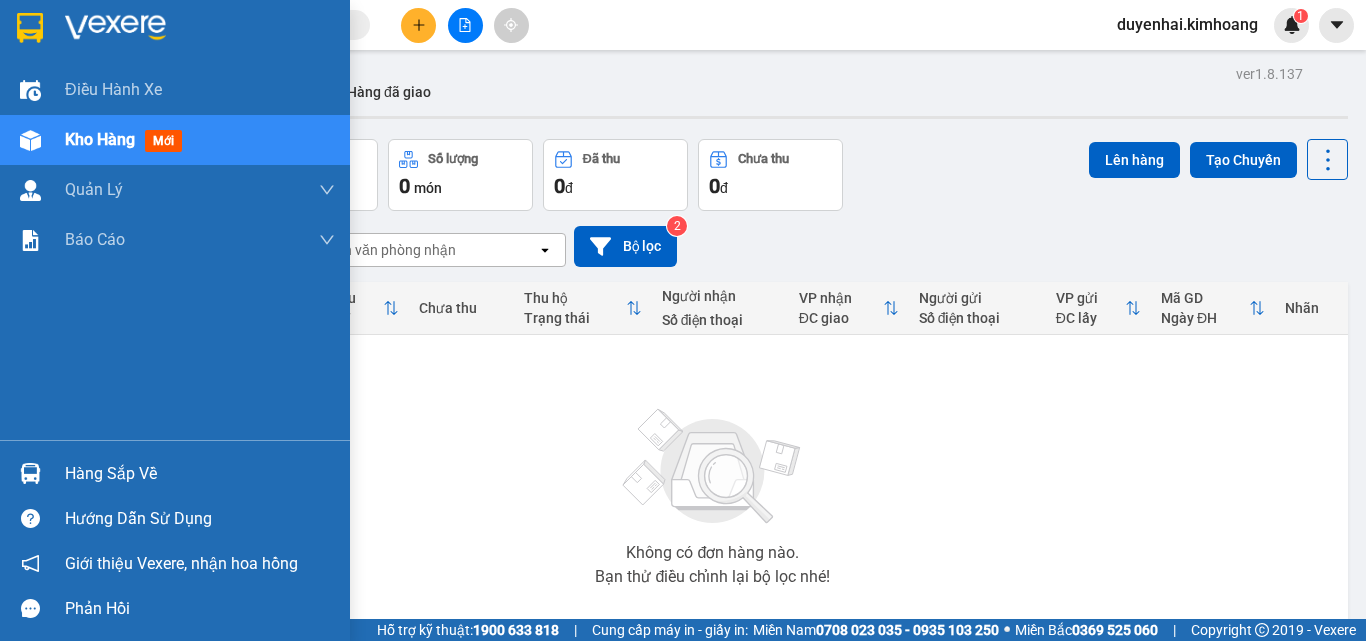 click on "Hàng sắp về" at bounding box center (200, 474) 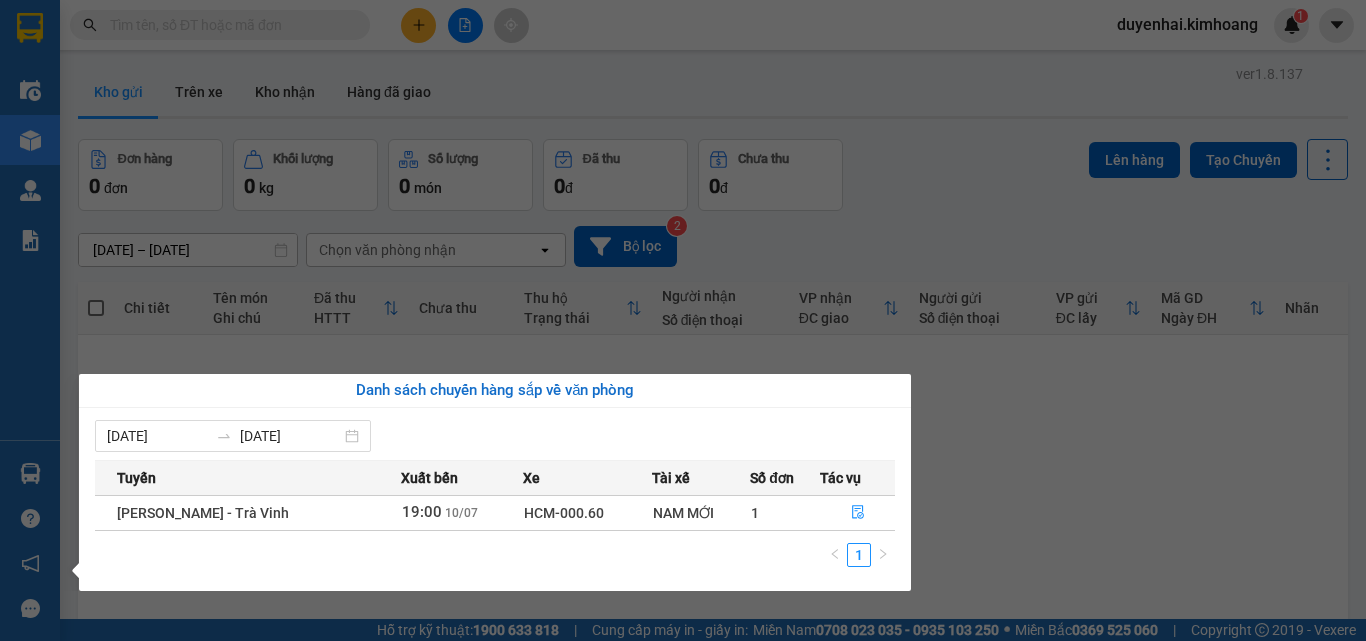 click on "Kết quả tìm kiếm ( 48 )  Bộ lọc  Mã ĐH Trạng thái Món hàng Thu hộ Tổng cước Chưa cước Nhãn Người gửi VP Gửi Người nhận VP Nhận TP07253540 12:35 [DATE] VP Nhận   HCM-019.11 18:50 [DATE] THÙNG MÚT KK SL:  1 40.000 40.000 VP [PERSON_NAME] ([GEOGRAPHIC_DATA]) 0335711409 TUYỀN  VP Trà Vinh (Hàng) TP07254302 09:08 [DATE] VP Gửi   THÙNG MÚT KK SL:  1 4.200.000 Chưa thu 50.000 50.000 VP [PERSON_NAME] ([GEOGRAPHIC_DATA]) 0335711409 TUYỀN  VP Trà Vinh (Hàng) TP07254161 17:58 [DATE] Đã giao   07:32 [DATE] THÙNG MÚT KK SL:  1 50.000 THANH VP [PERSON_NAME] ([GEOGRAPHIC_DATA]) 0335711409 TUYỀN  VP Trà Vinh (Hàng) TP07253544 12:37 [DATE] Đã giao   08:01 [DATE] THÙNG MÚT KK SL:  1 4.200.000 VP đã thu 50.000 VP [PERSON_NAME] ([GEOGRAPHIC_DATA]) 0335711409 TUYỀN  VP Trà Vinh (Hàng) TP07252739 16:01 [DATE] Đã giao   09:43 [DATE] THÙNG MÚT KK SL:  1 2.675.000 VP đã thu 50.000 VP [PERSON_NAME] ([GEOGRAPHIC_DATA]) 0335711409 TUYỀN  VP Trà Vinh (Hàng) TP07252030 15:44 [DATE] Đã giao   09:13 [DATE] 1" at bounding box center [683, 320] 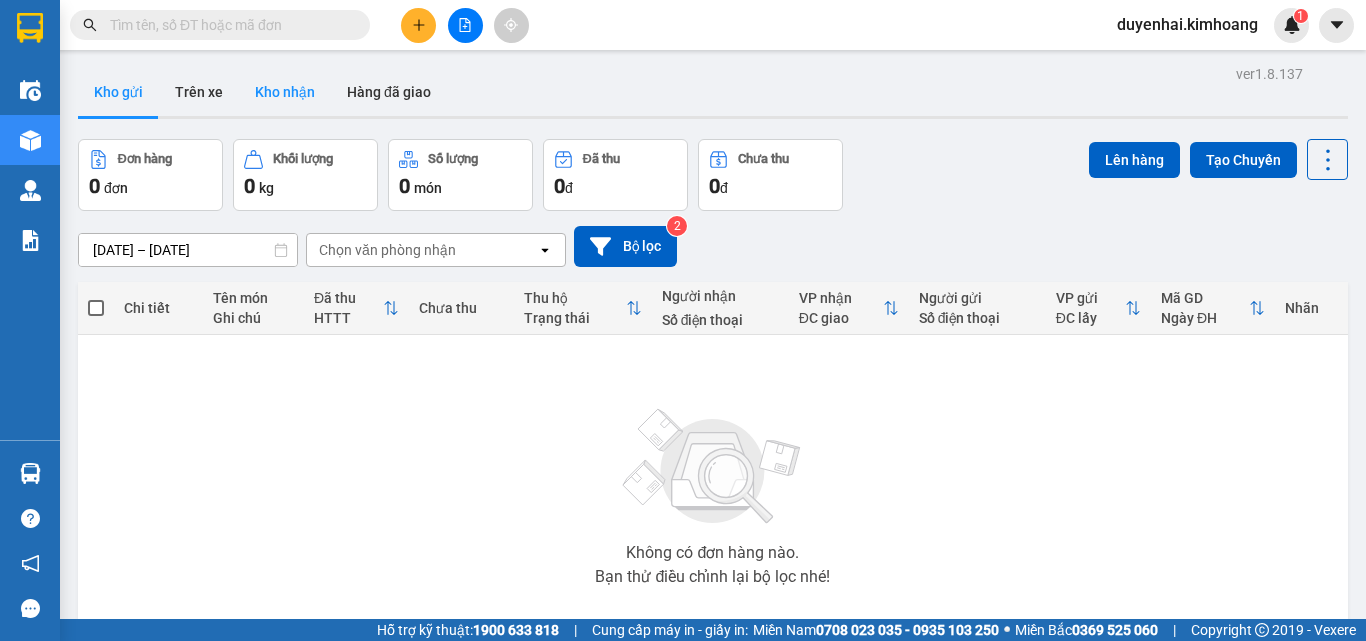 click on "Kho nhận" at bounding box center [285, 92] 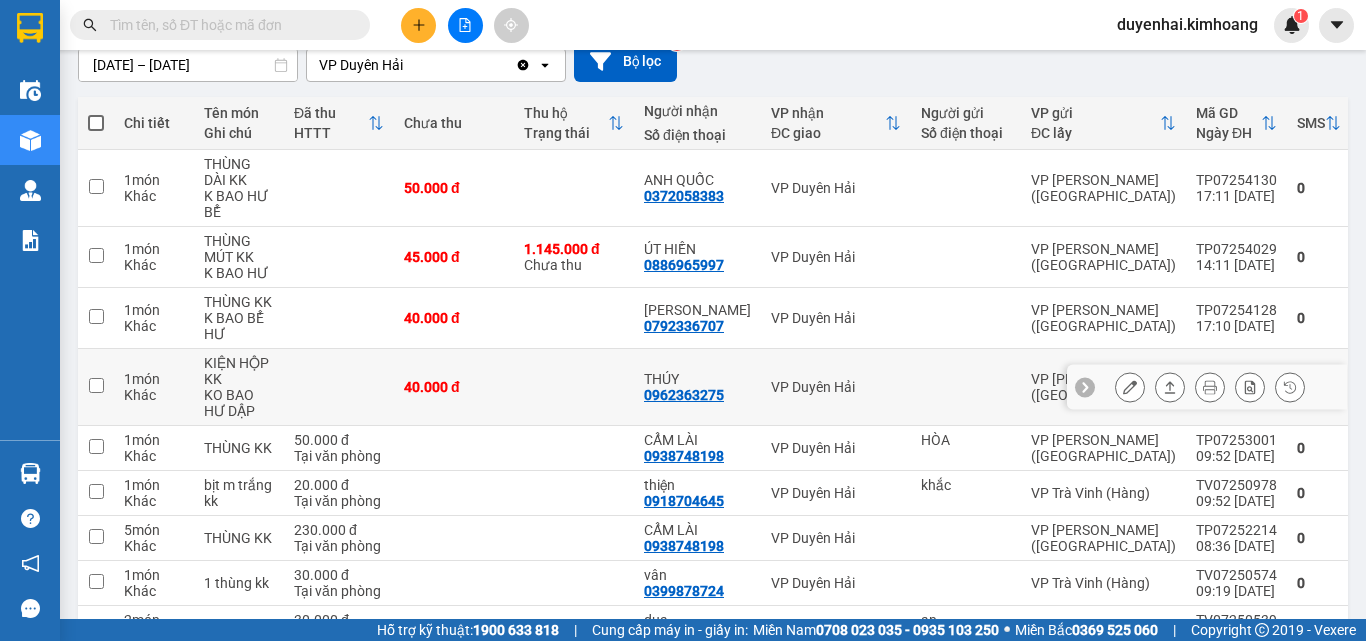 scroll, scrollTop: 200, scrollLeft: 0, axis: vertical 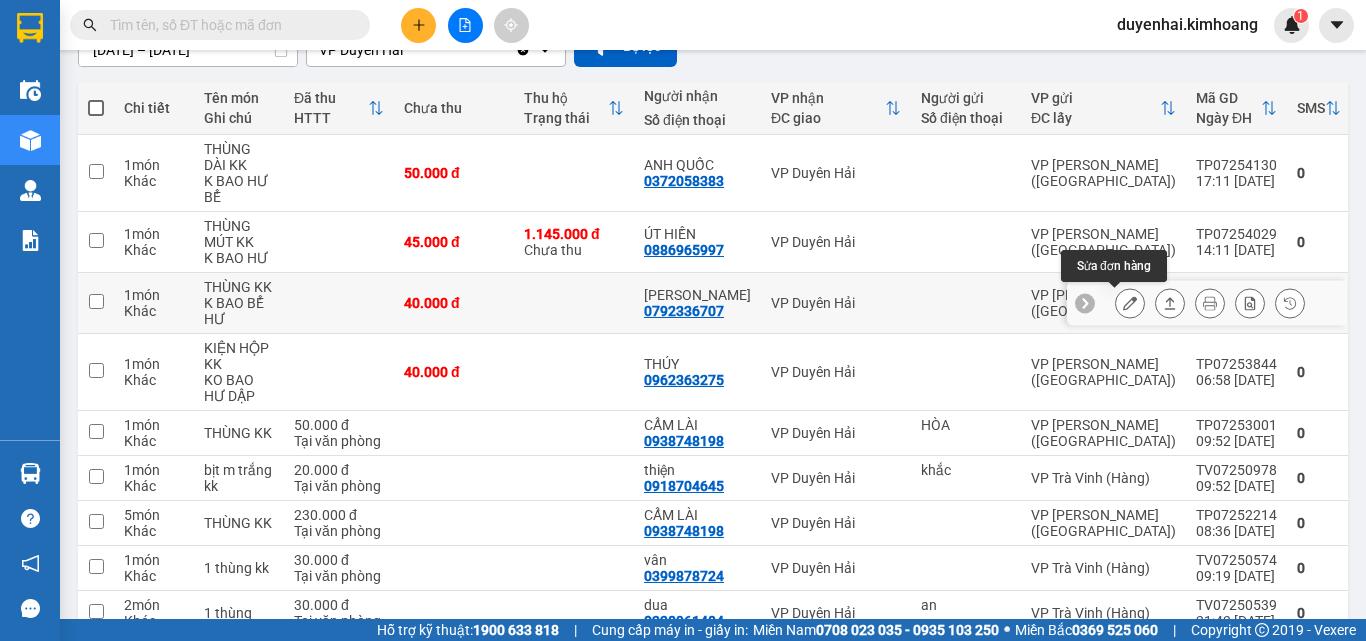 click at bounding box center [1130, 303] 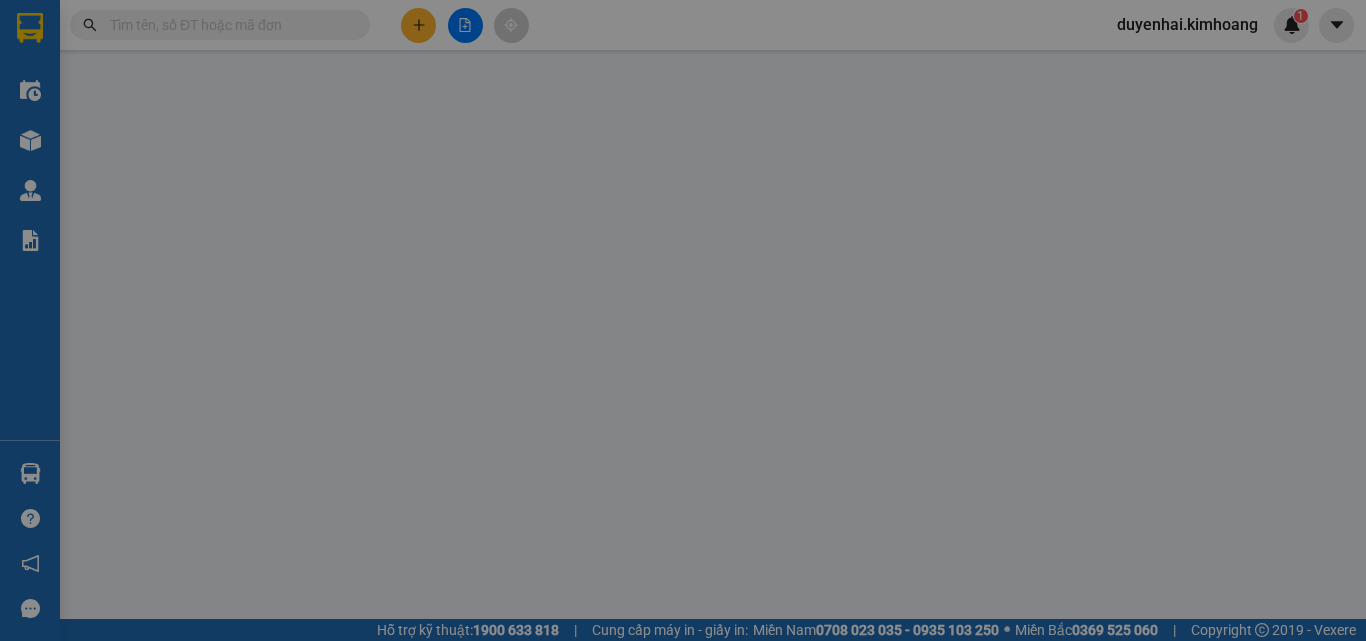 type on "0792336707" 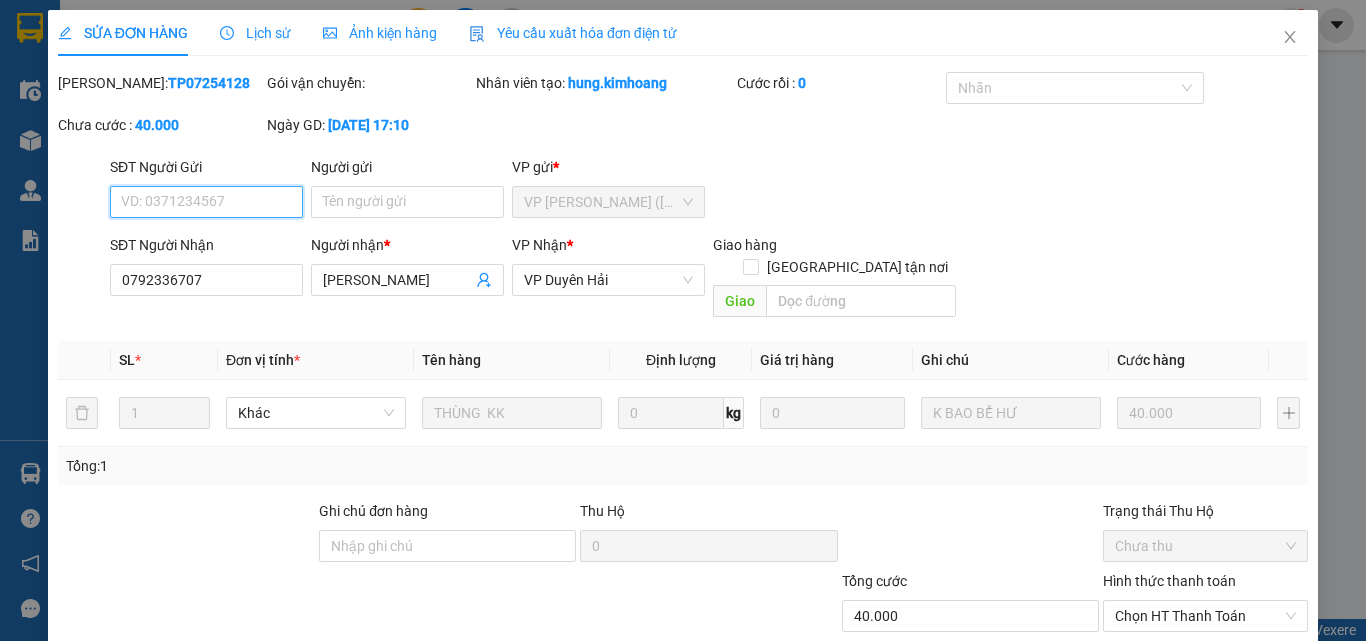 scroll, scrollTop: 0, scrollLeft: 0, axis: both 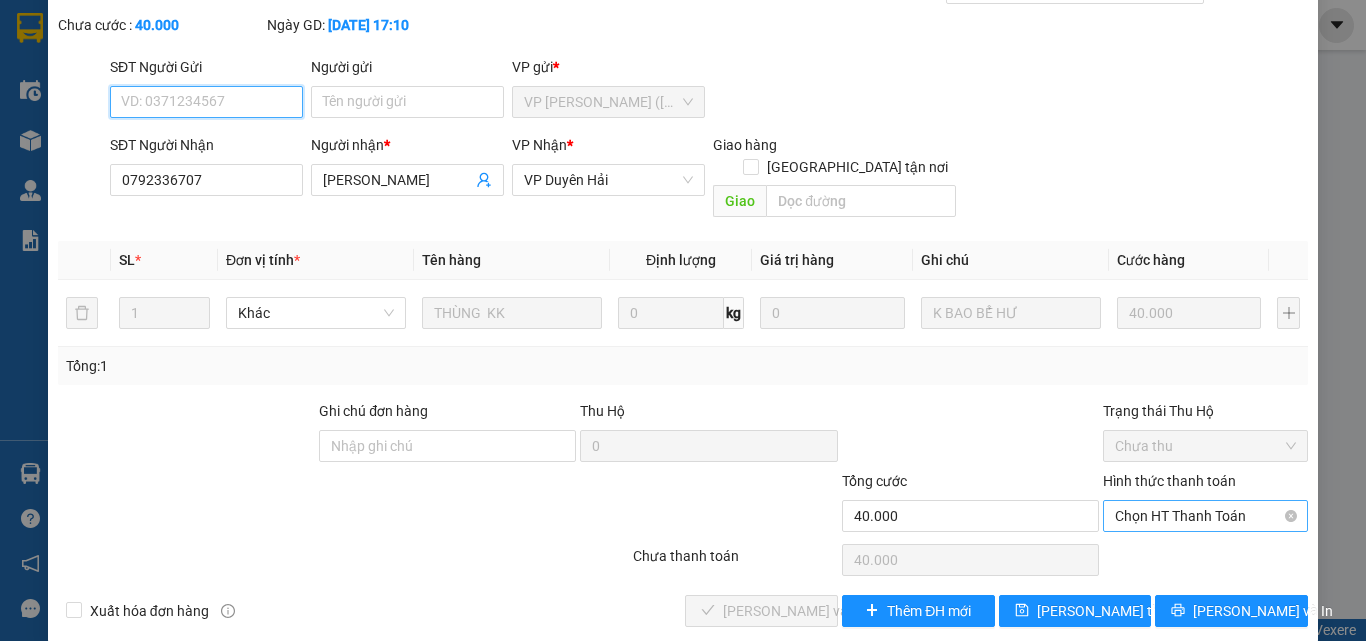 click on "Chọn HT Thanh Toán" at bounding box center [1205, 516] 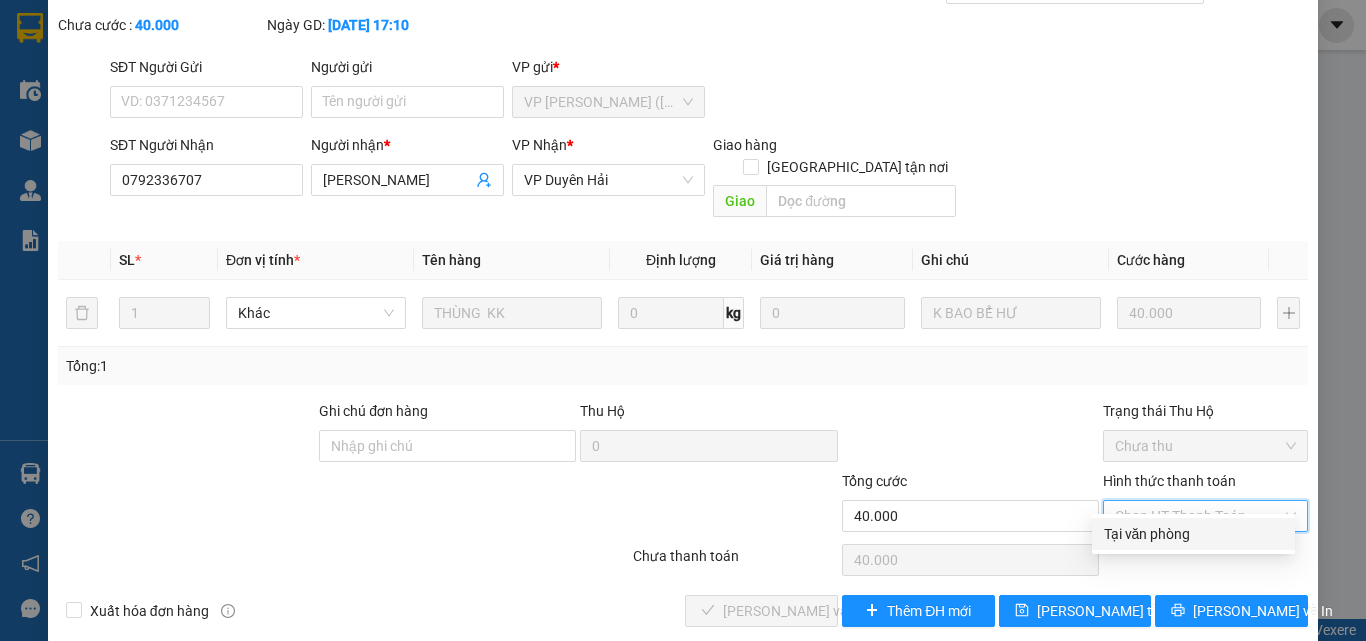 click on "Tại văn phòng" at bounding box center (1193, 534) 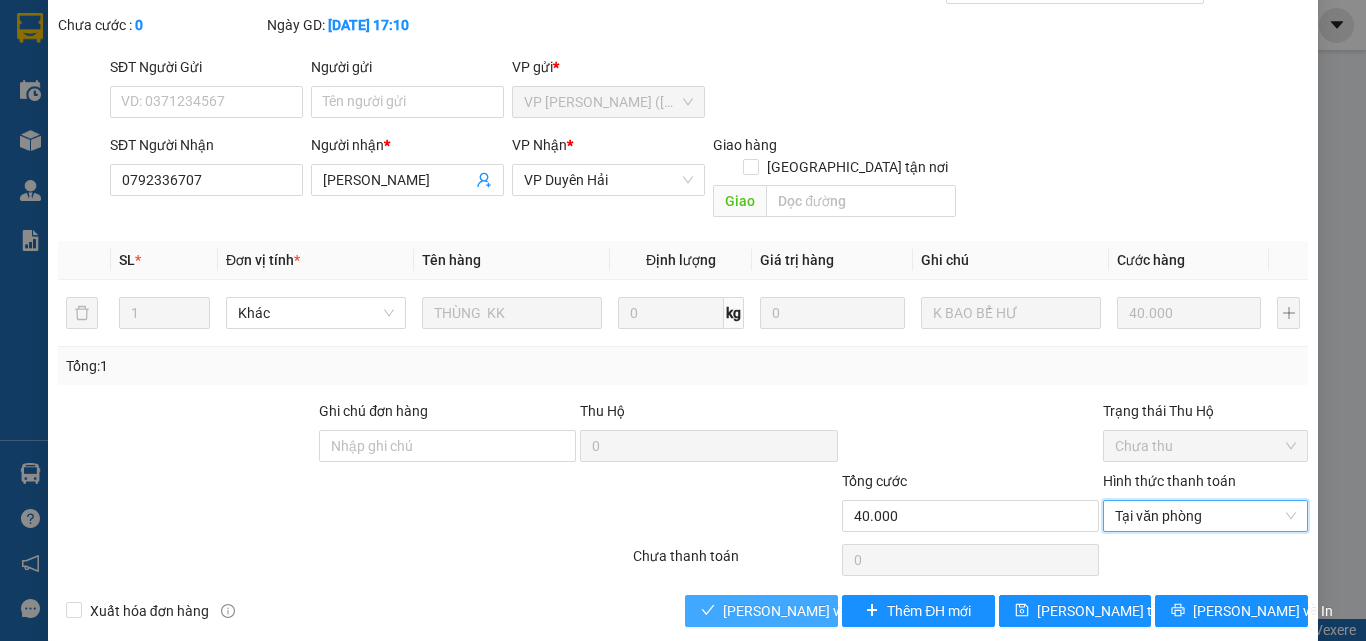 click on "[PERSON_NAME] và Giao hàng" at bounding box center [819, 611] 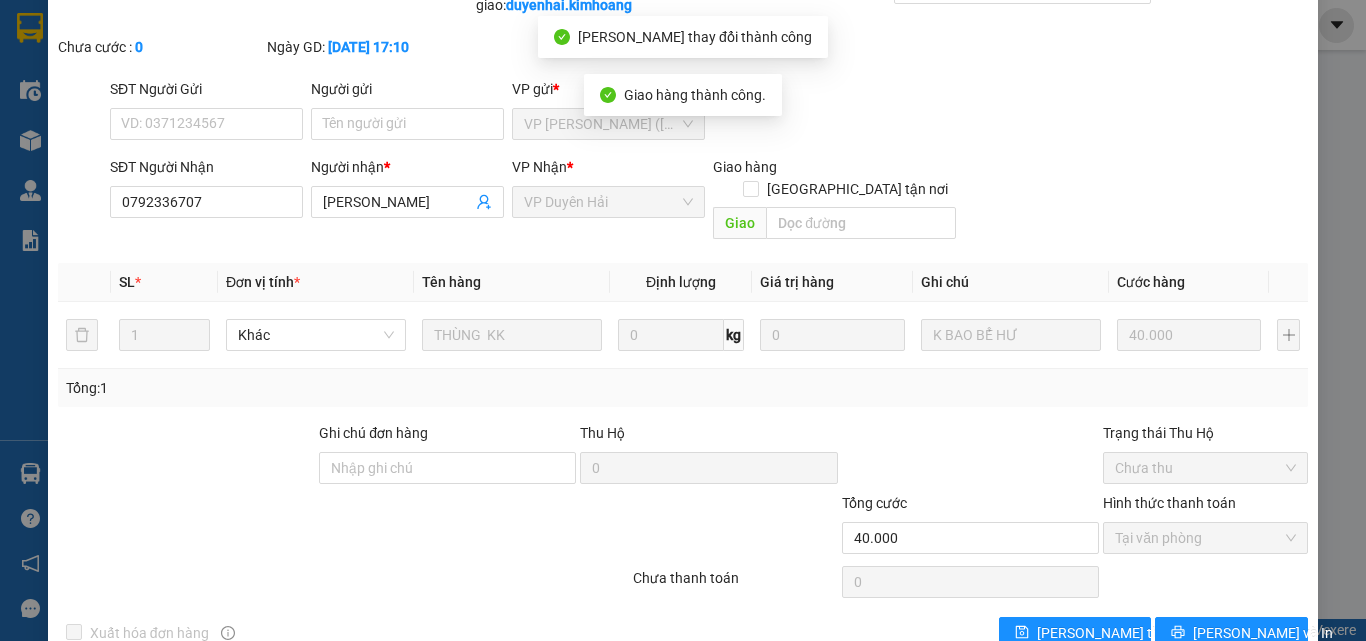 scroll, scrollTop: 0, scrollLeft: 0, axis: both 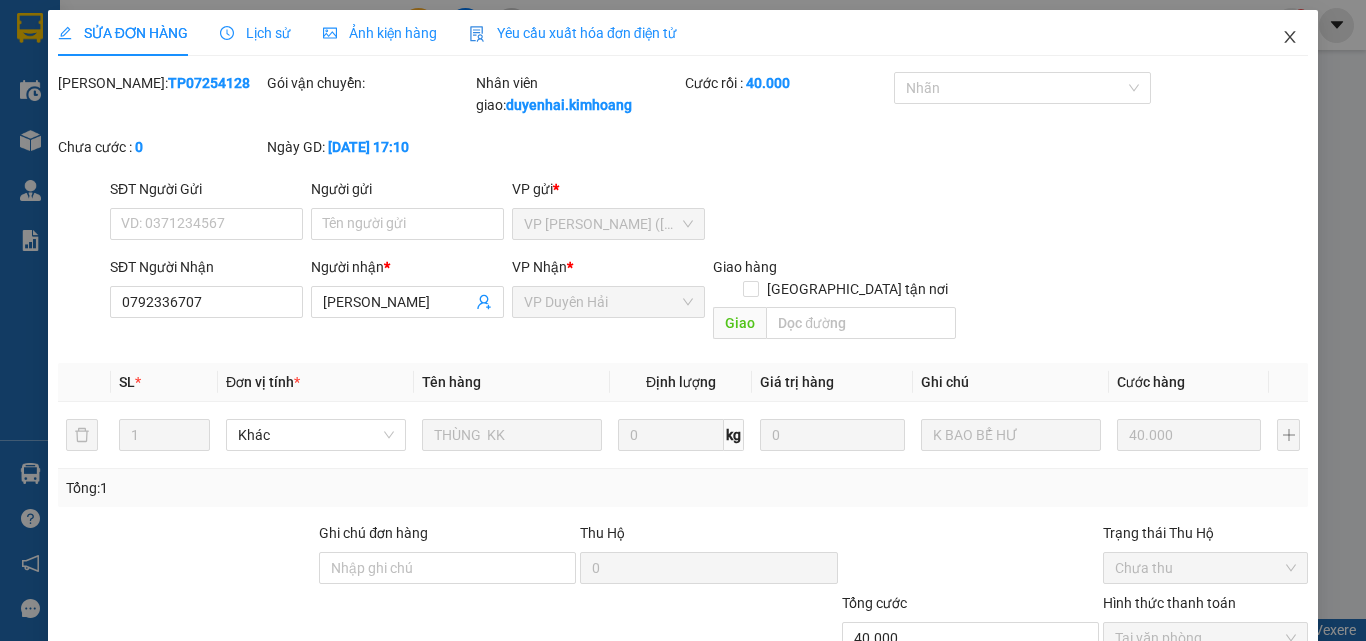click 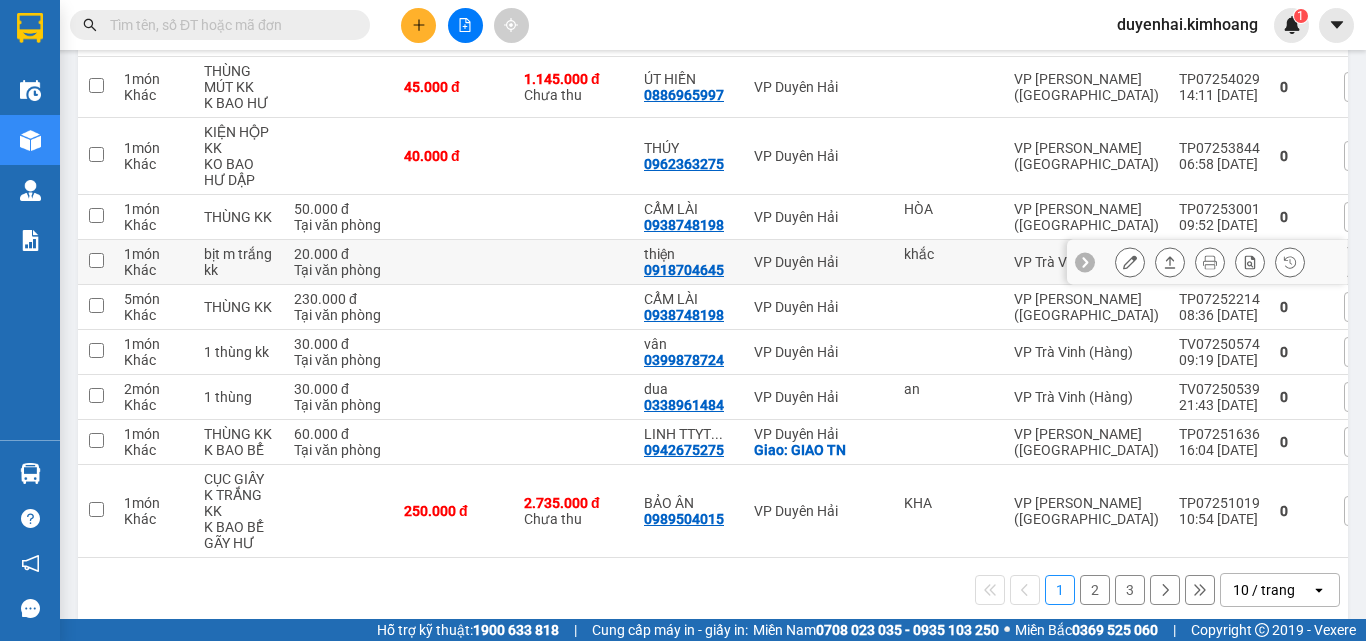 scroll, scrollTop: 384, scrollLeft: 0, axis: vertical 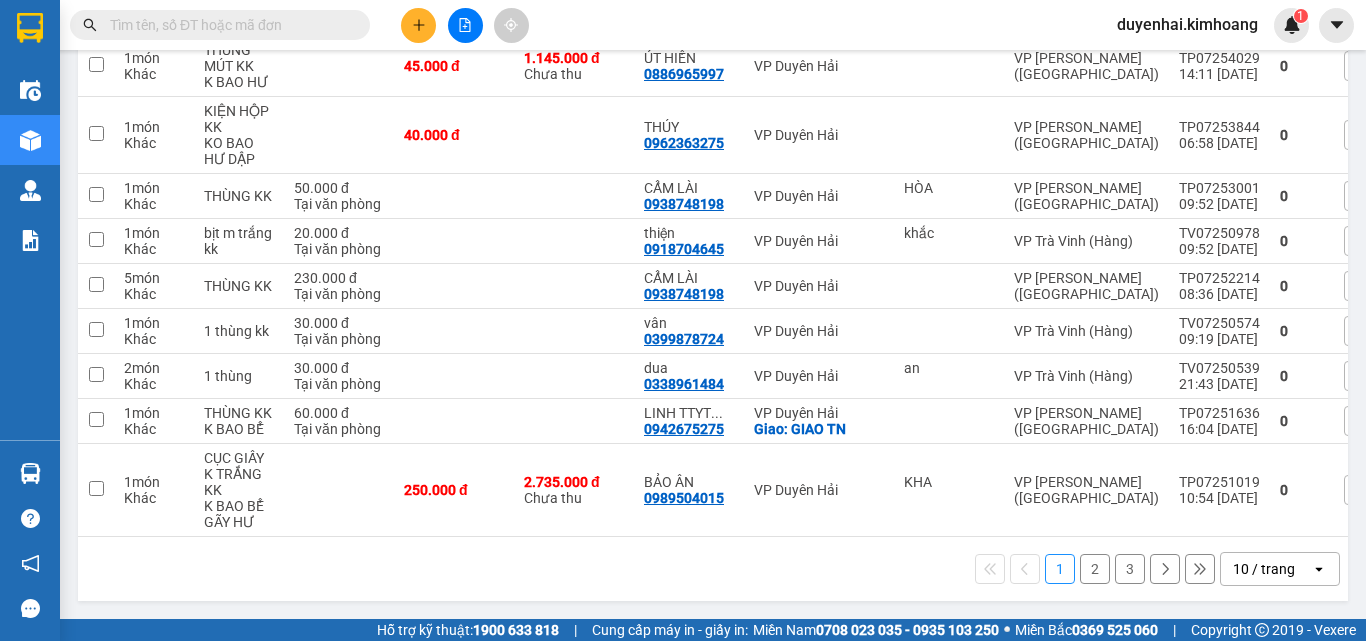 click on "2" at bounding box center (1095, 569) 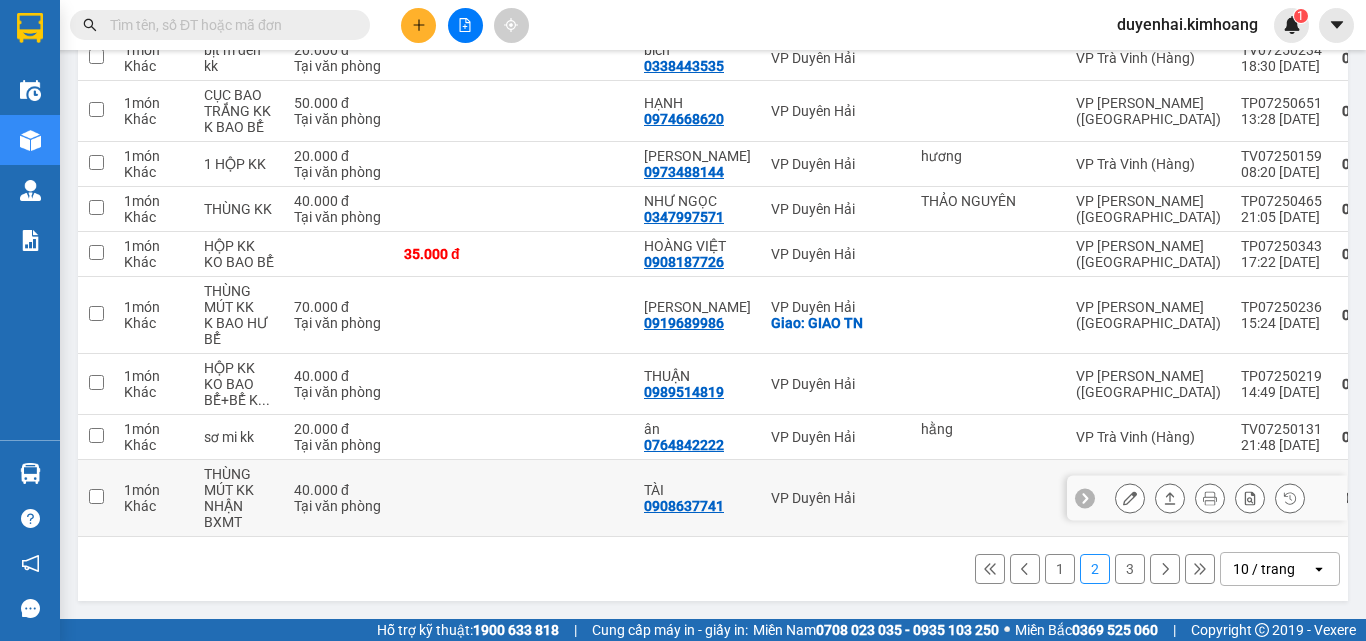 scroll, scrollTop: 384, scrollLeft: 0, axis: vertical 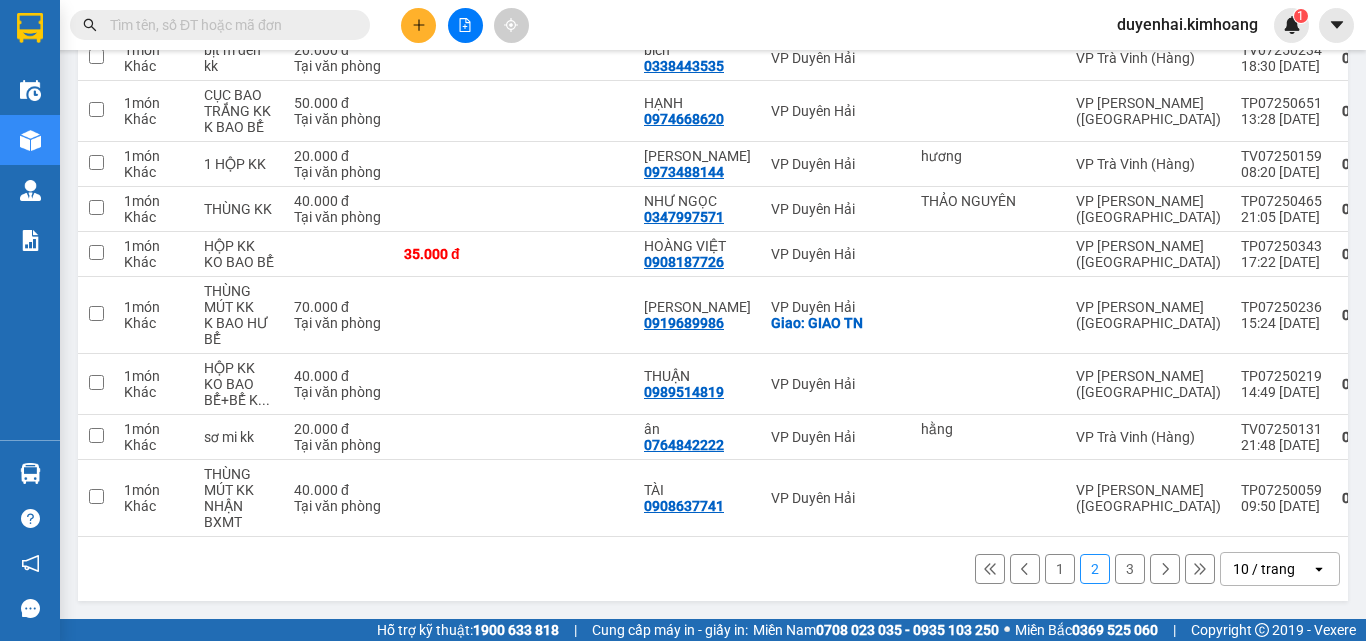 click on "3" at bounding box center (1130, 569) 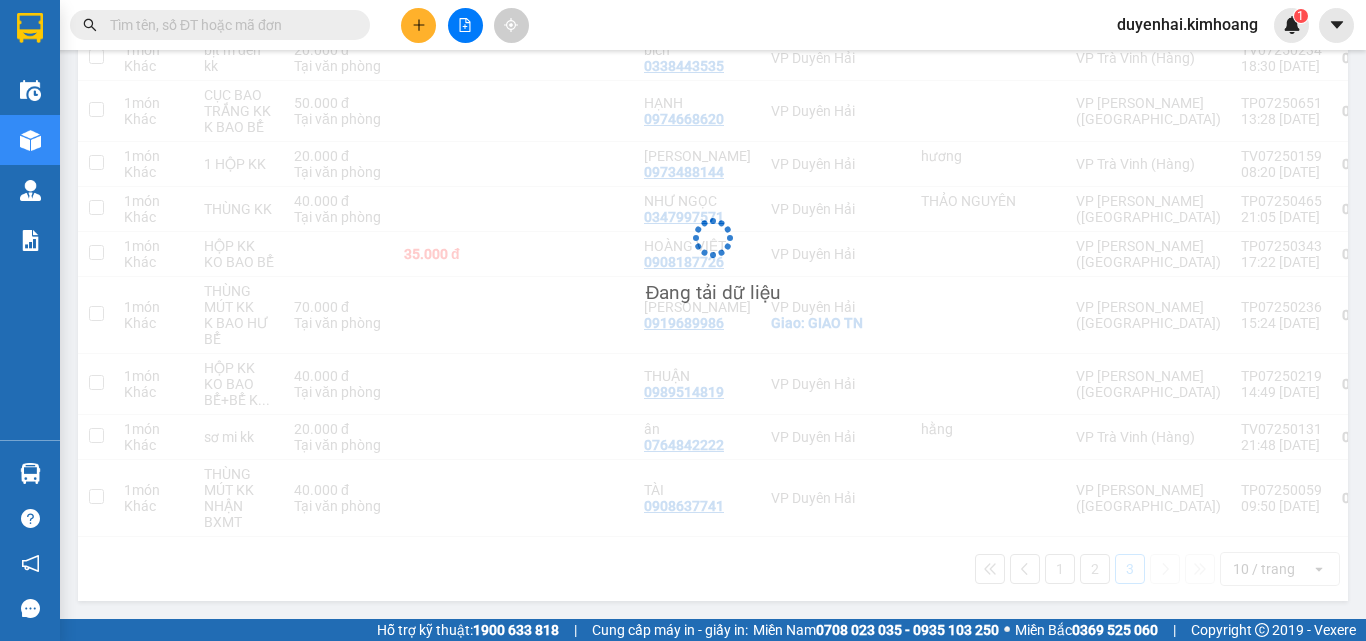 scroll, scrollTop: 92, scrollLeft: 0, axis: vertical 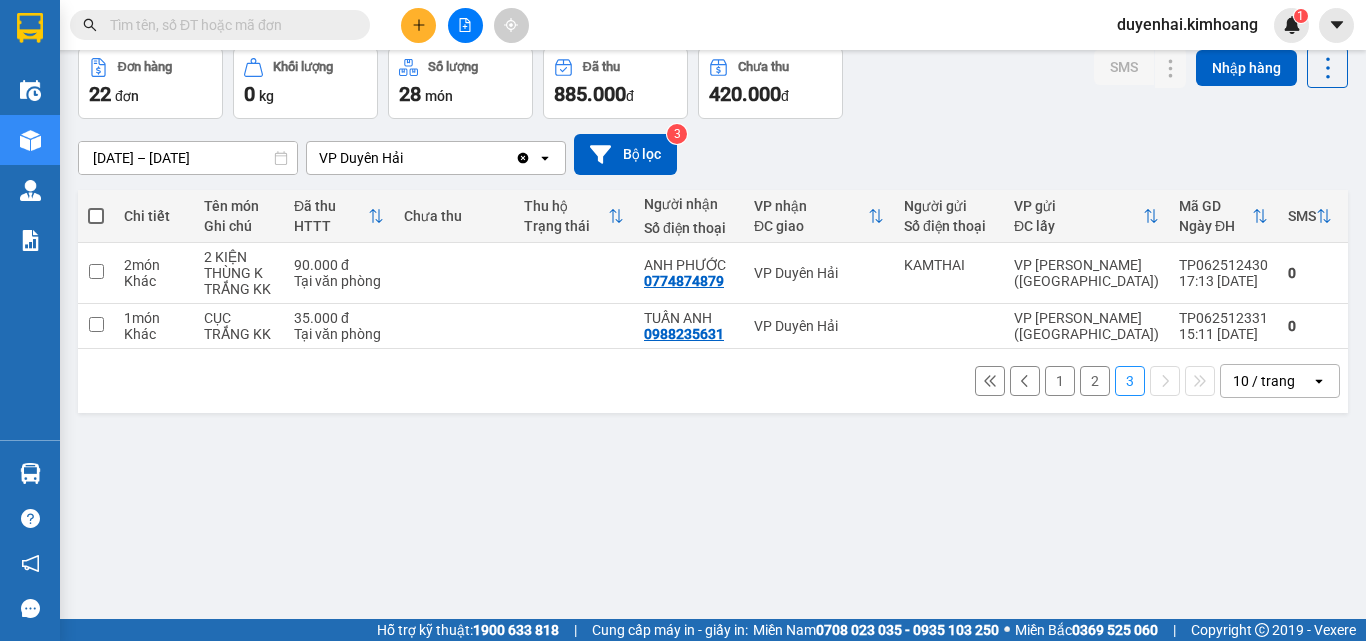 click on "1" at bounding box center [1060, 381] 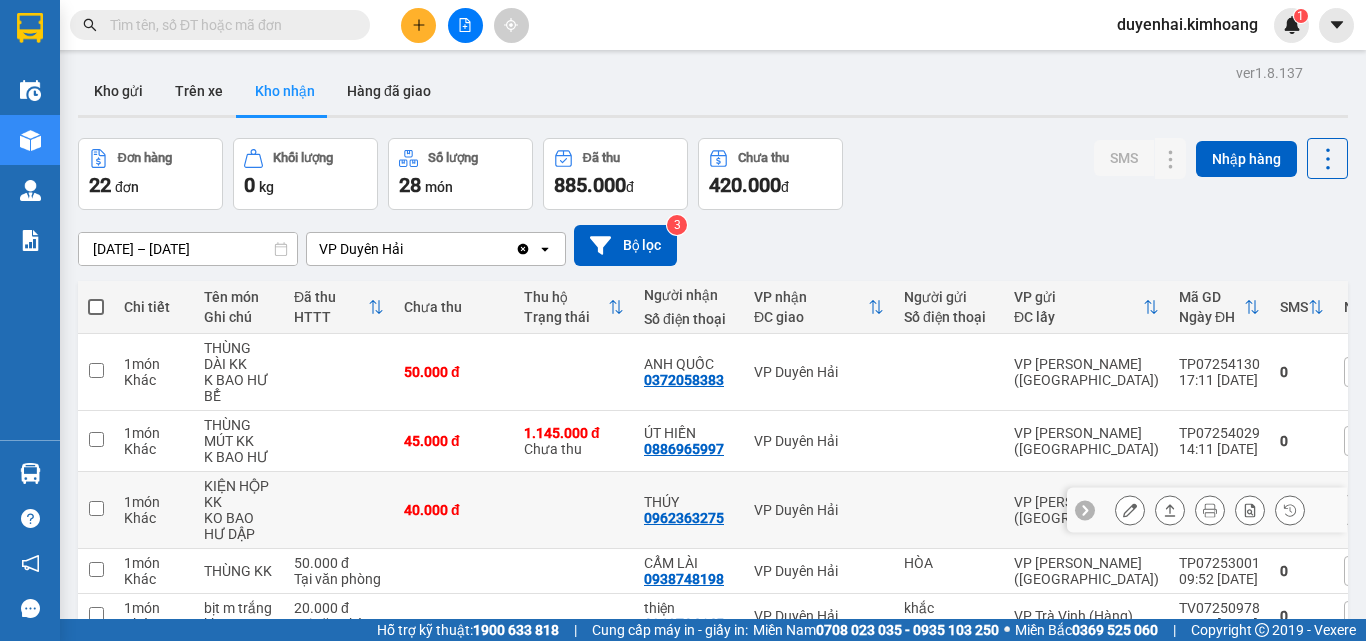 scroll, scrollTop: 0, scrollLeft: 0, axis: both 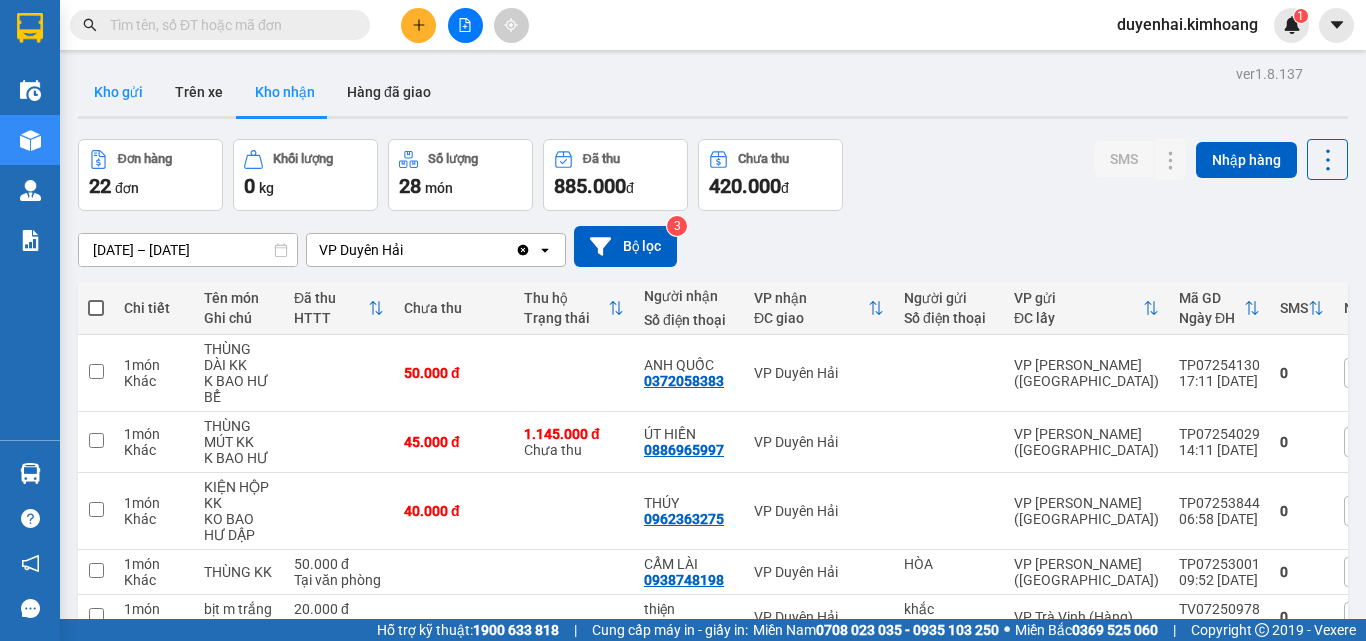 click on "Kho gửi" at bounding box center [118, 92] 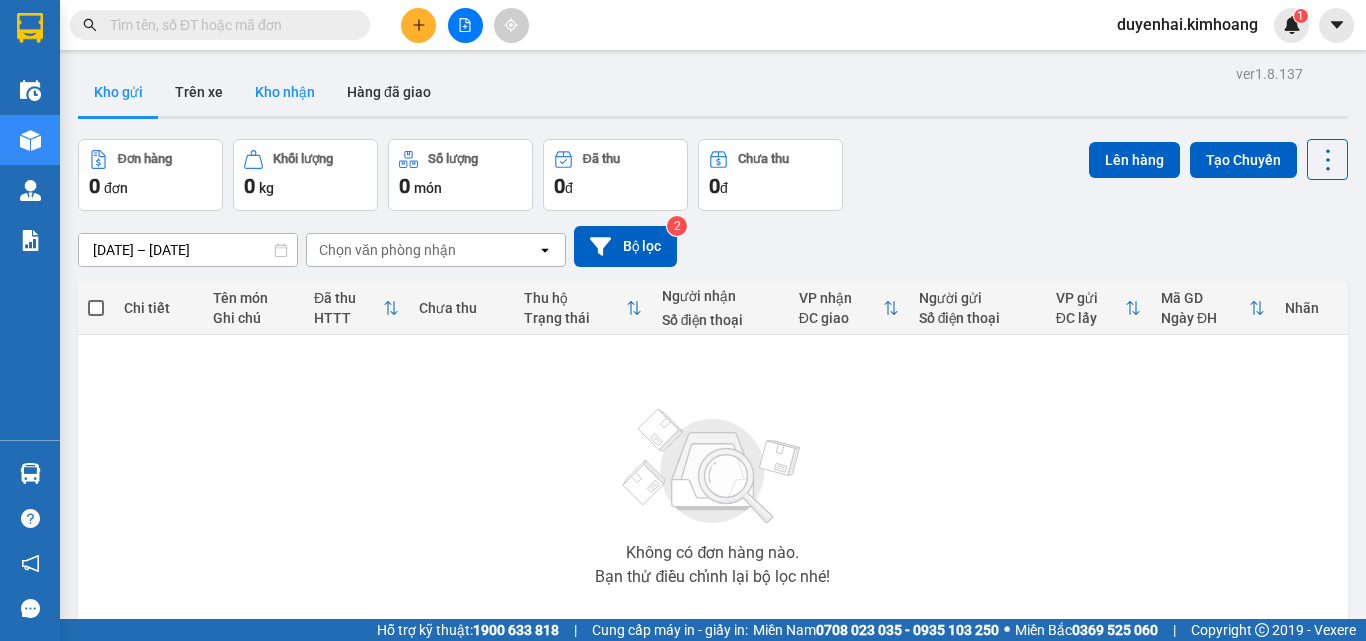 click on "Kho nhận" at bounding box center (285, 92) 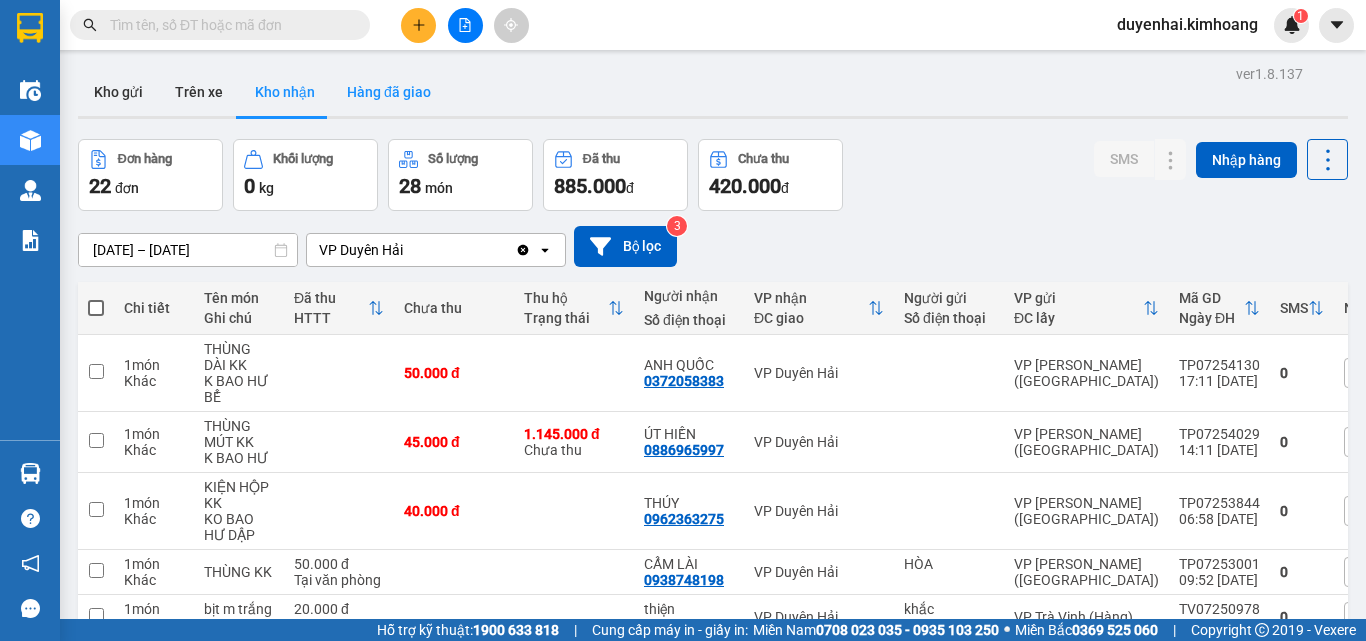 click on "Hàng đã giao" at bounding box center (389, 92) 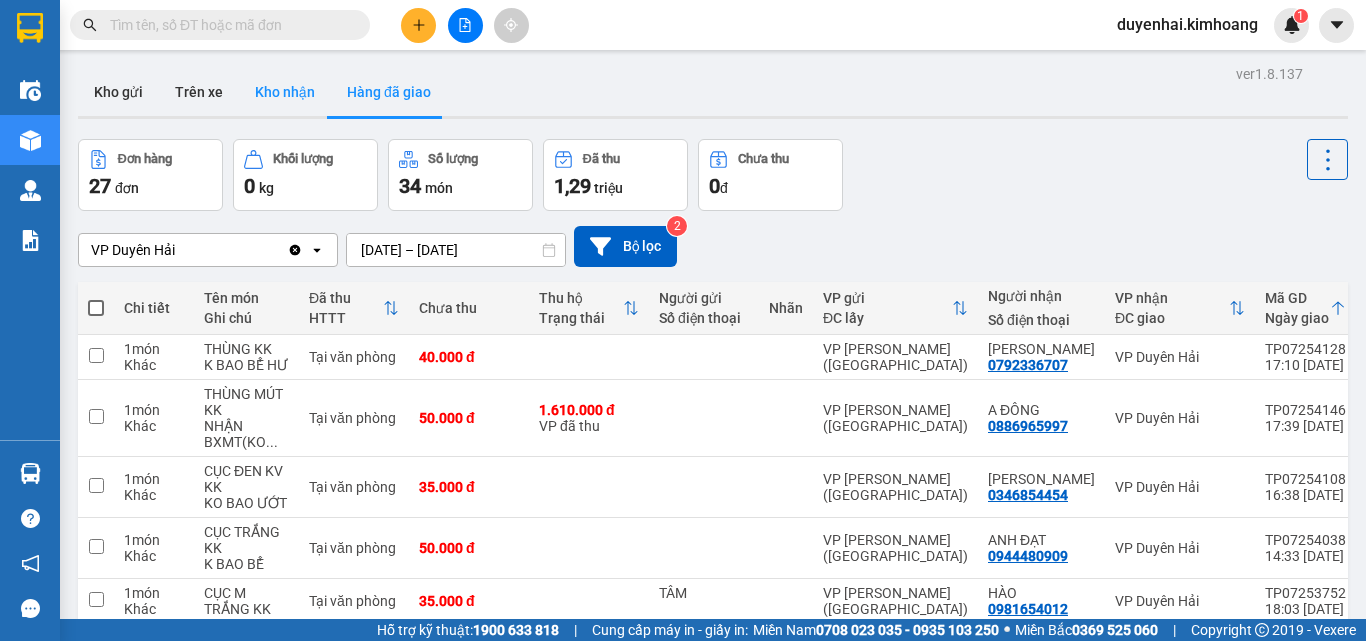 click on "Kho nhận" at bounding box center (285, 92) 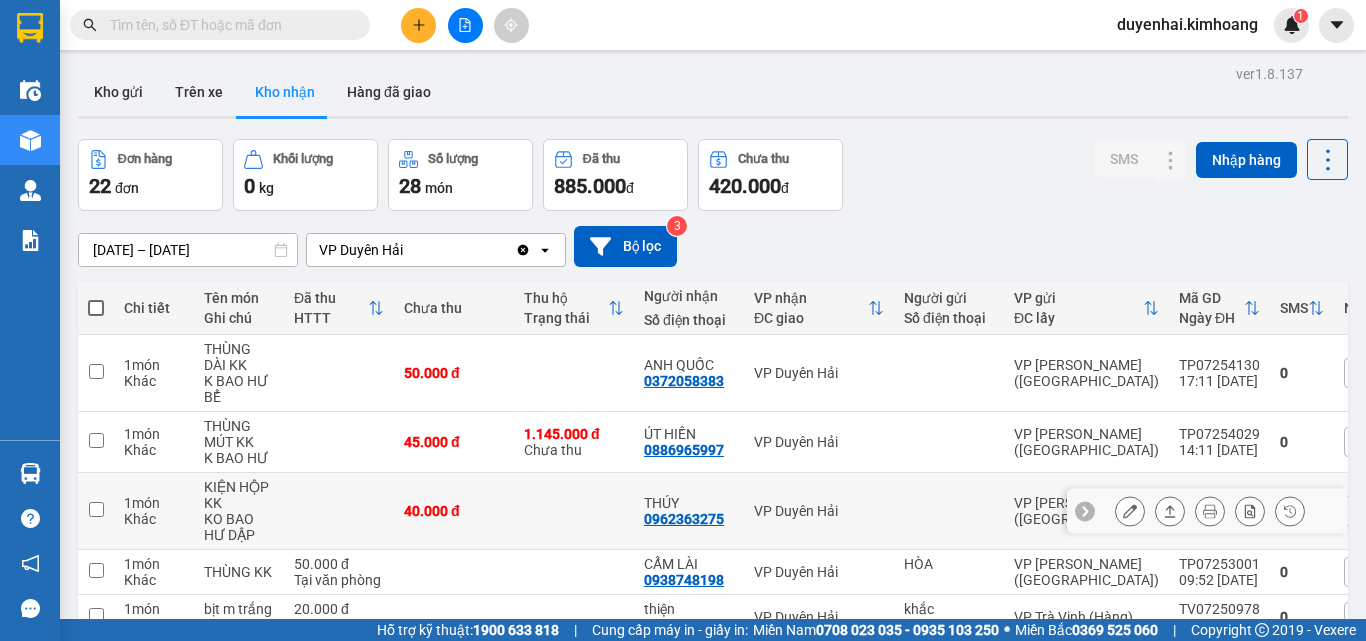 click 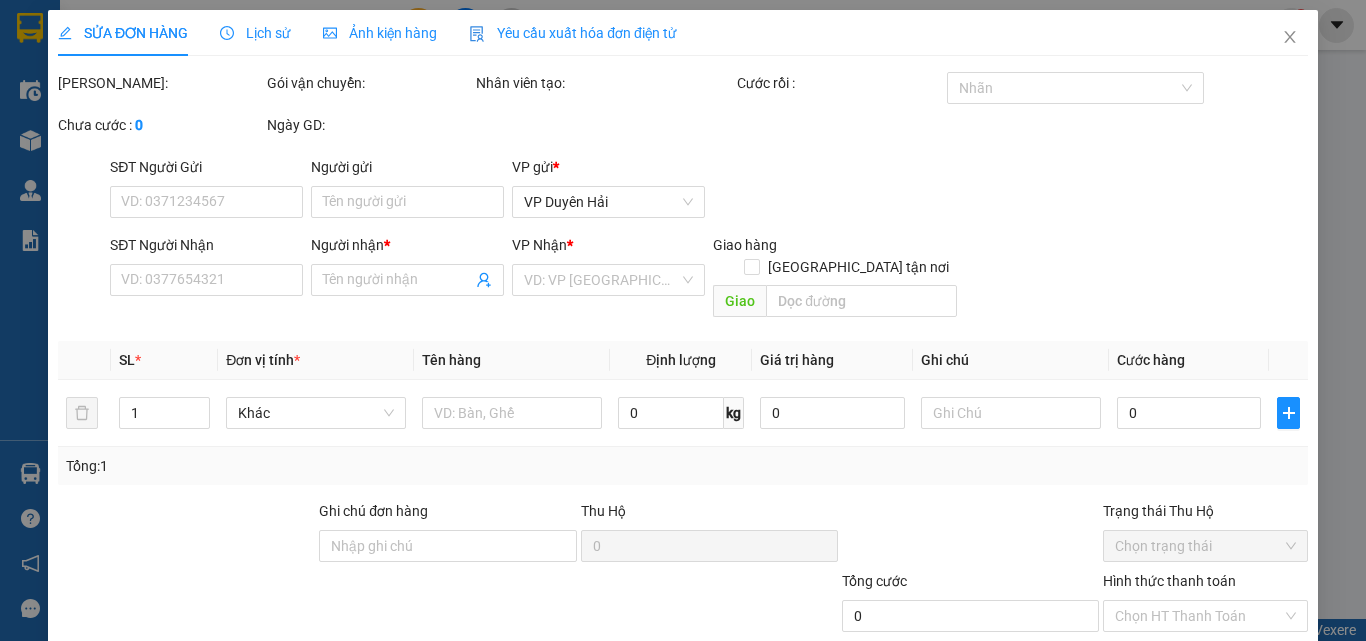 type on "0962363275" 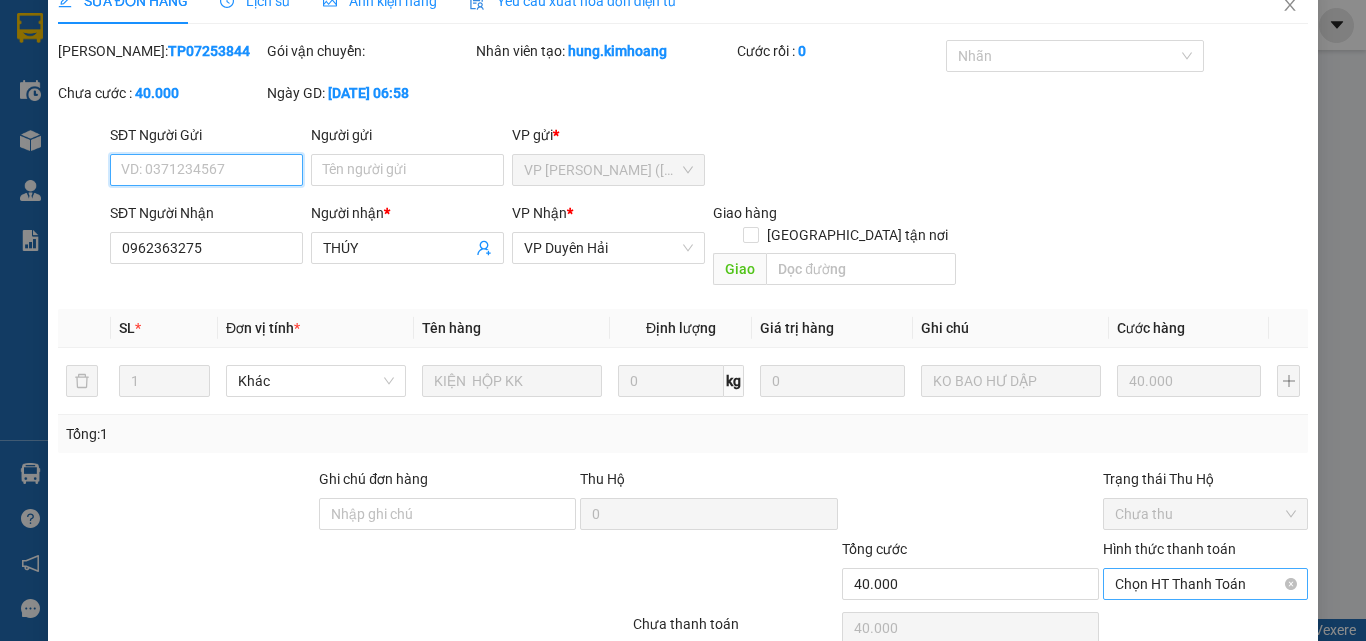 scroll, scrollTop: 93, scrollLeft: 0, axis: vertical 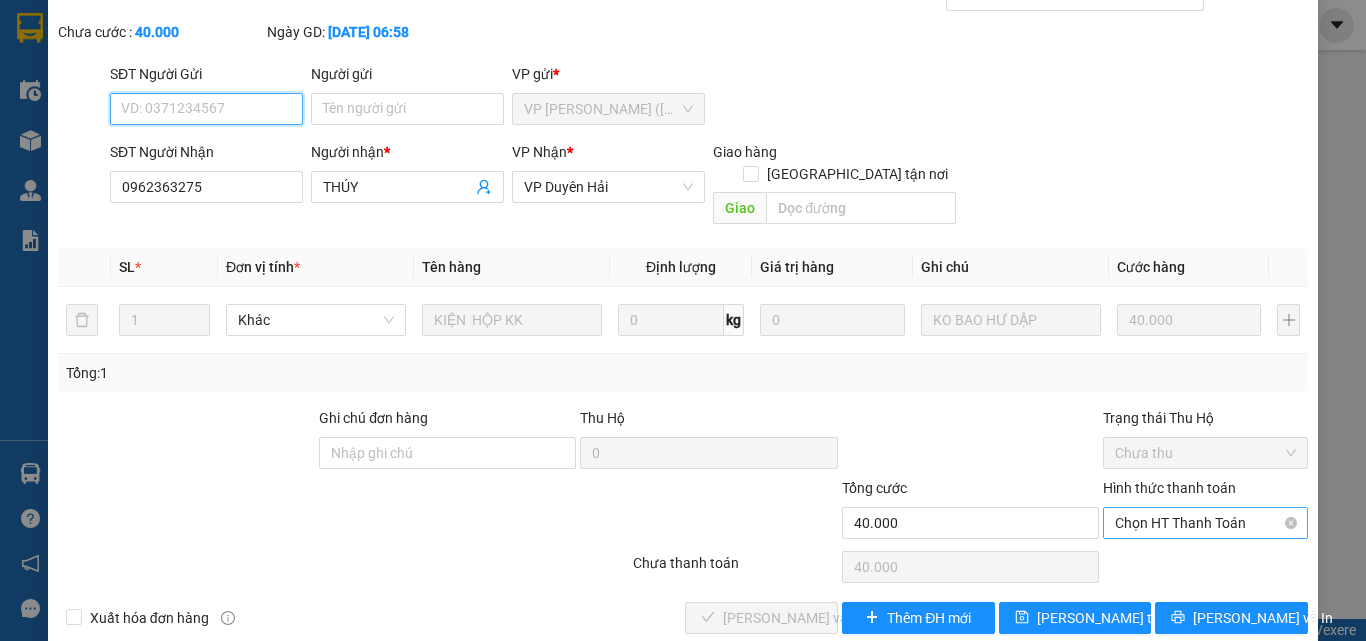 click on "Chọn HT Thanh Toán" at bounding box center (1205, 523) 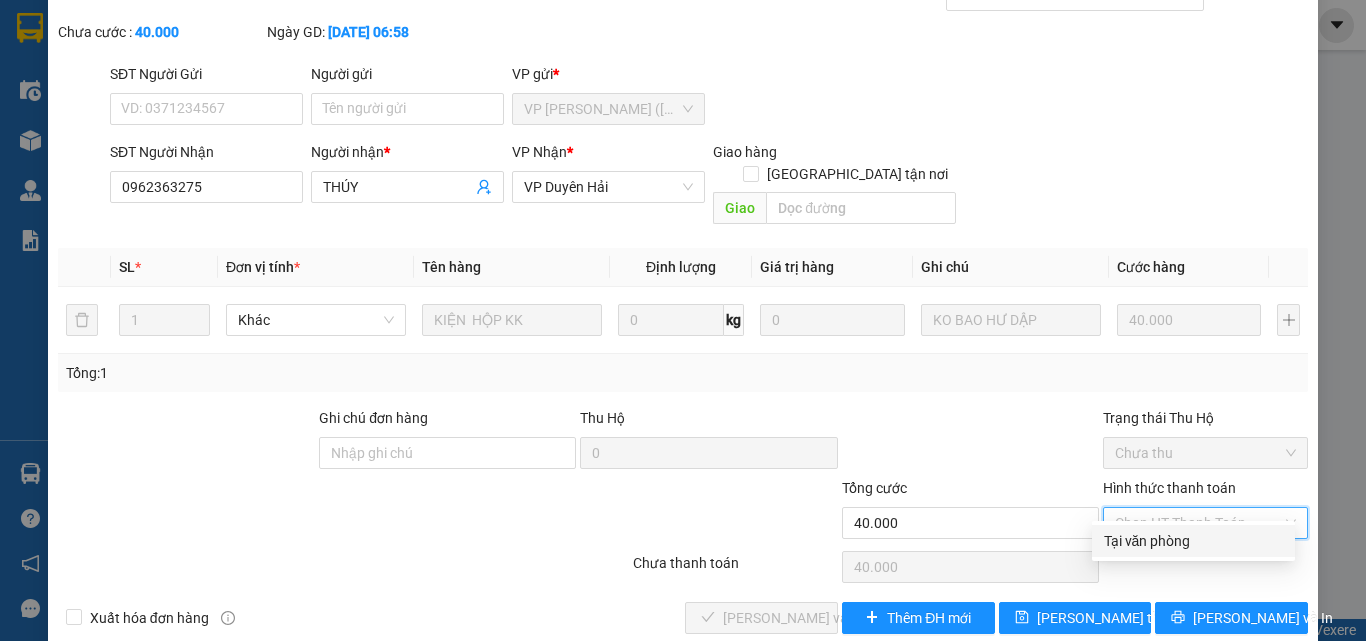 click on "Tại văn phòng" at bounding box center [1193, 541] 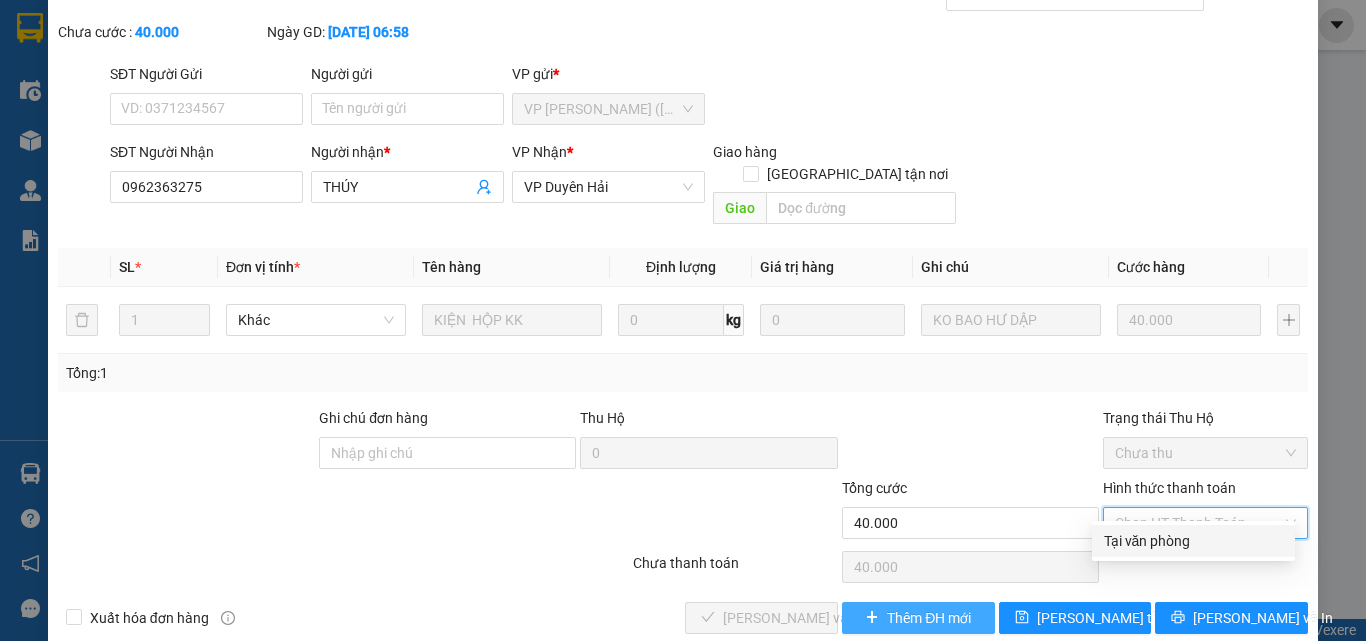 type on "0" 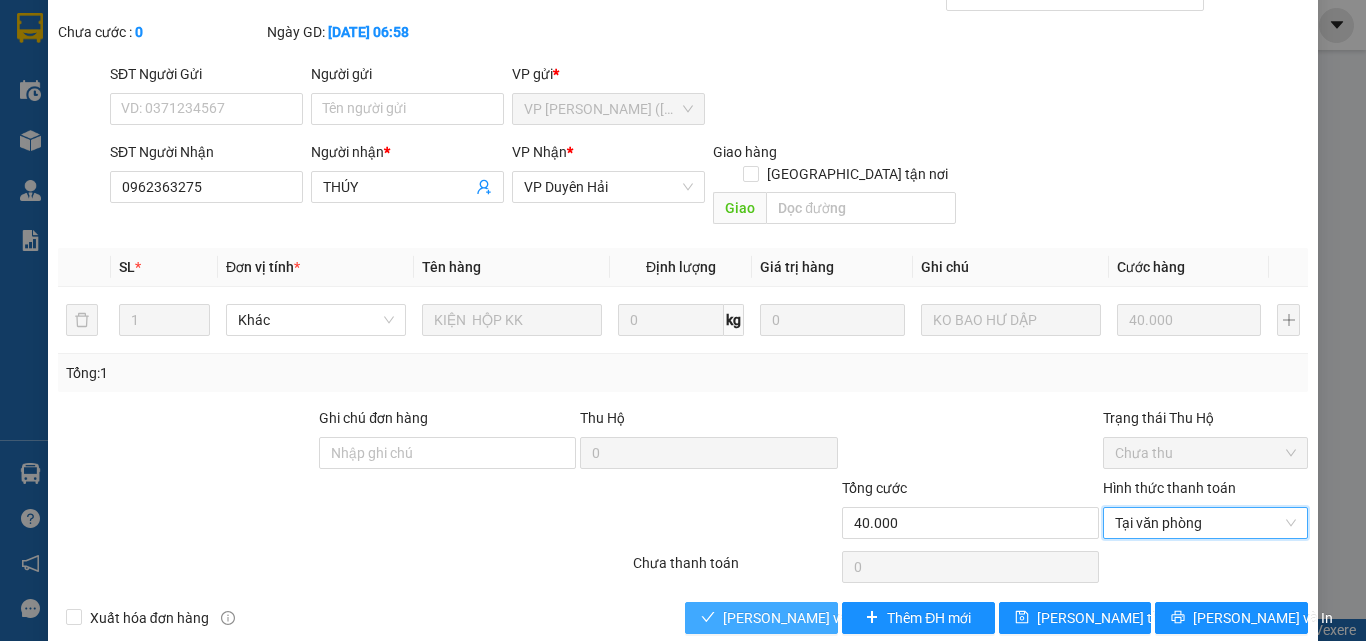 click on "[PERSON_NAME] và Giao hàng" at bounding box center [761, 618] 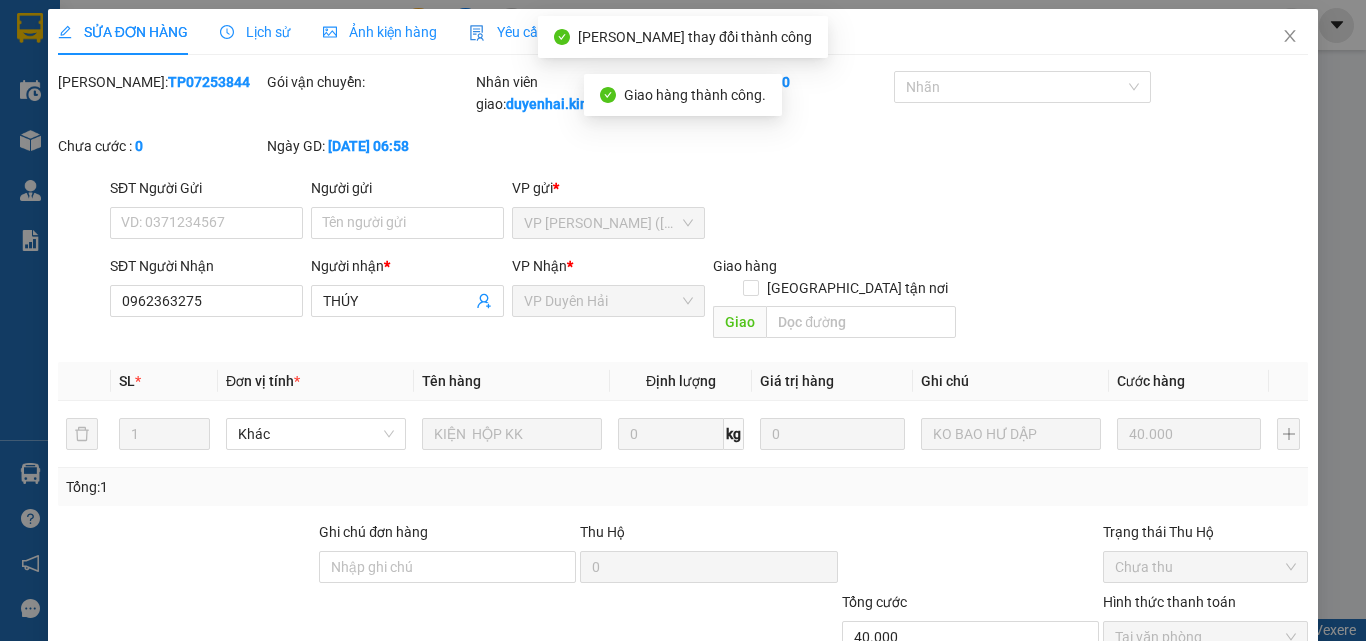 scroll, scrollTop: 0, scrollLeft: 0, axis: both 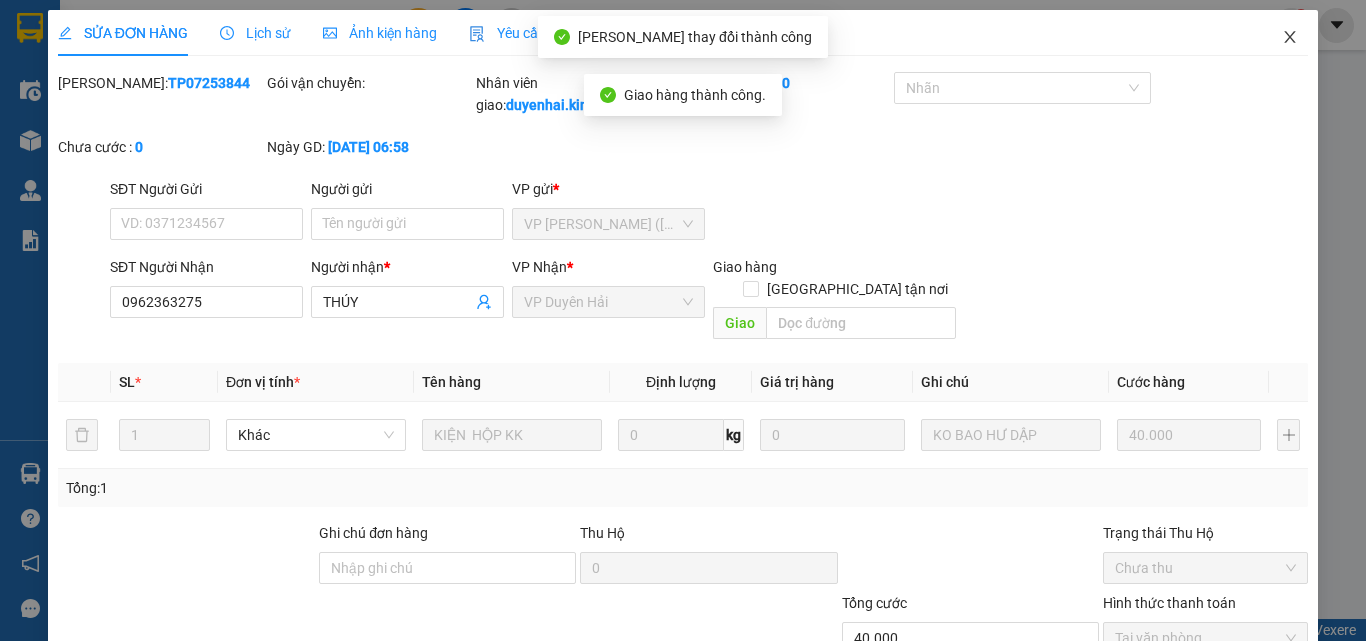 click 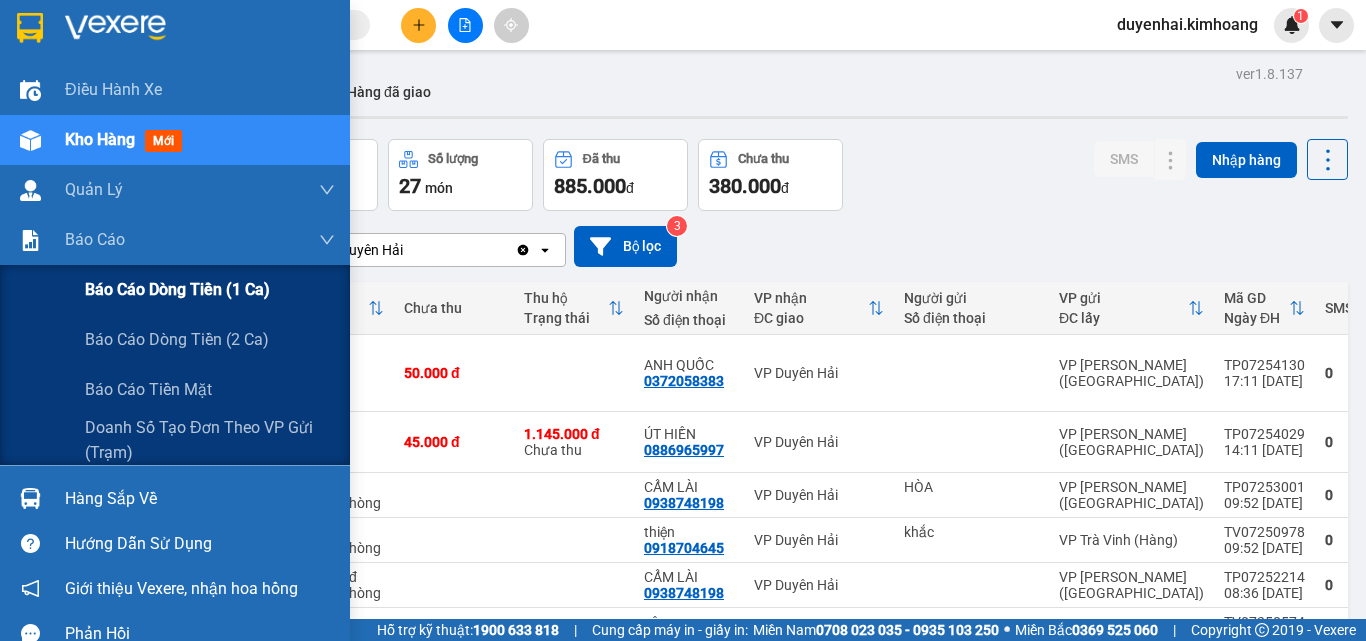 click on "Báo cáo dòng tiền (1 ca)" at bounding box center [177, 289] 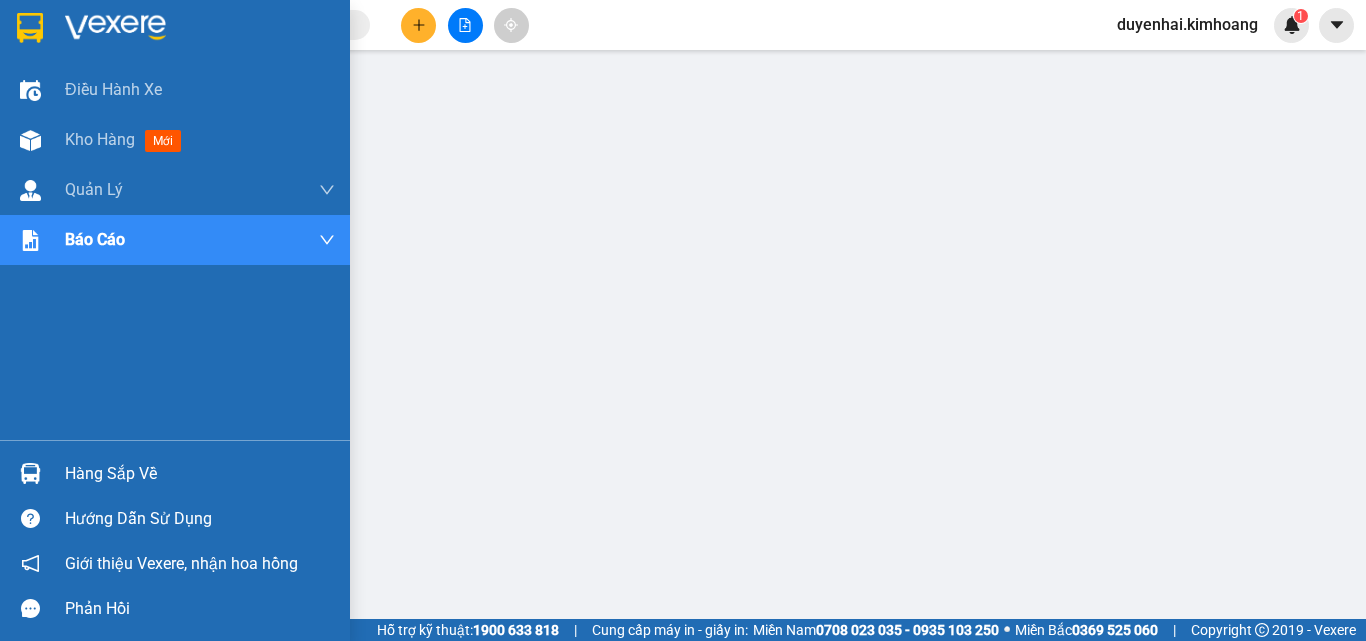 click on "Hàng sắp về" at bounding box center [200, 474] 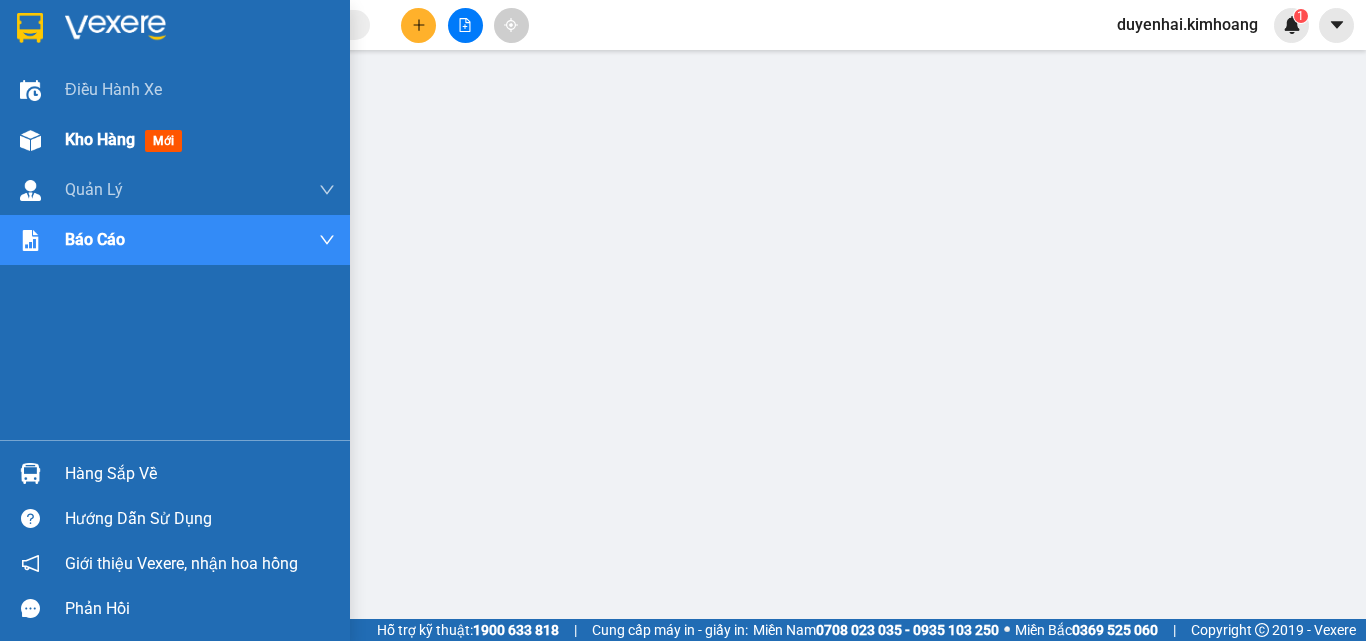 click on "Kho hàng mới" at bounding box center (175, 140) 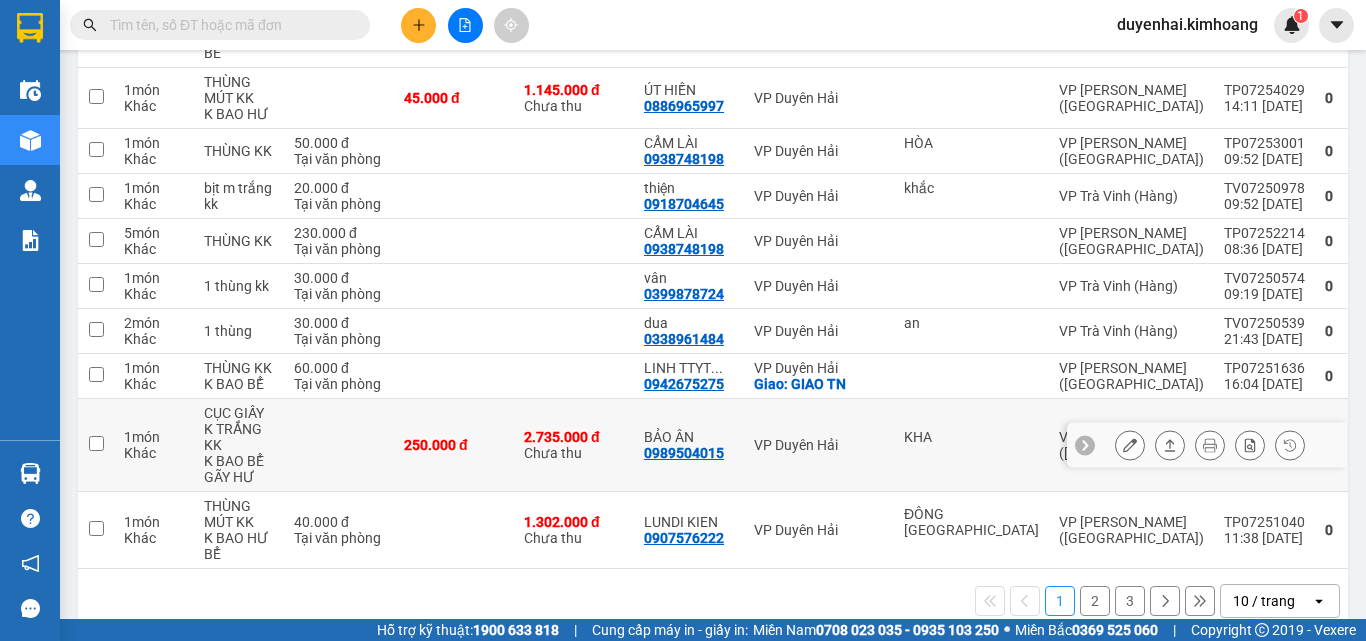 scroll, scrollTop: 384, scrollLeft: 0, axis: vertical 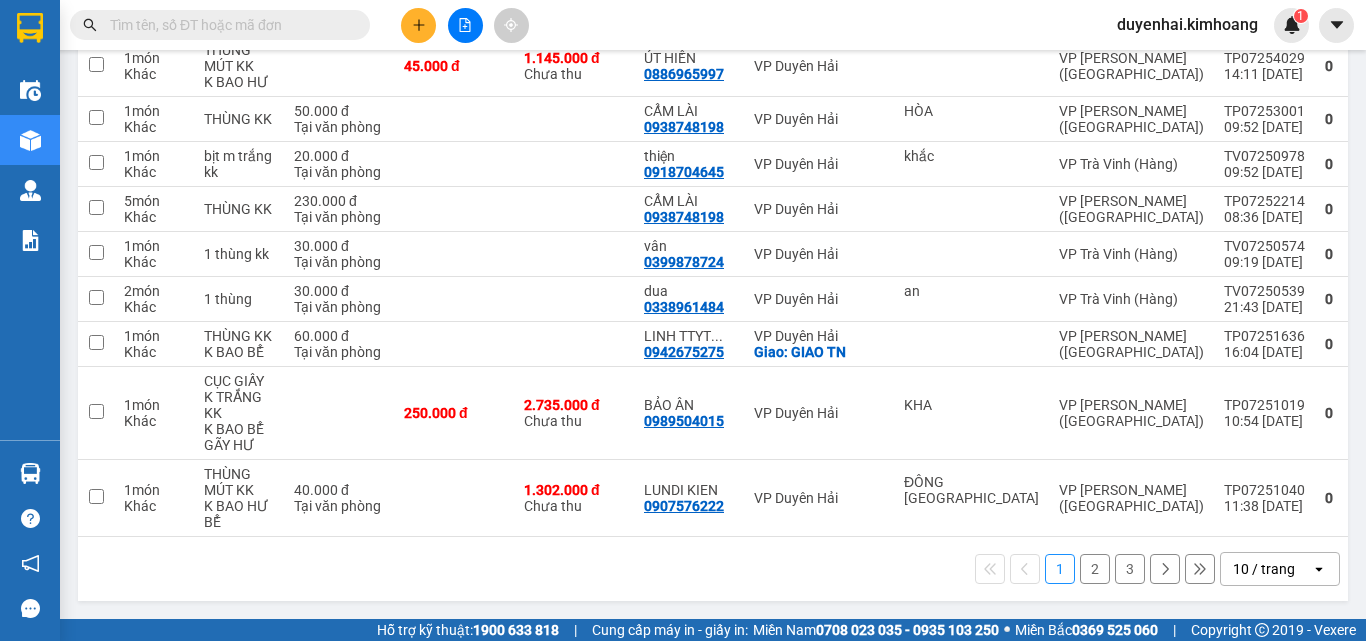click on "2" at bounding box center (1095, 569) 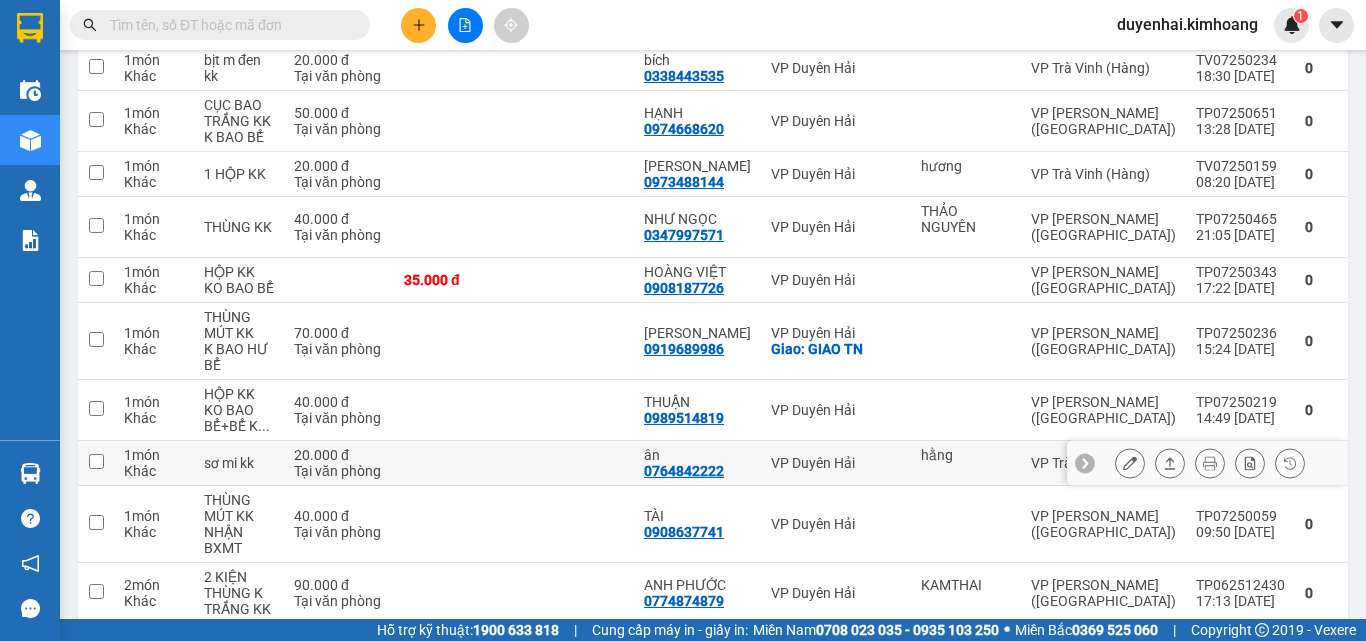 scroll, scrollTop: 384, scrollLeft: 0, axis: vertical 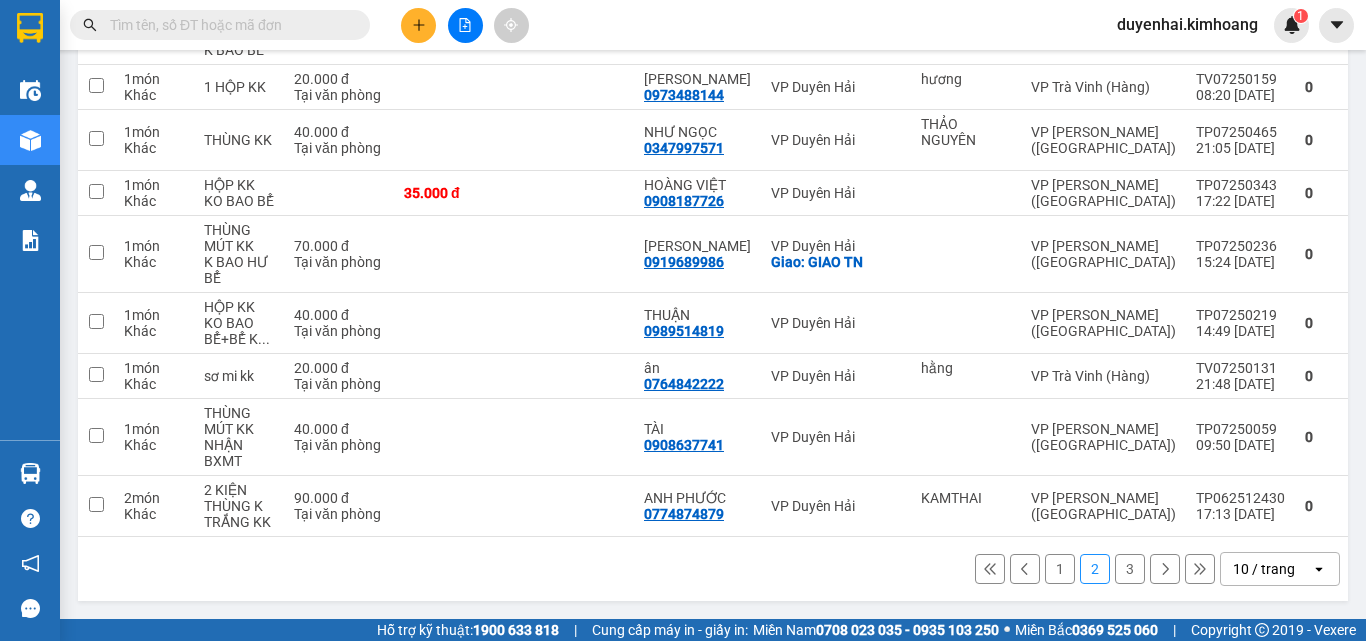 click on "3" at bounding box center (1130, 569) 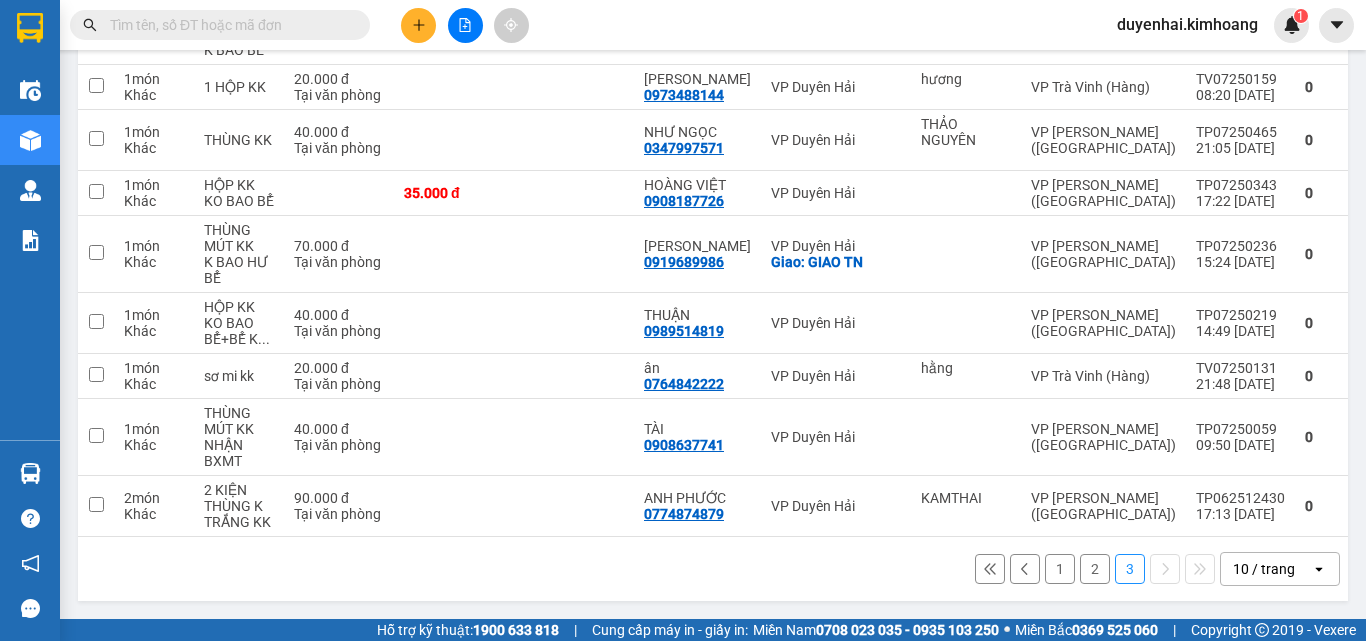 scroll, scrollTop: 92, scrollLeft: 0, axis: vertical 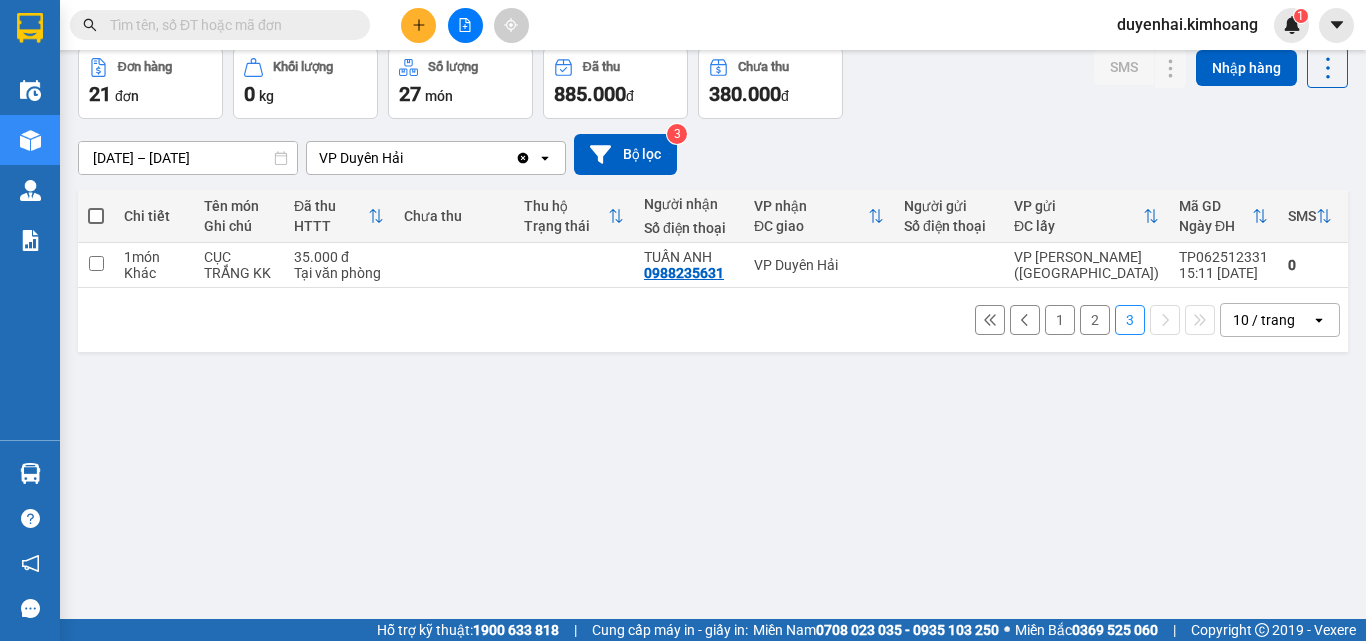 click on "1" at bounding box center (1060, 320) 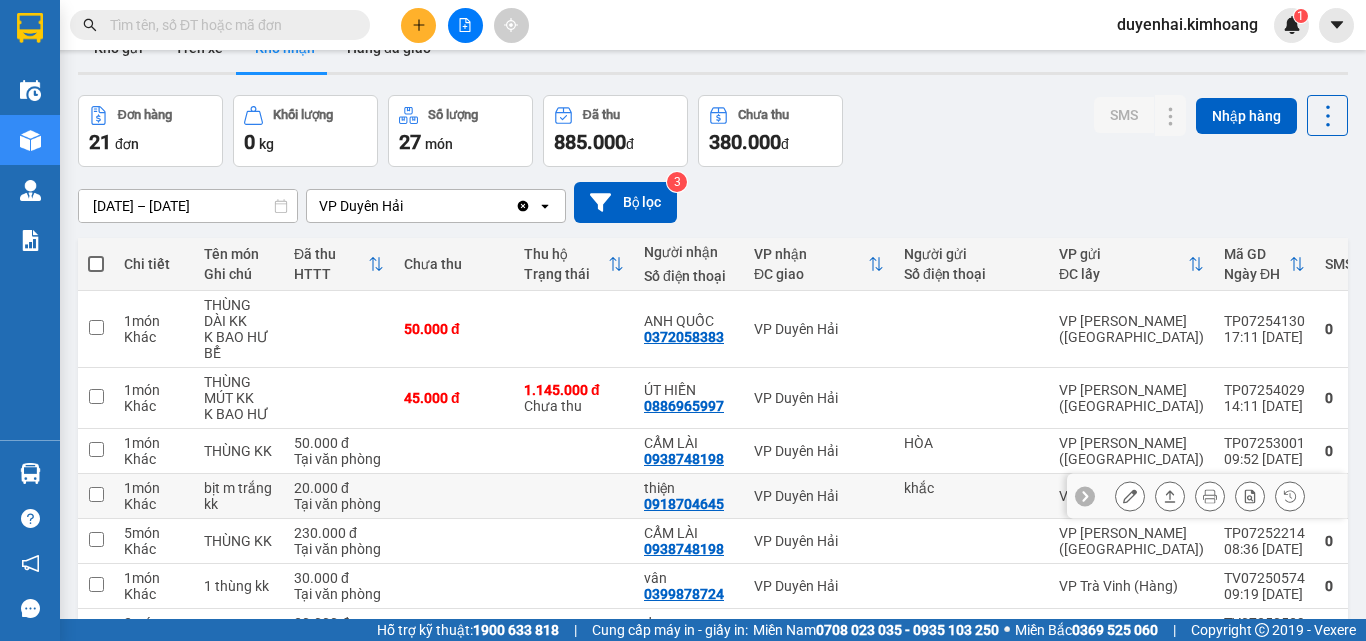 scroll, scrollTop: 0, scrollLeft: 0, axis: both 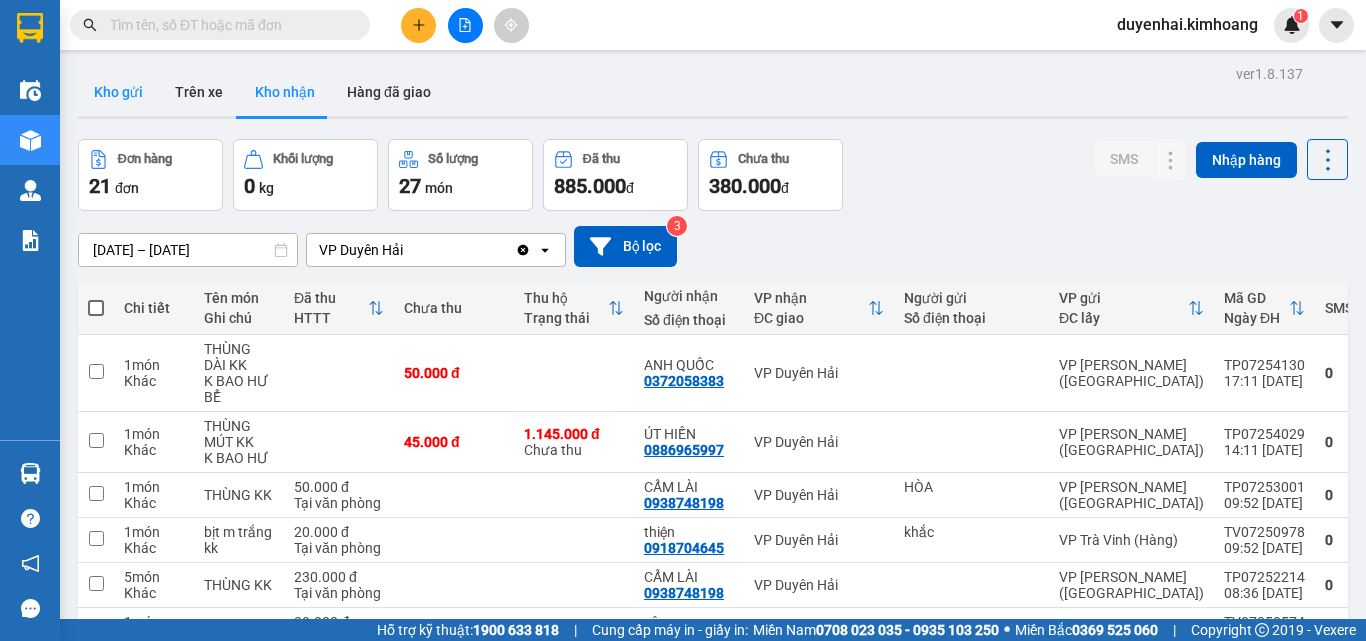 click on "Kho gửi" at bounding box center [118, 92] 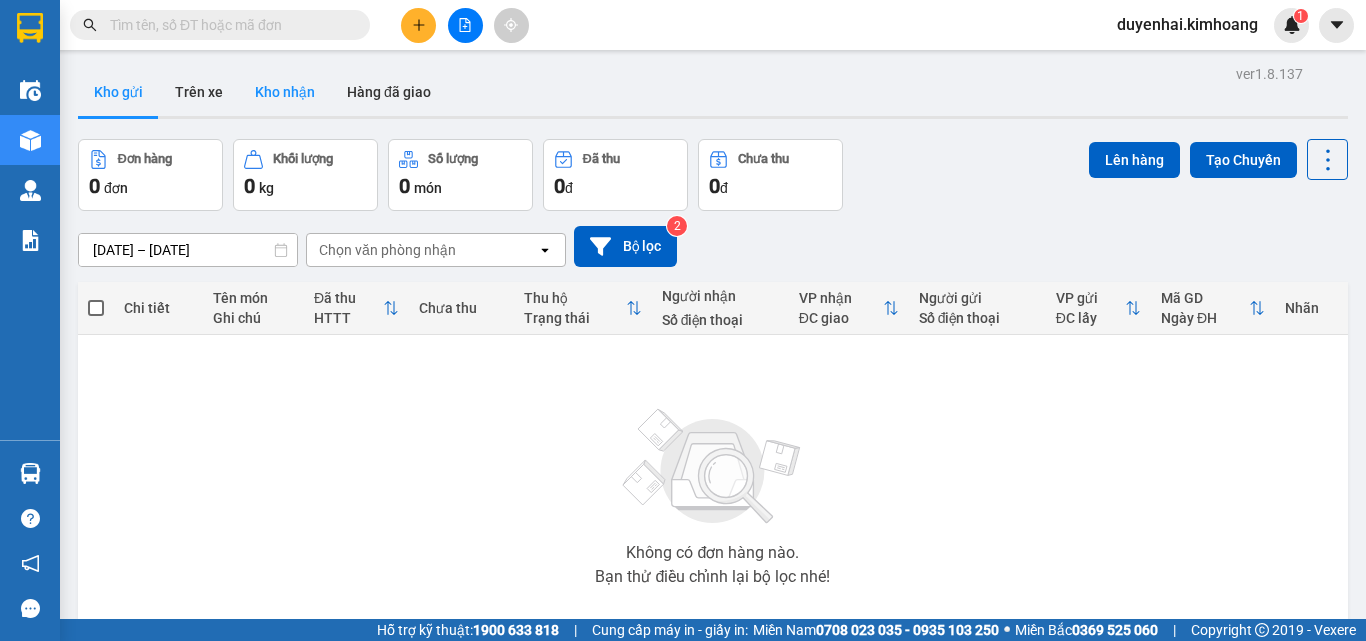 click on "Kho nhận" at bounding box center [285, 92] 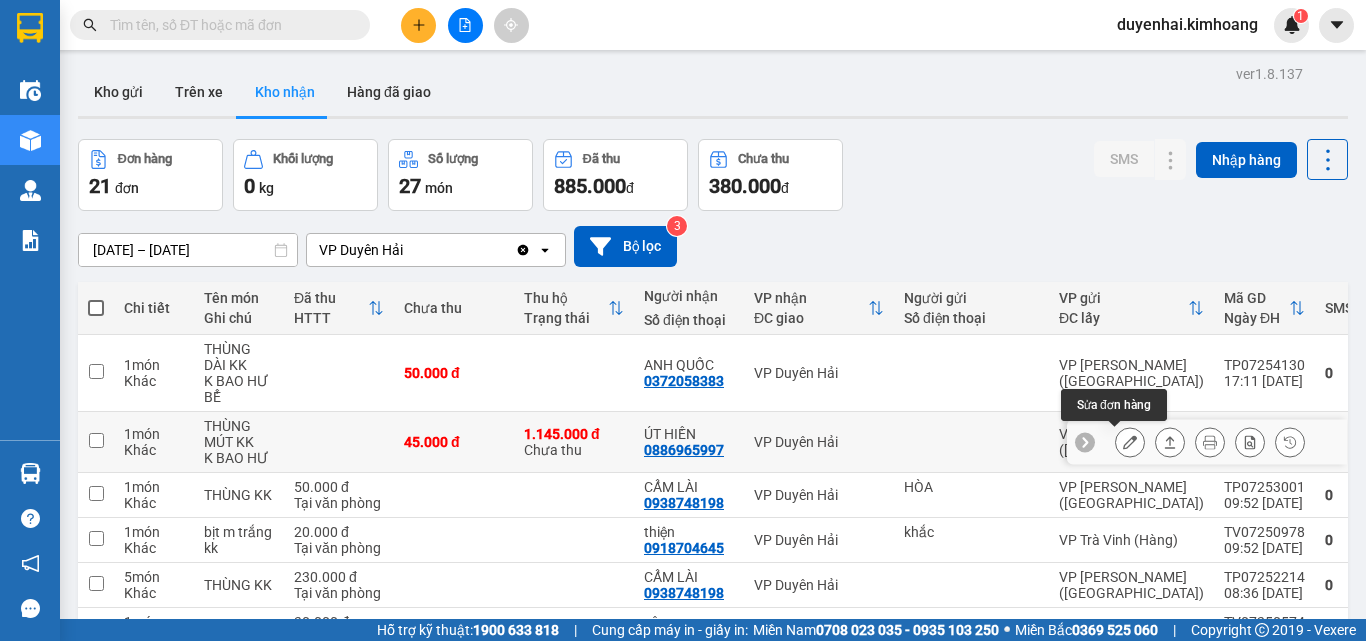 click 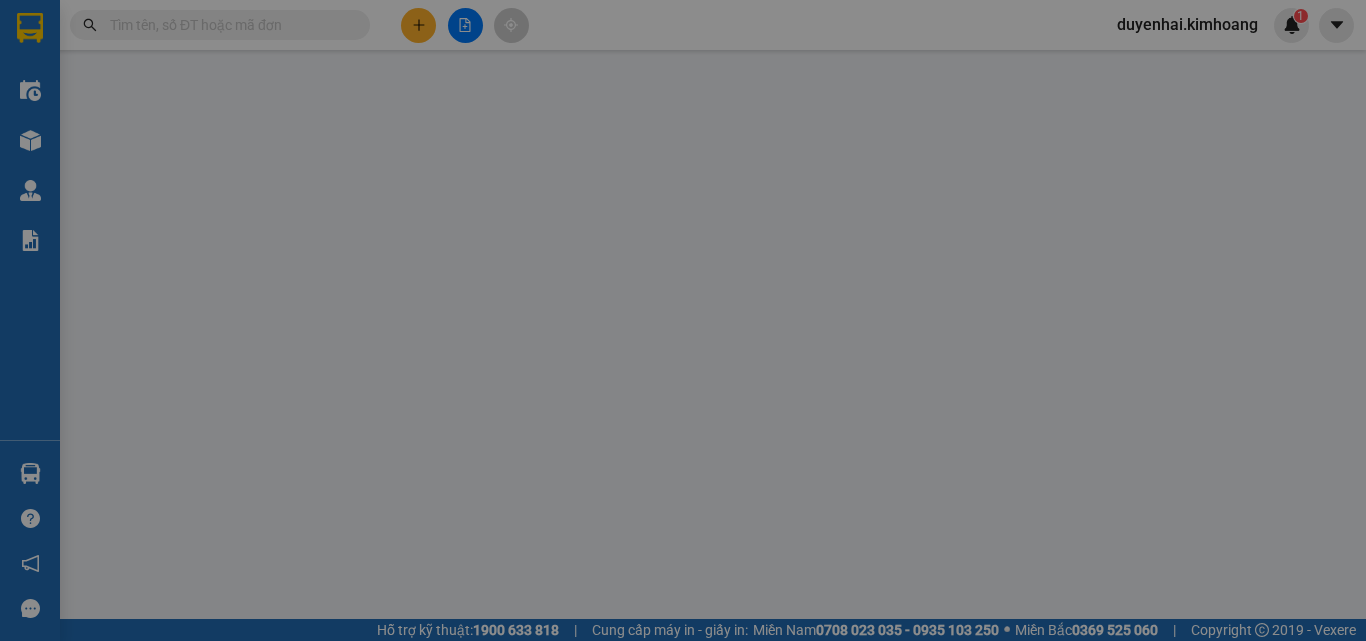type on "0886965997" 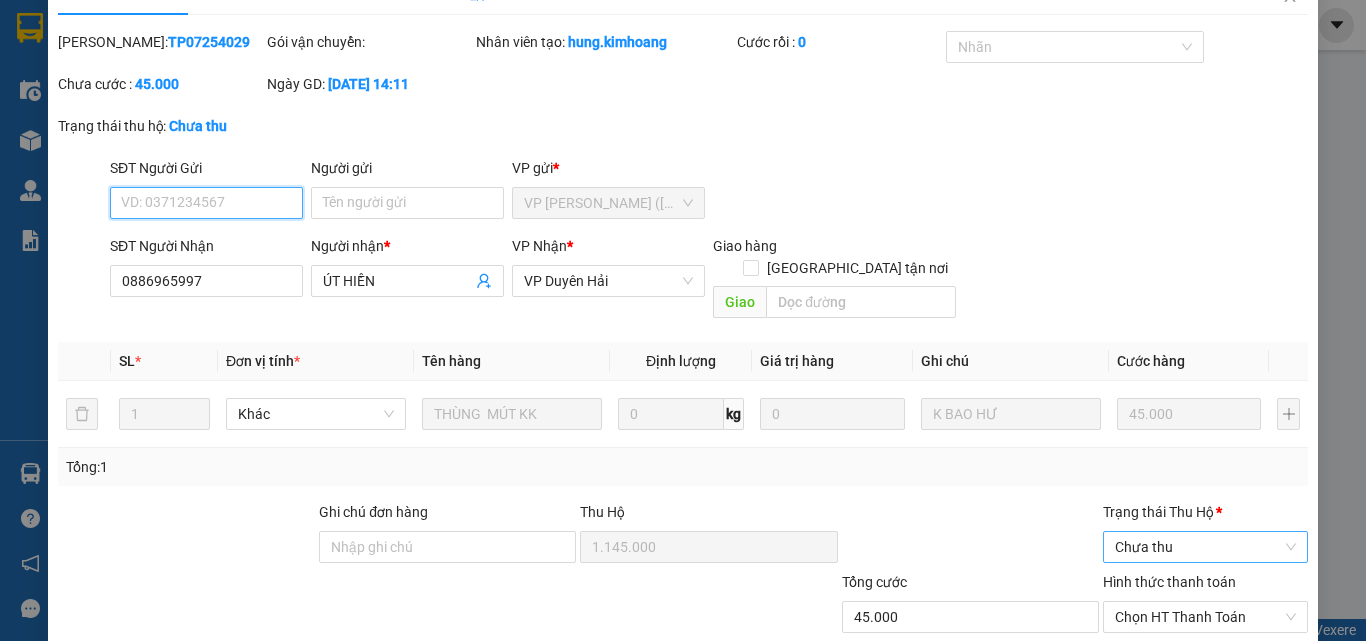 scroll, scrollTop: 145, scrollLeft: 0, axis: vertical 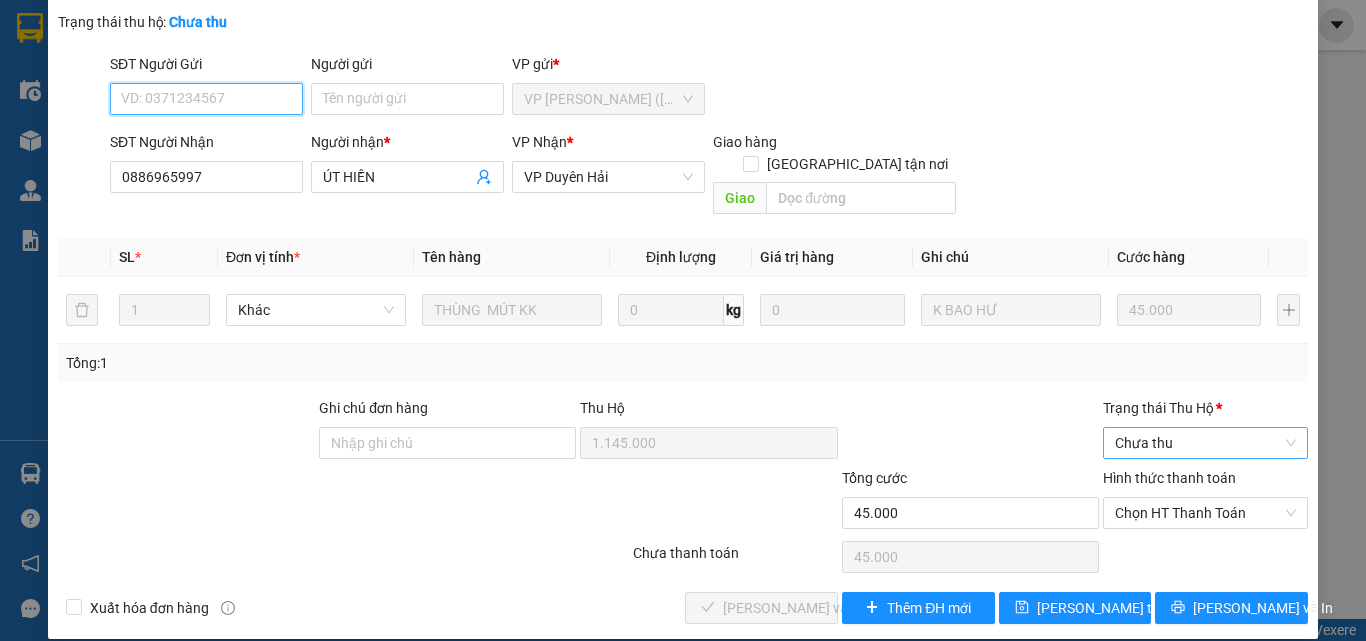 click on "Chưa thu" at bounding box center [1205, 443] 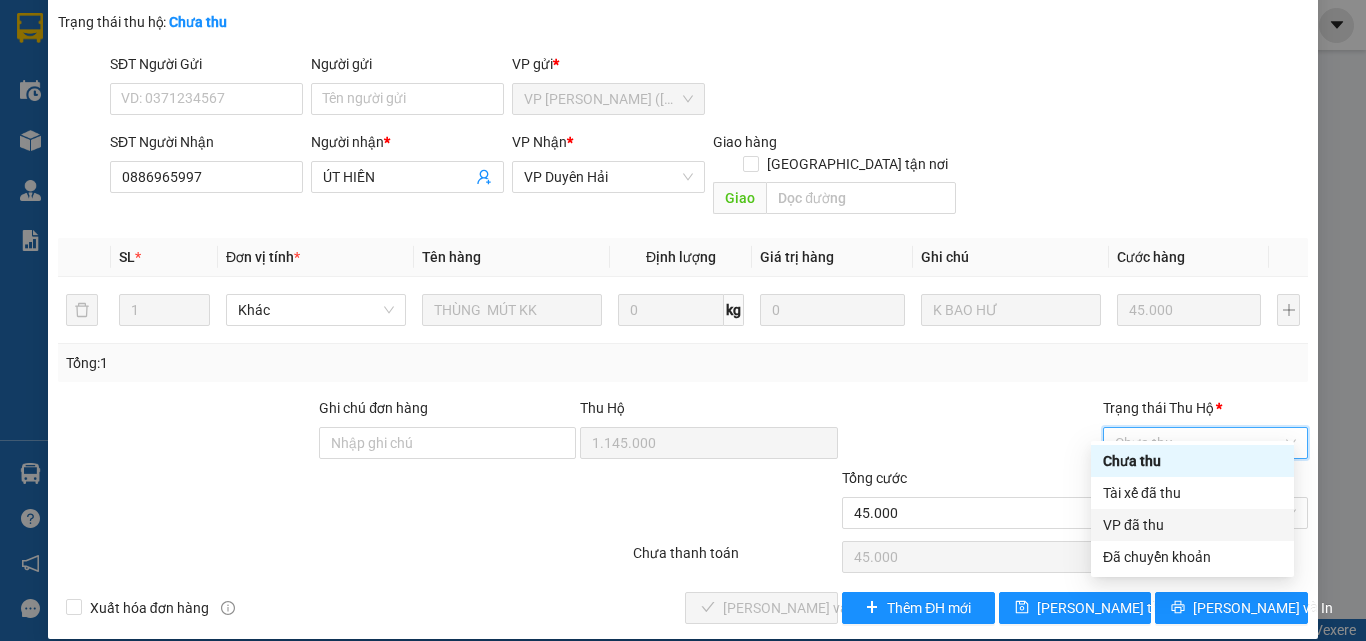 click on "VP đã thu" at bounding box center (1192, 525) 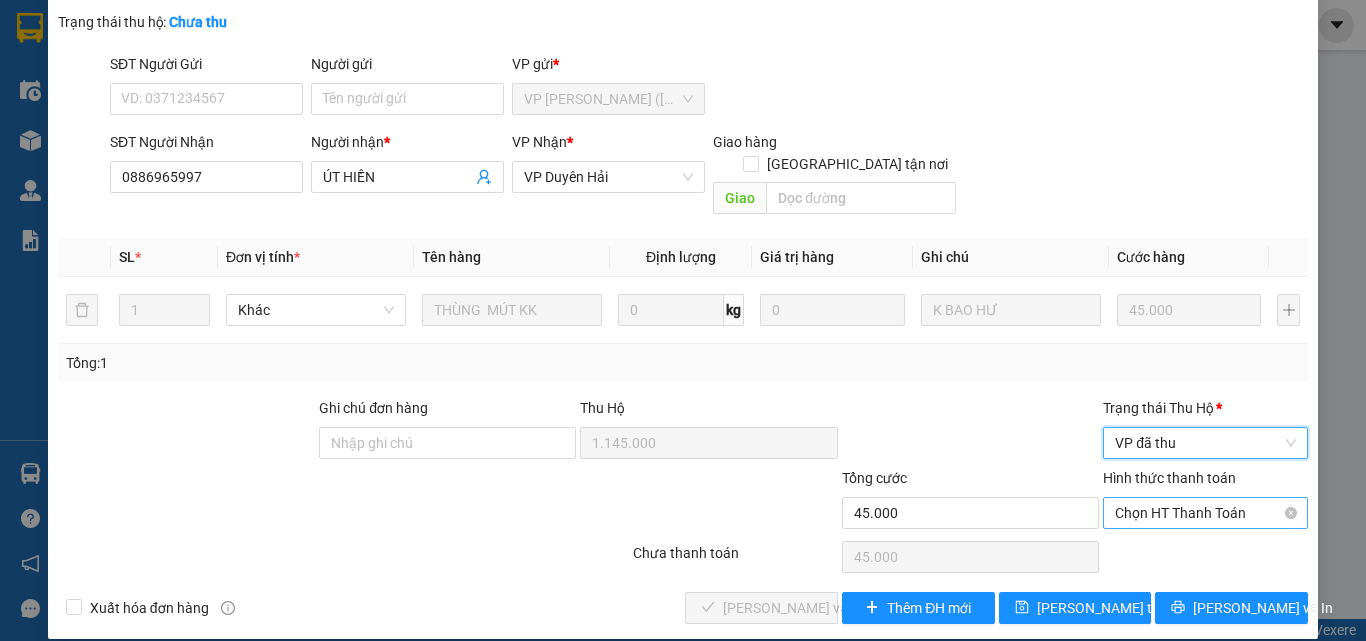 click on "Chọn HT Thanh Toán" at bounding box center (1205, 513) 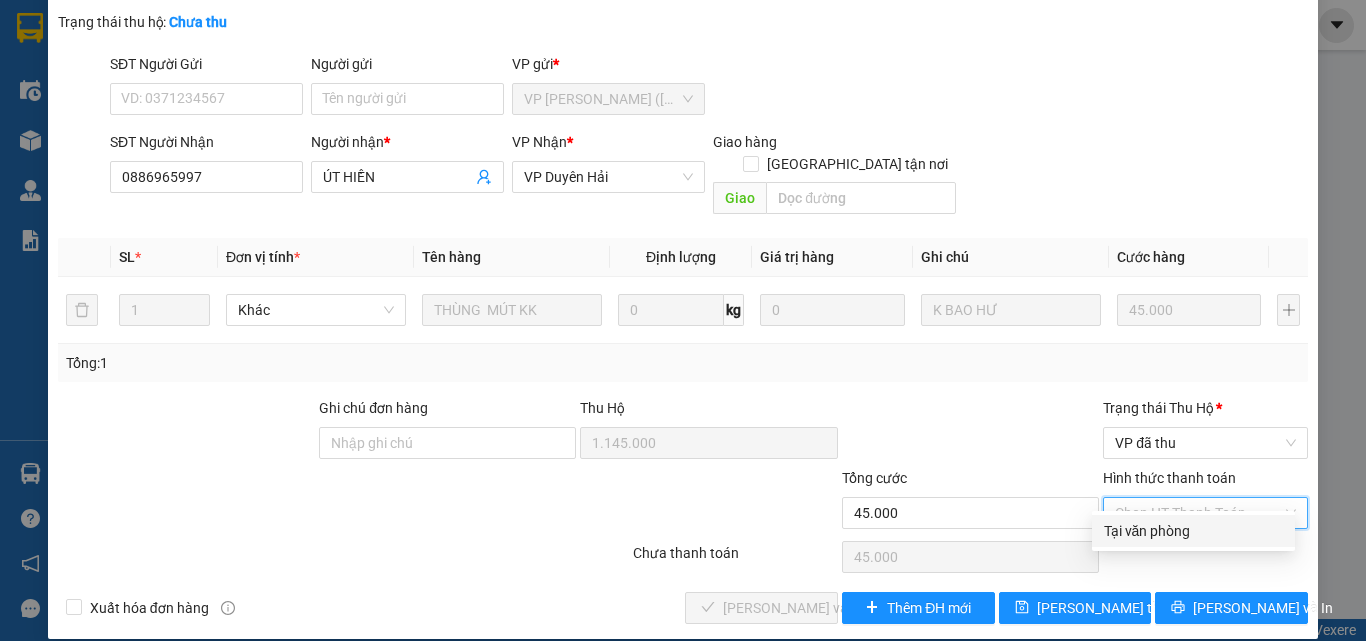 click on "Tại văn phòng" at bounding box center (1193, 531) 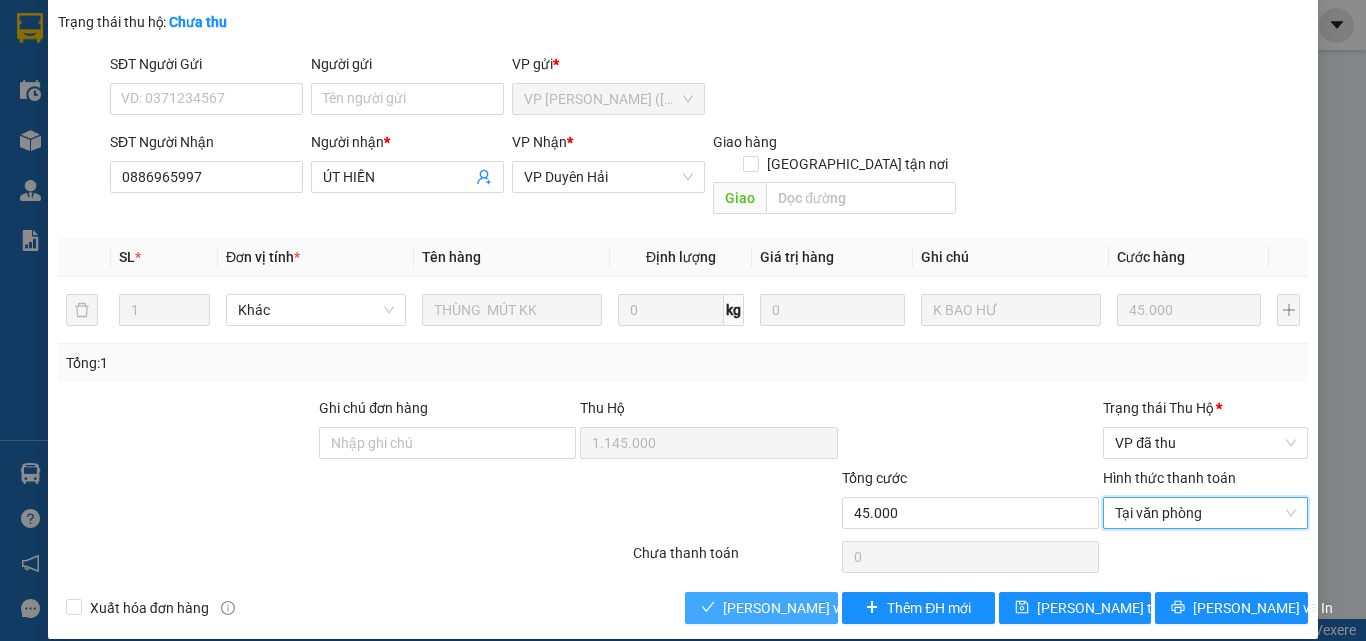 click on "[PERSON_NAME] và Giao hàng" at bounding box center [819, 608] 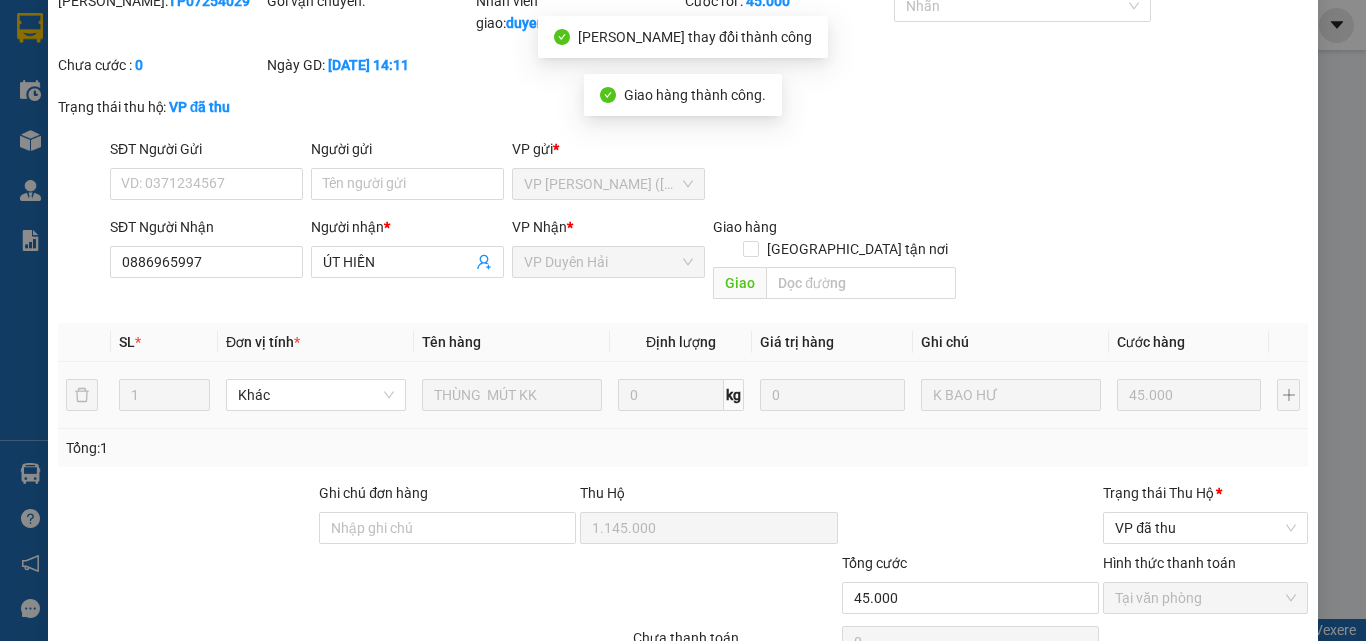 scroll, scrollTop: 0, scrollLeft: 0, axis: both 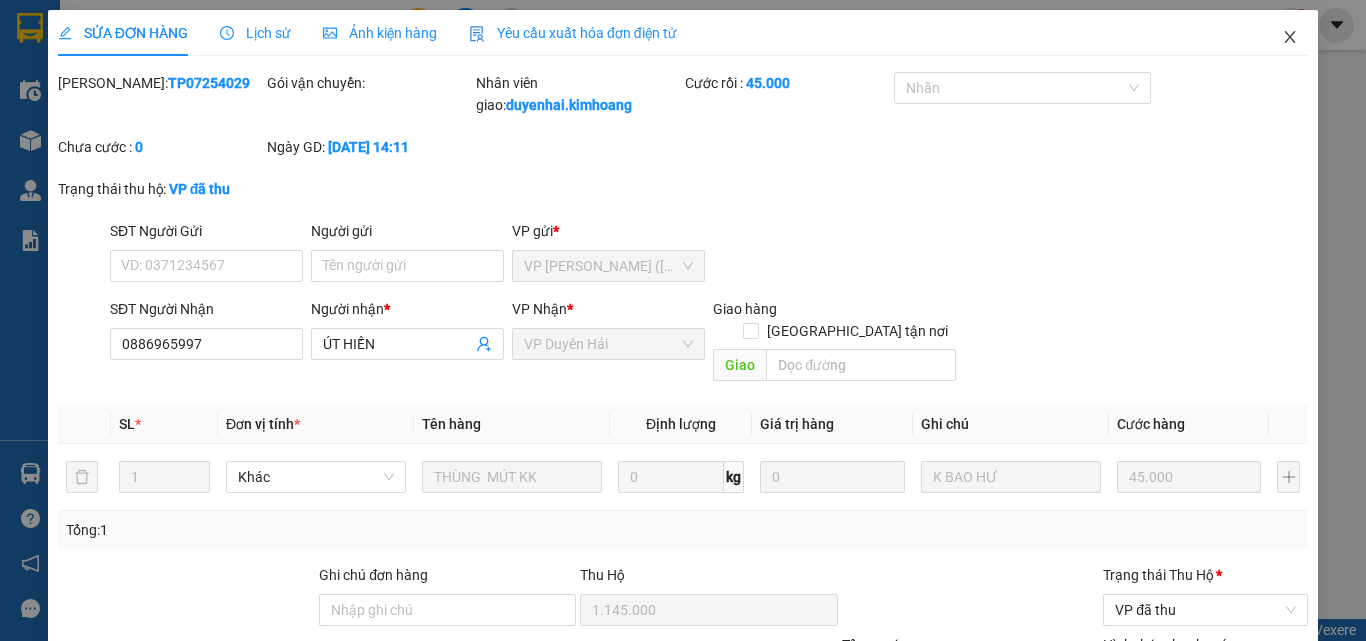 click 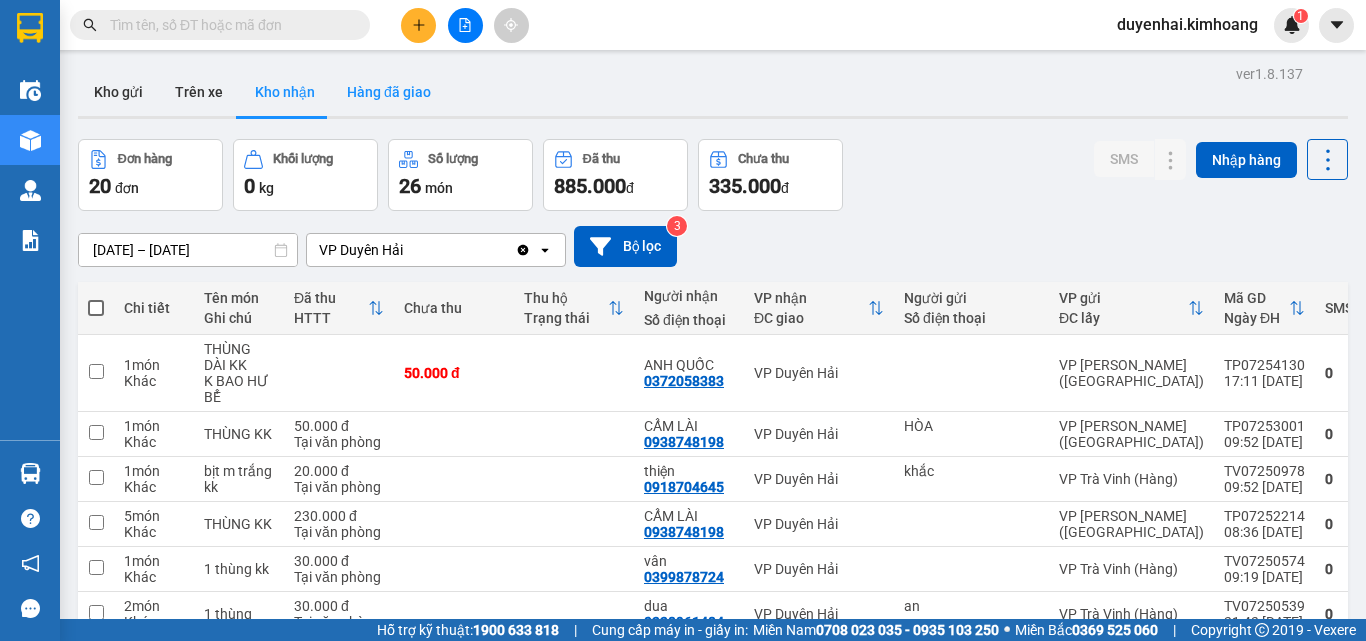 click on "Hàng đã giao" at bounding box center (389, 92) 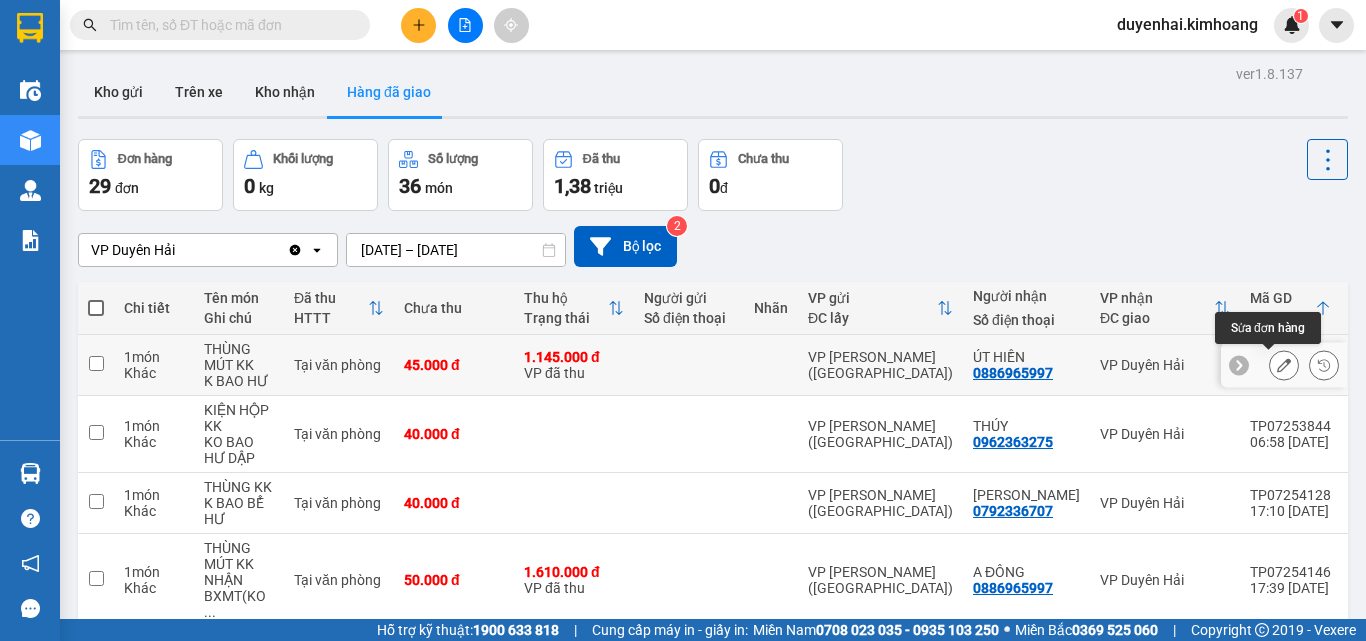 click 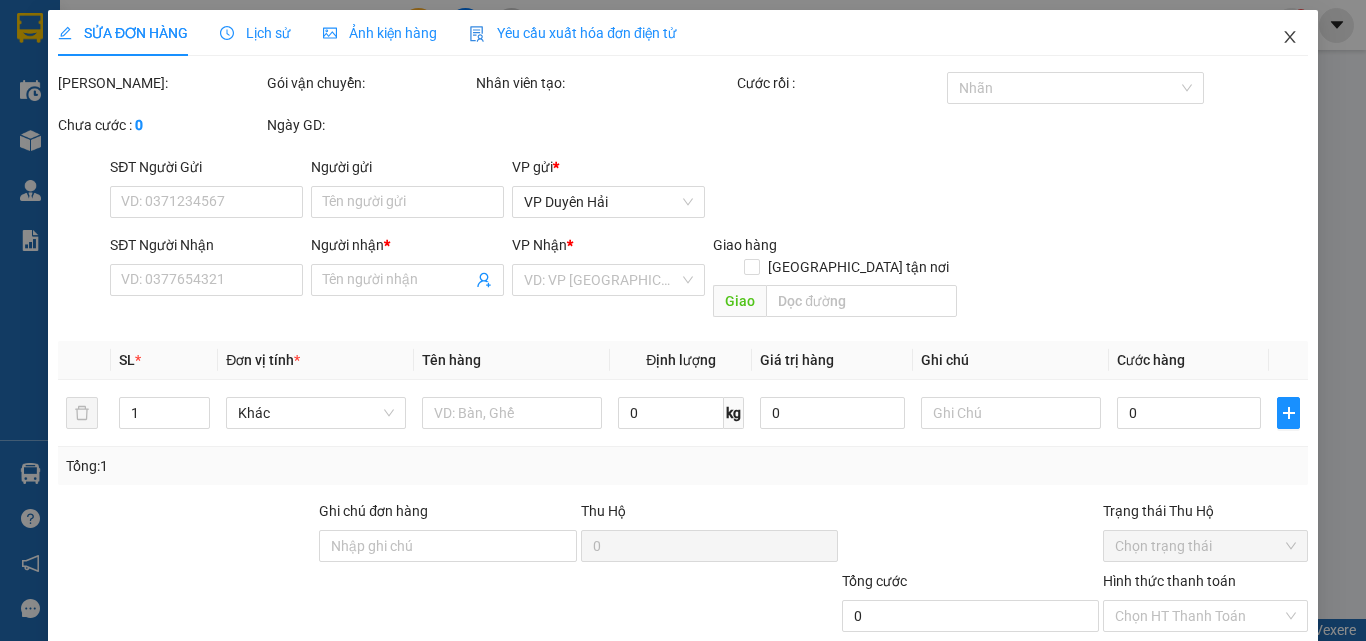 type on "0886965997" 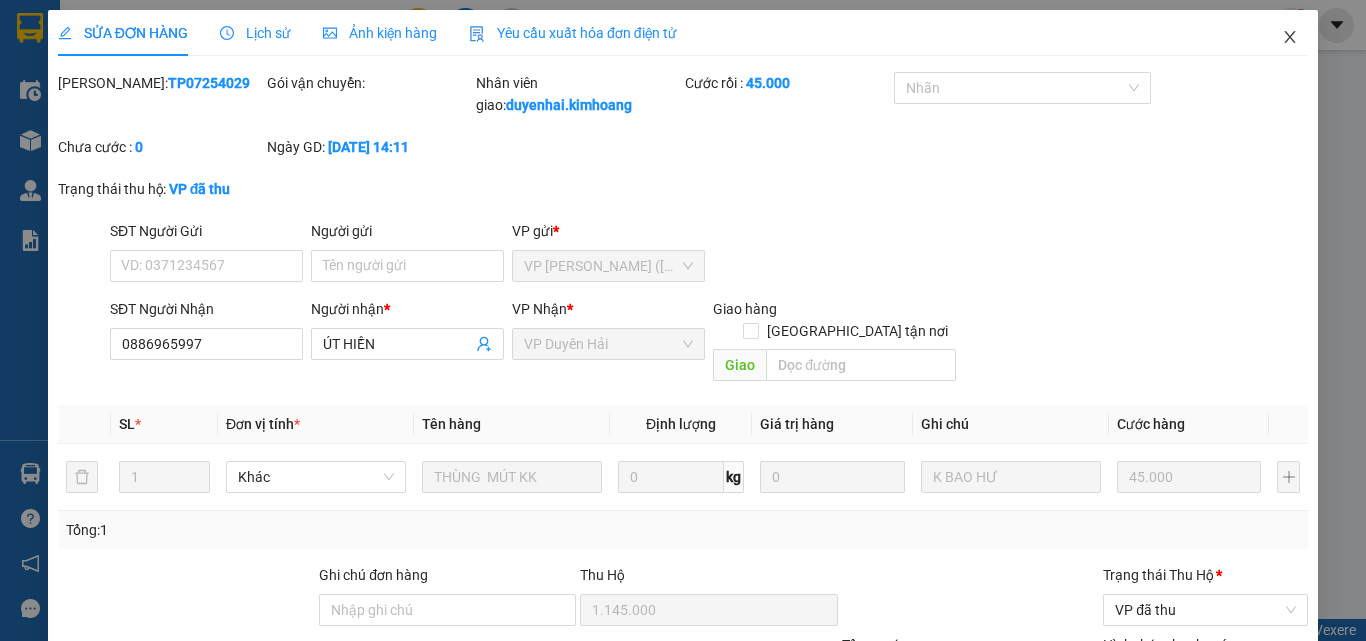 click 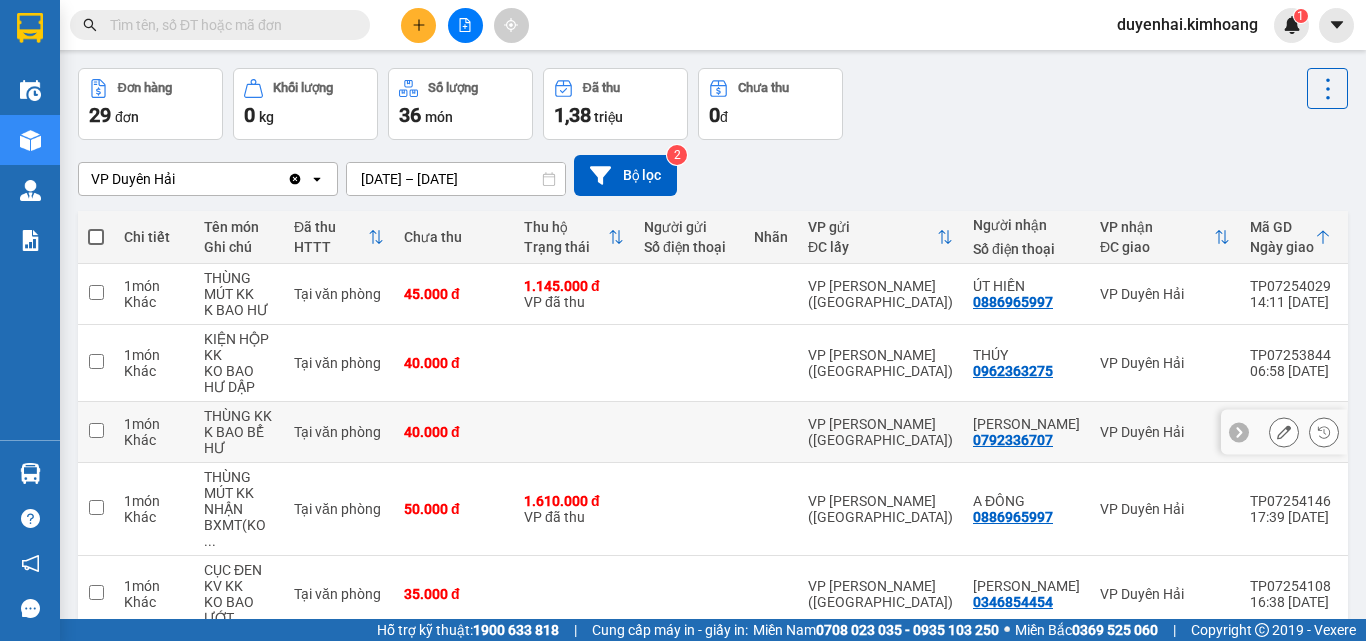 scroll, scrollTop: 100, scrollLeft: 0, axis: vertical 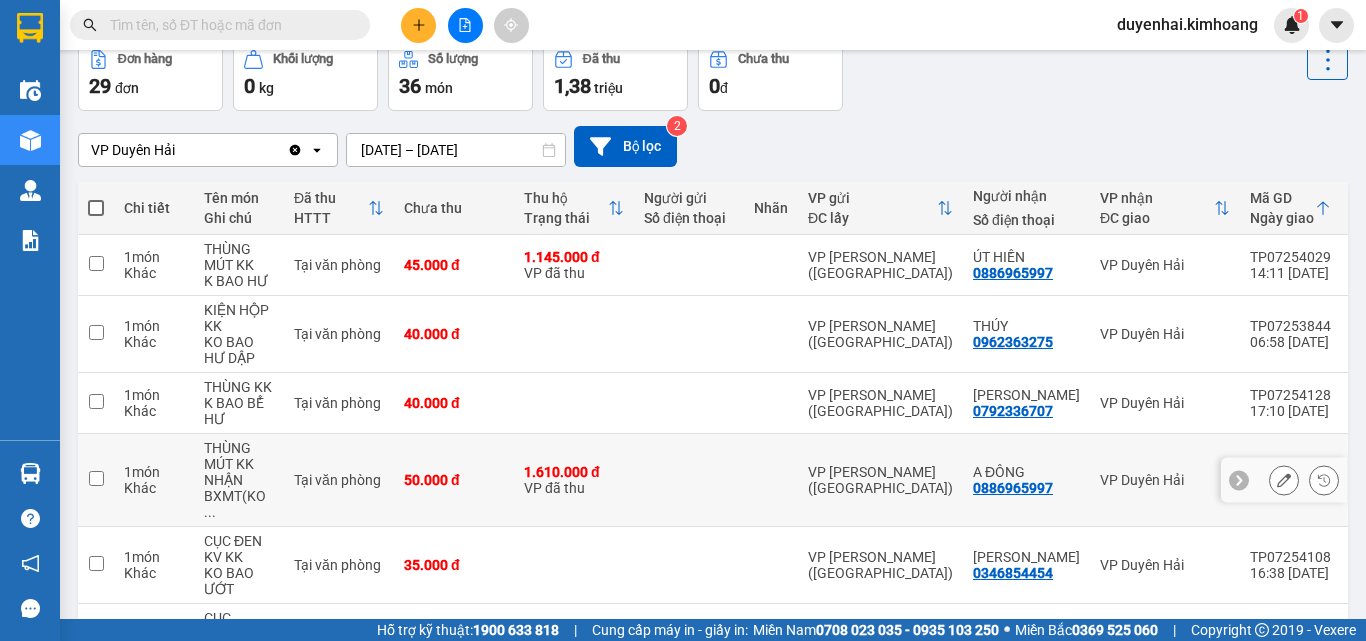 click 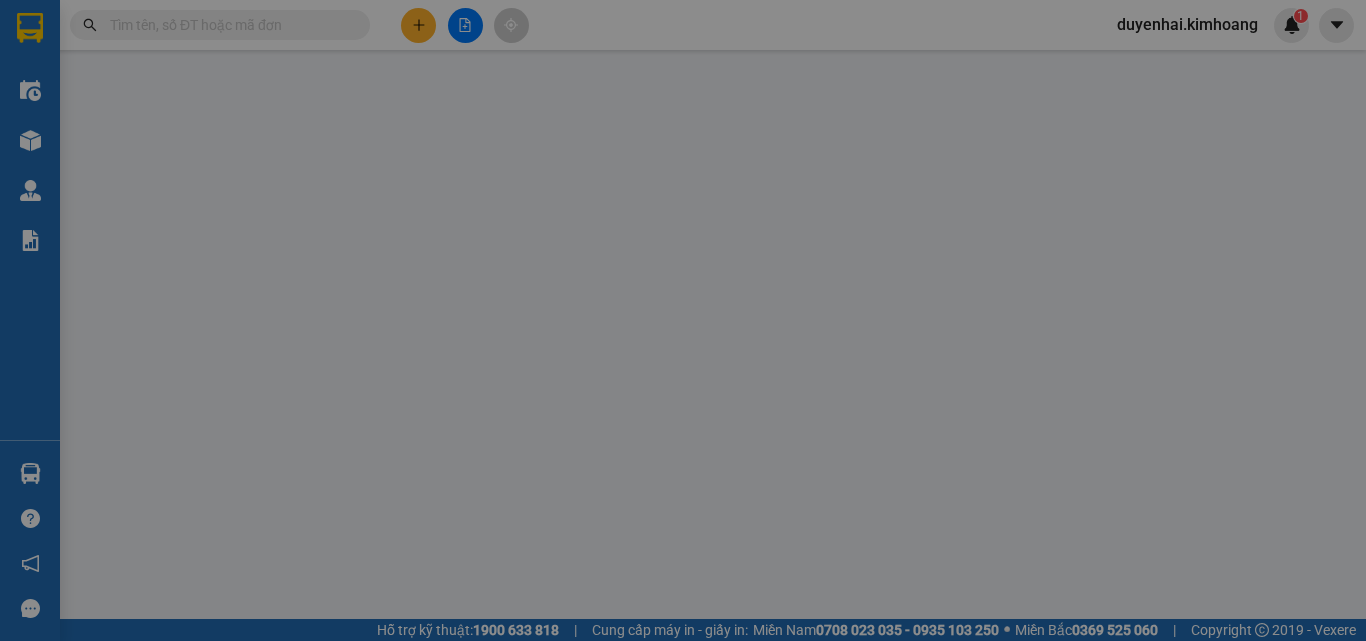 scroll, scrollTop: 0, scrollLeft: 0, axis: both 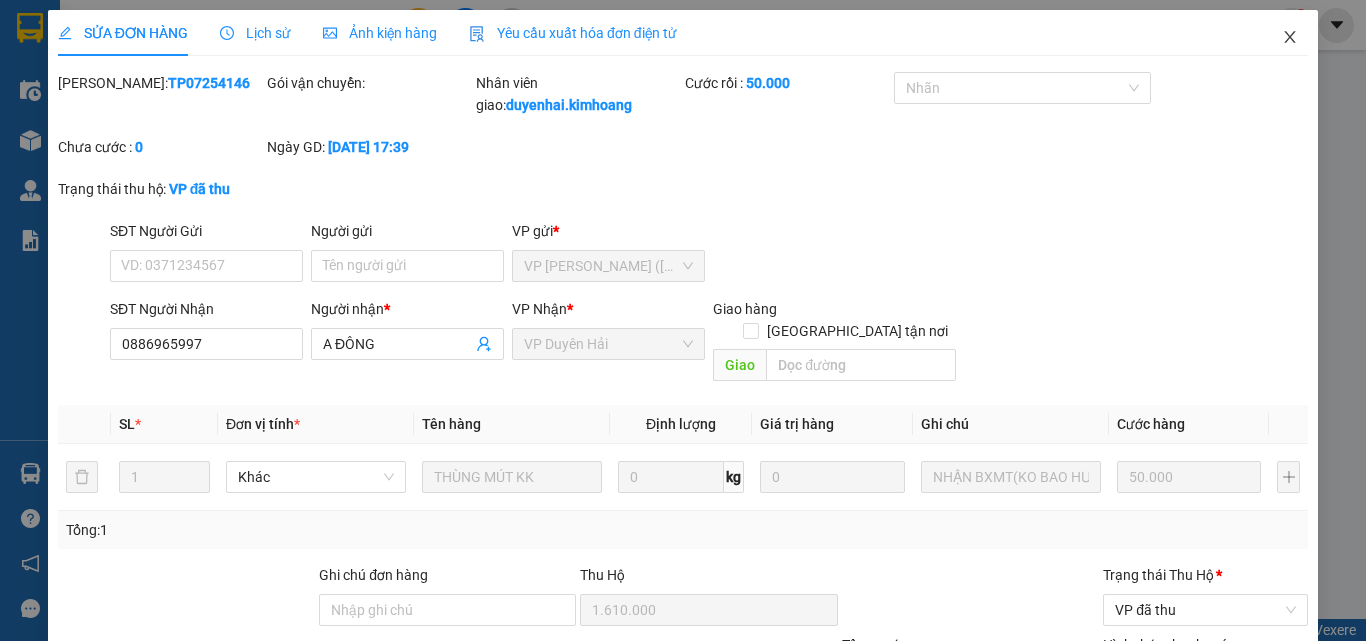 click 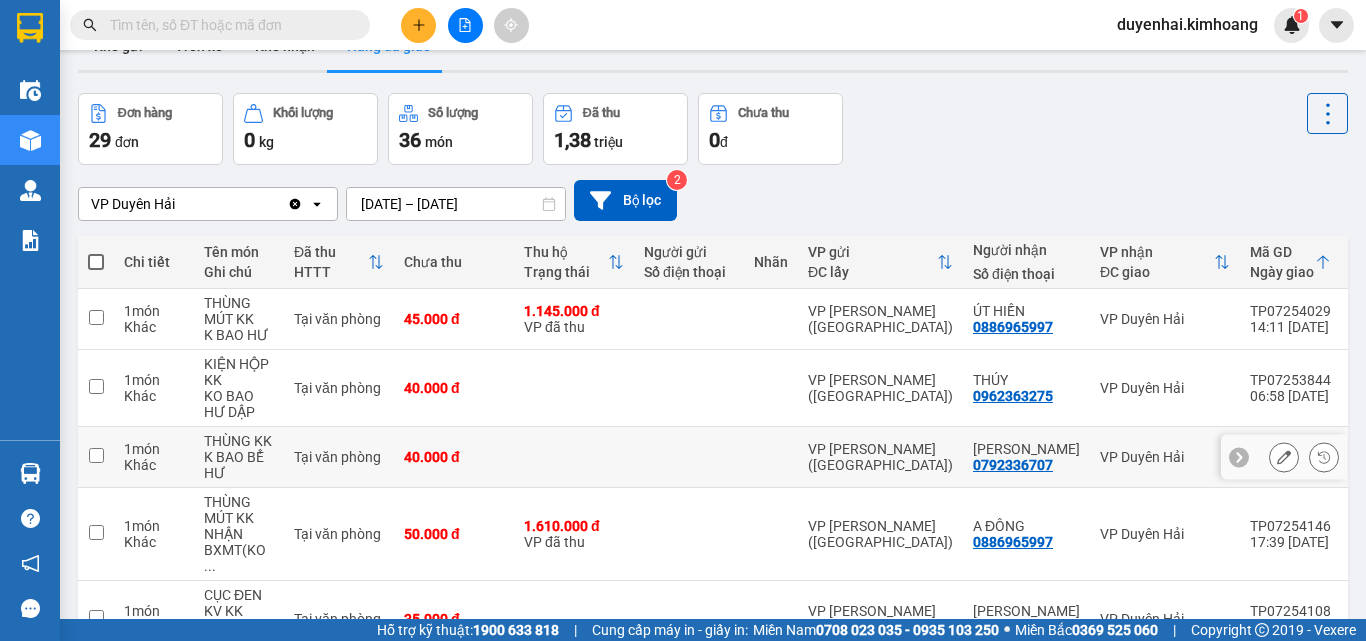 scroll, scrollTop: 0, scrollLeft: 0, axis: both 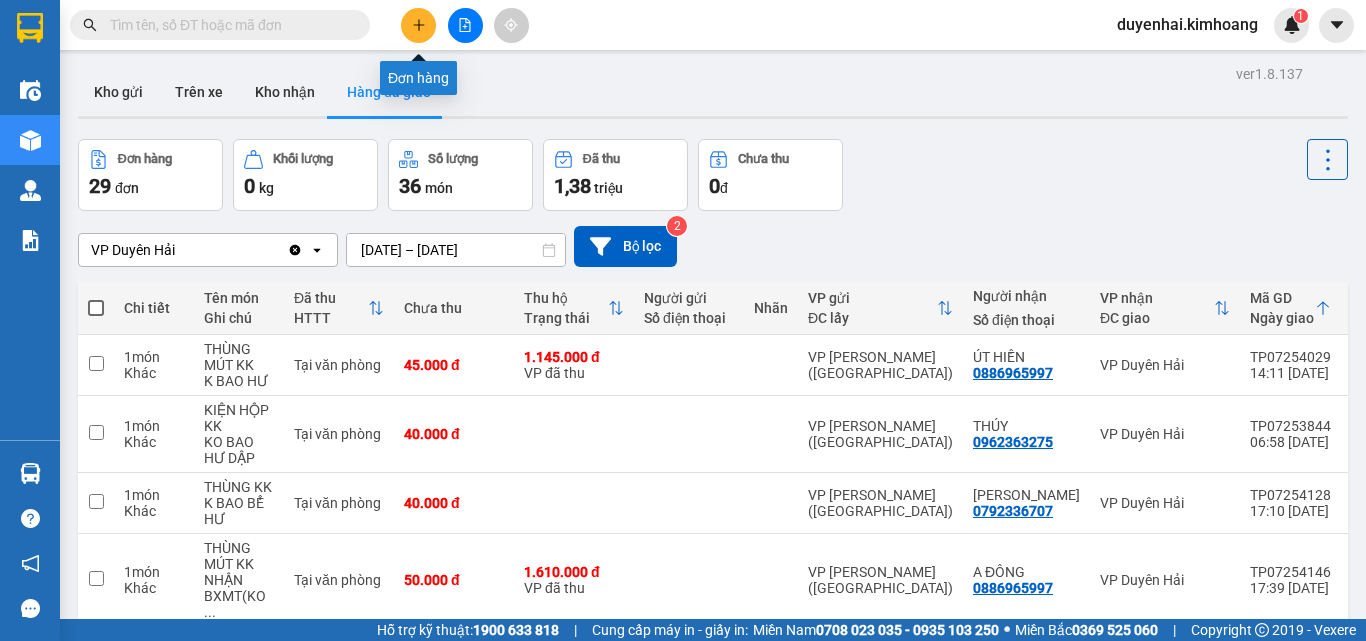click 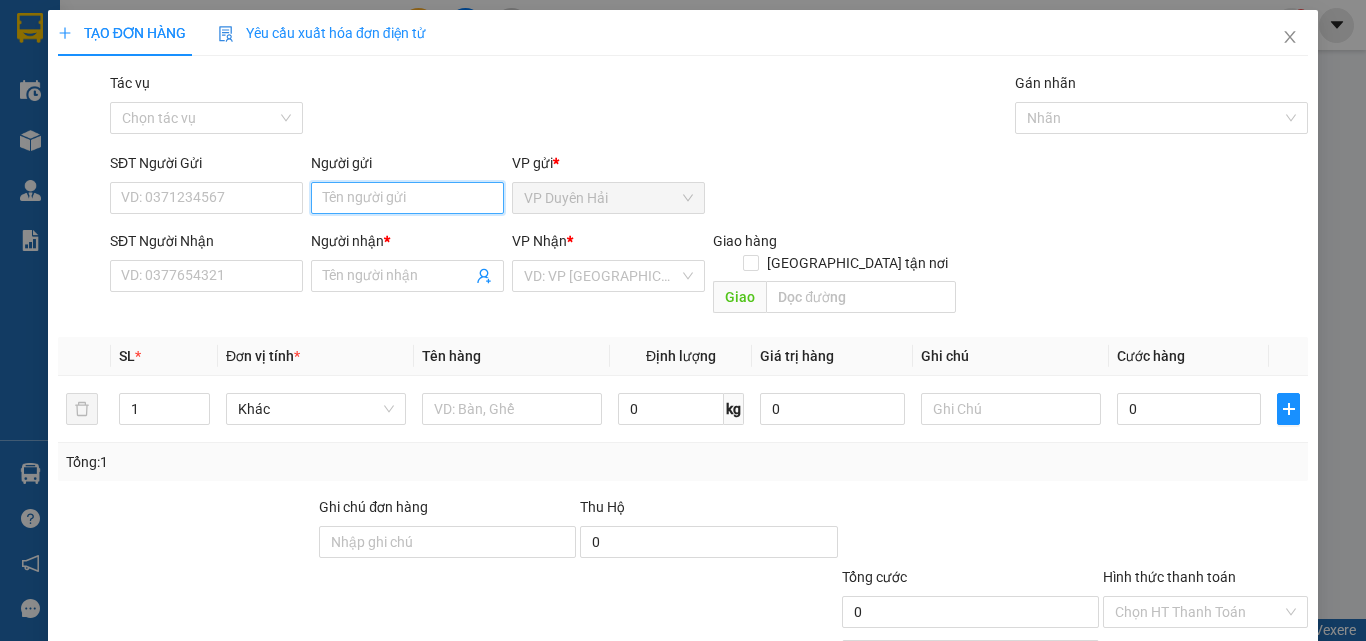 click on "Người gửi" at bounding box center [407, 198] 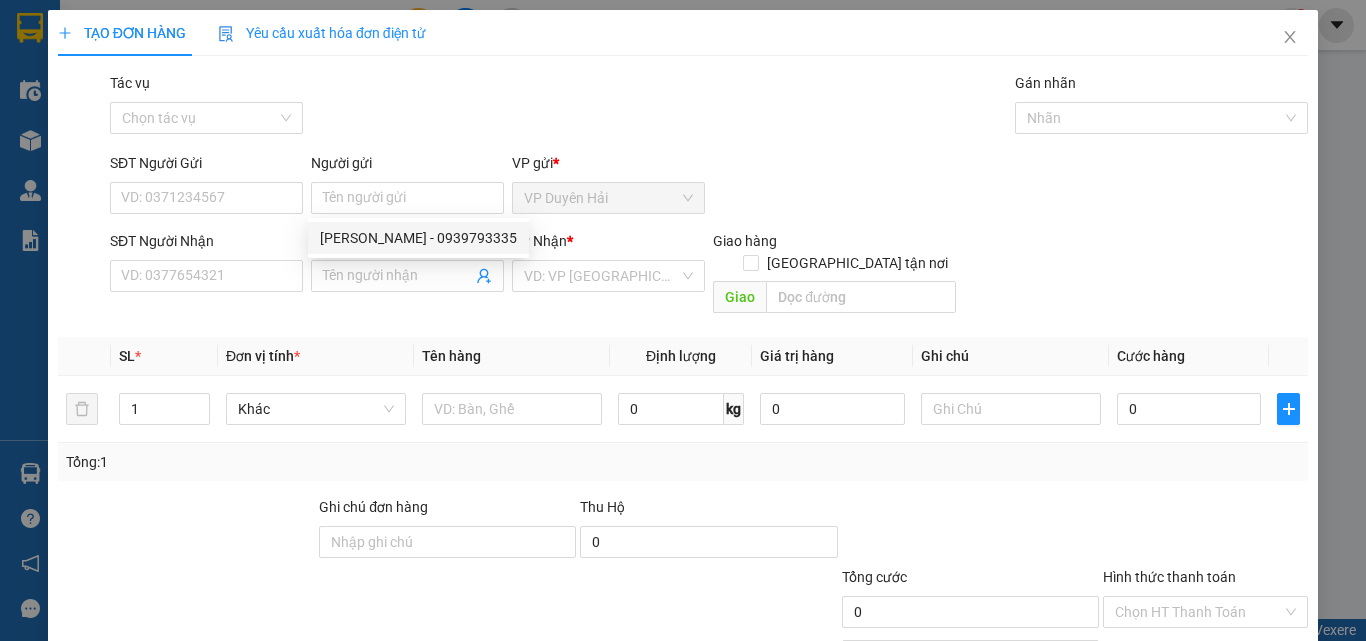 click on "Tác vụ Chọn tác vụ Gán nhãn   Nhãn" at bounding box center (709, 107) 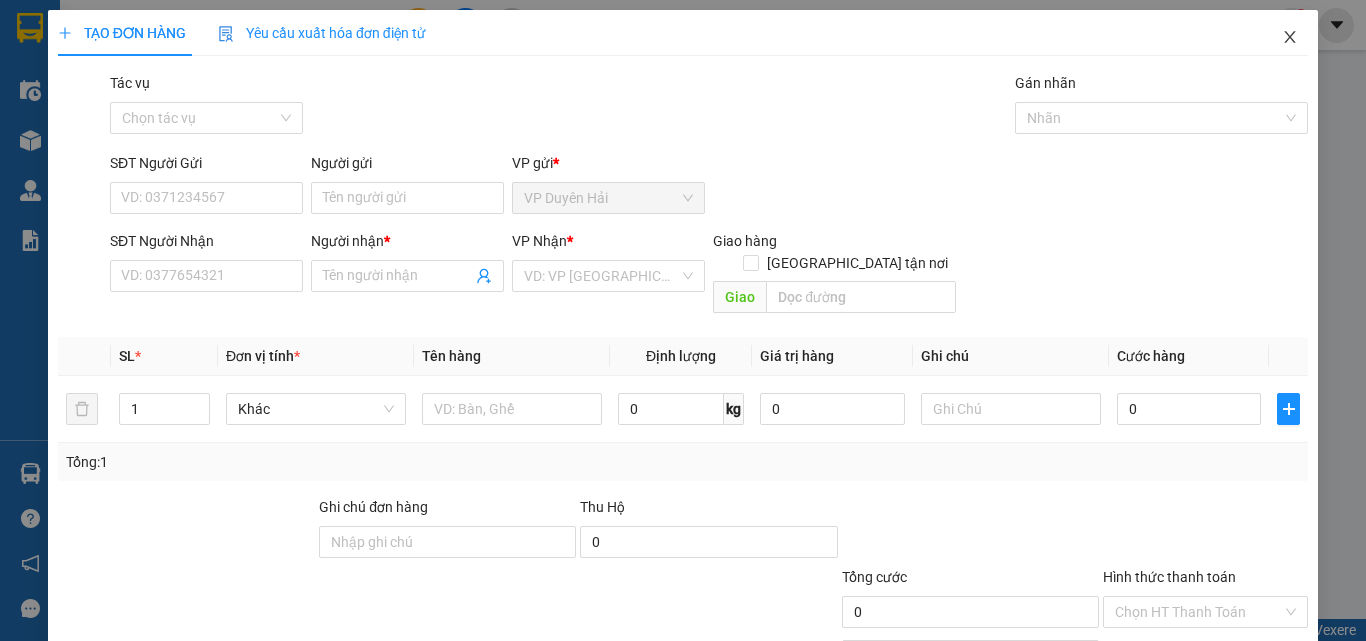 click 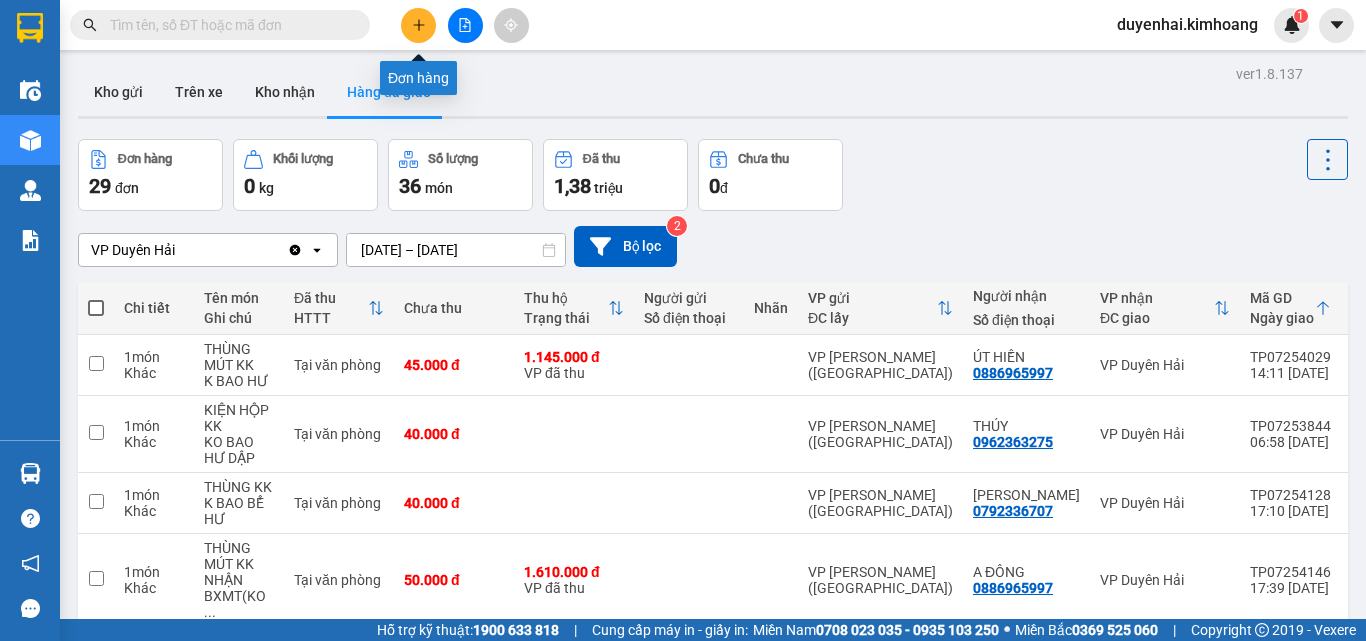 click 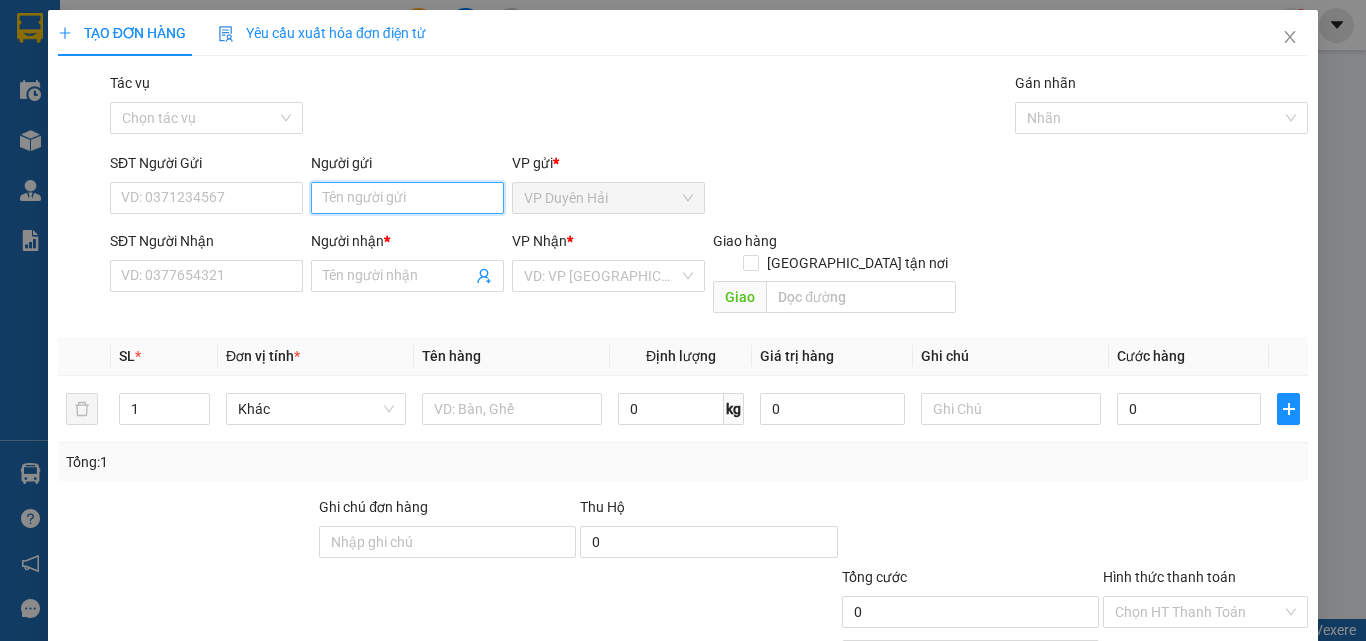 click on "Người gửi" at bounding box center (407, 198) 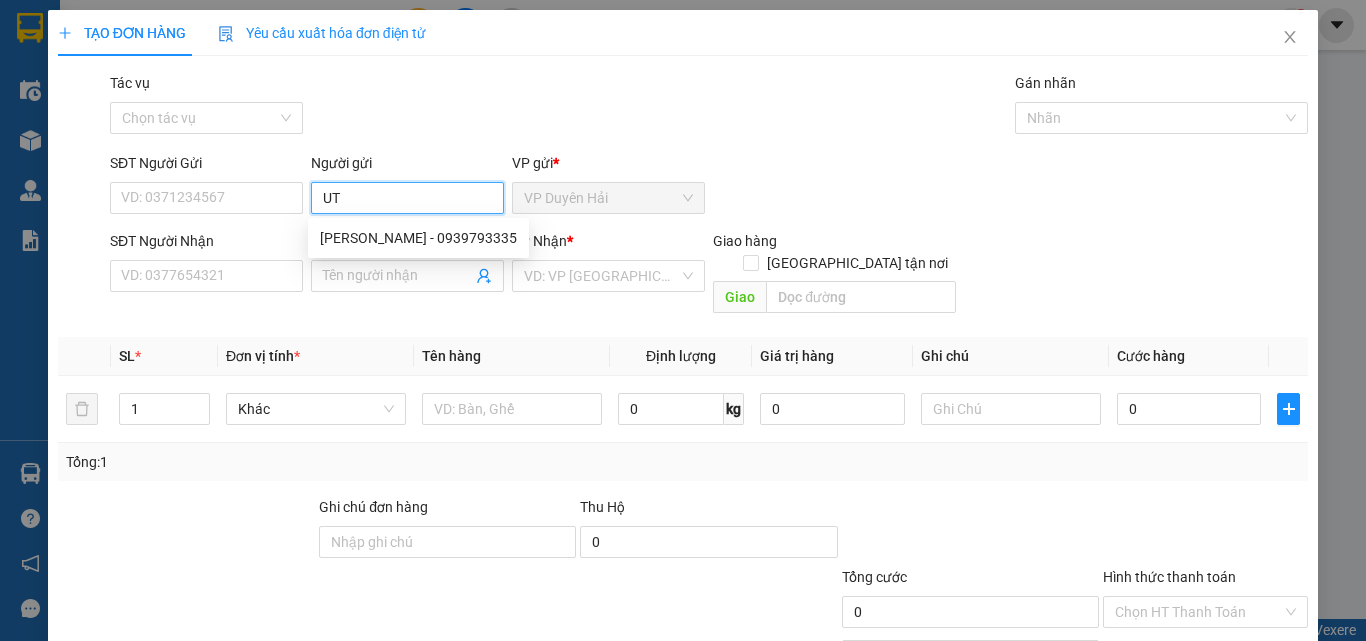 type on "U" 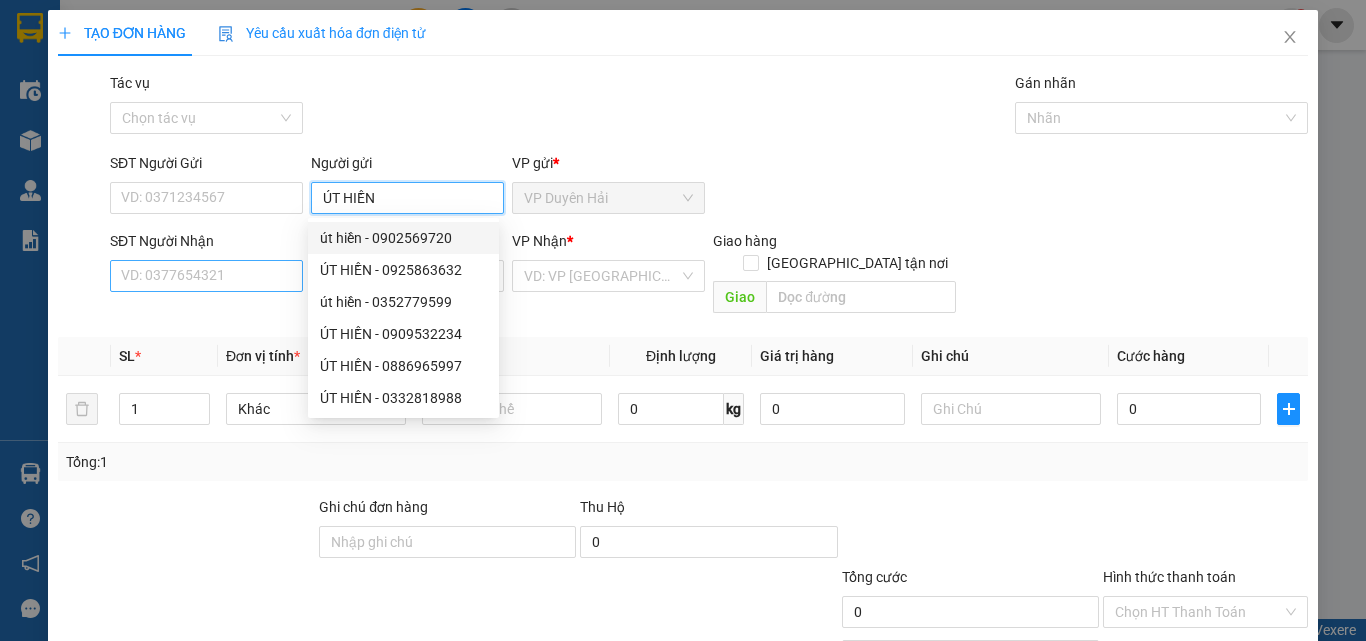 type on "ÚT HIỀN" 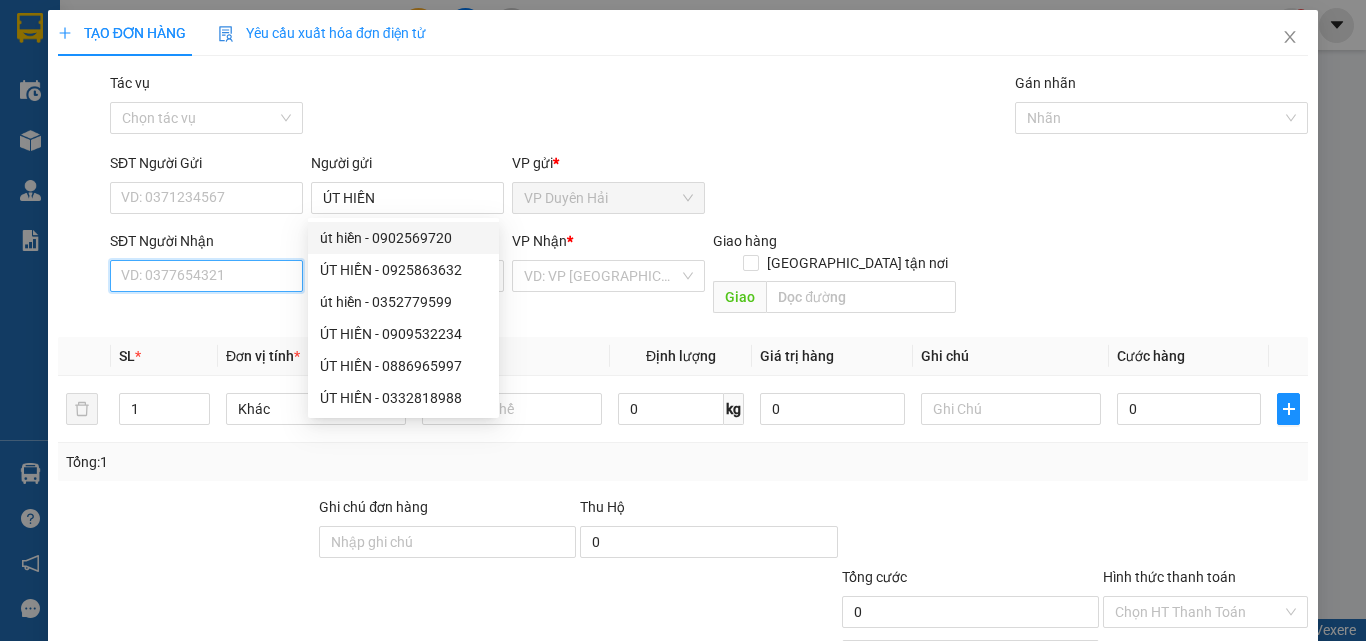 click on "SĐT Người Nhận" at bounding box center (206, 276) 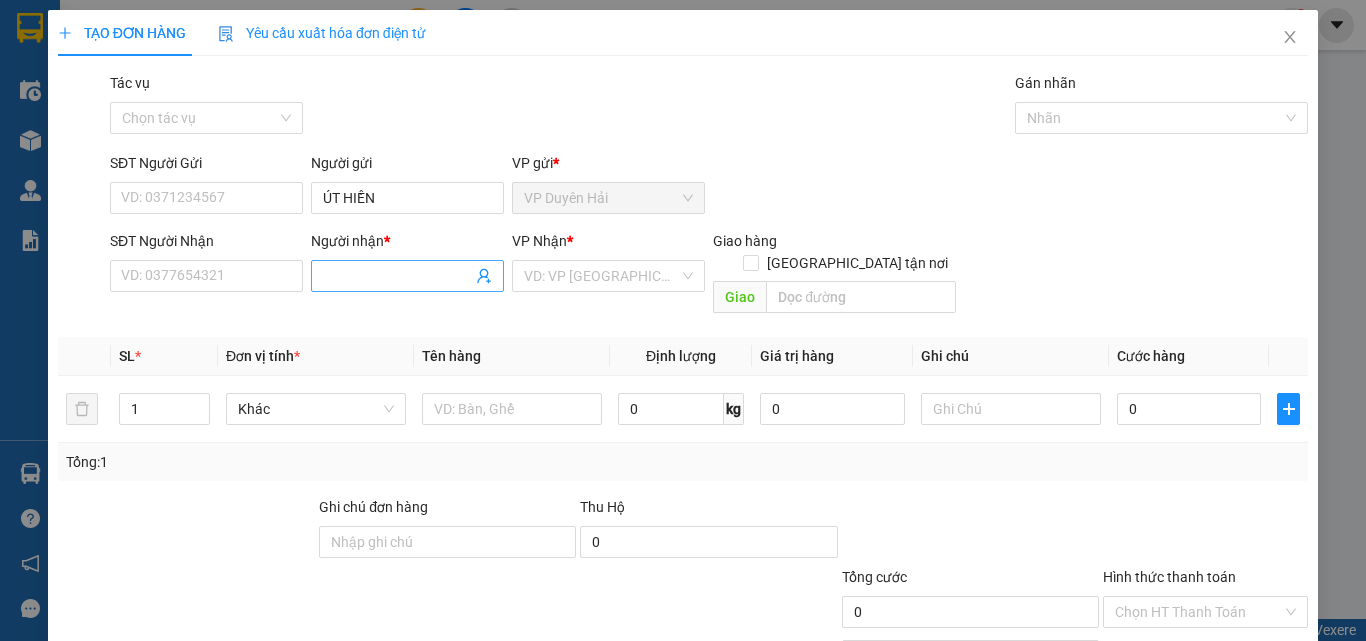 click on "Người nhận  *" at bounding box center (397, 276) 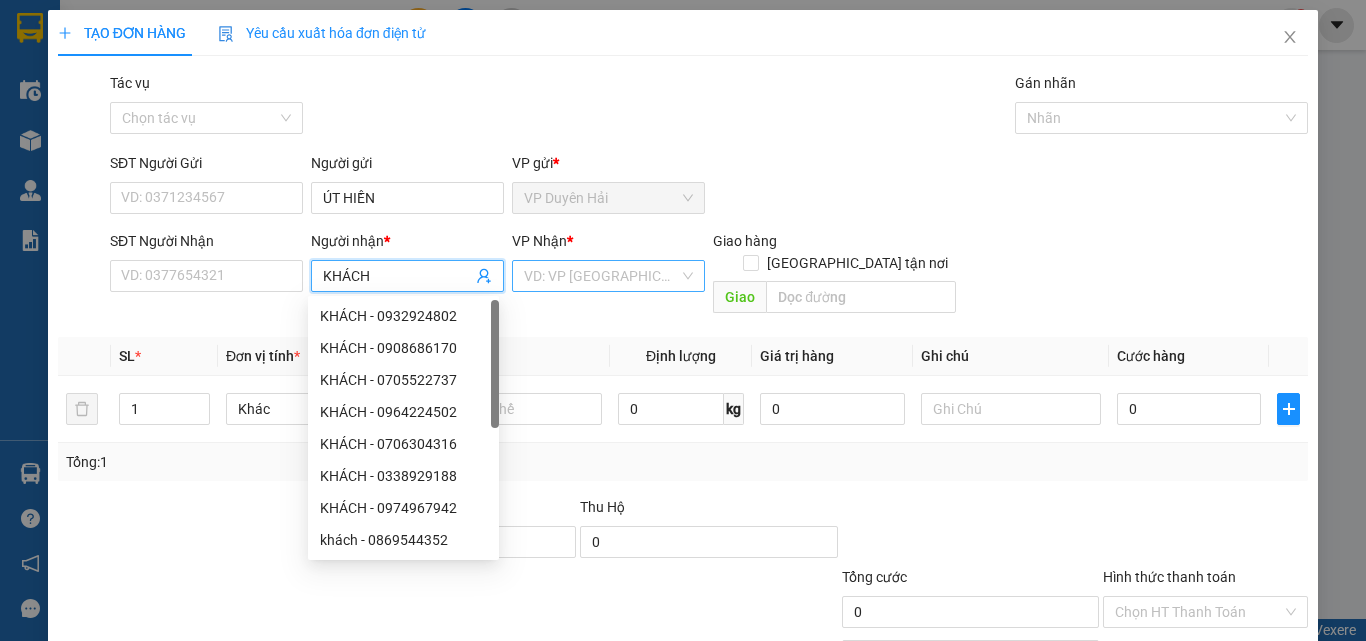 type on "KHÁCH" 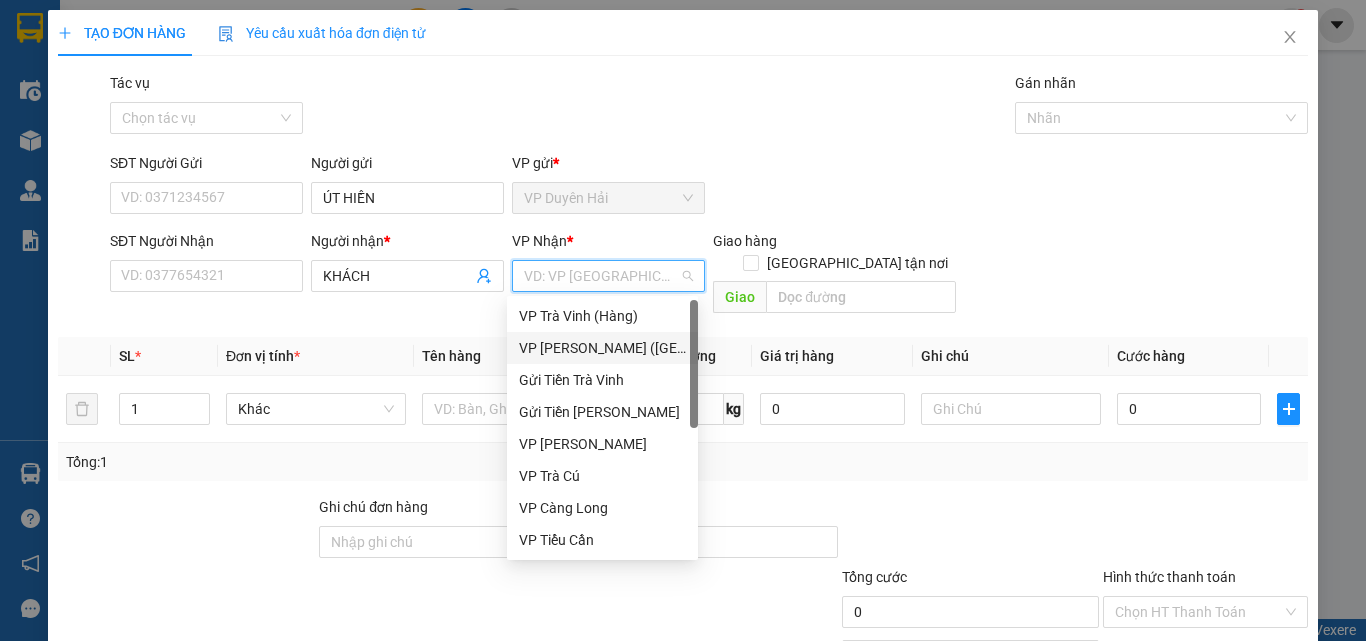 click on "VP [PERSON_NAME] ([GEOGRAPHIC_DATA])" at bounding box center (602, 348) 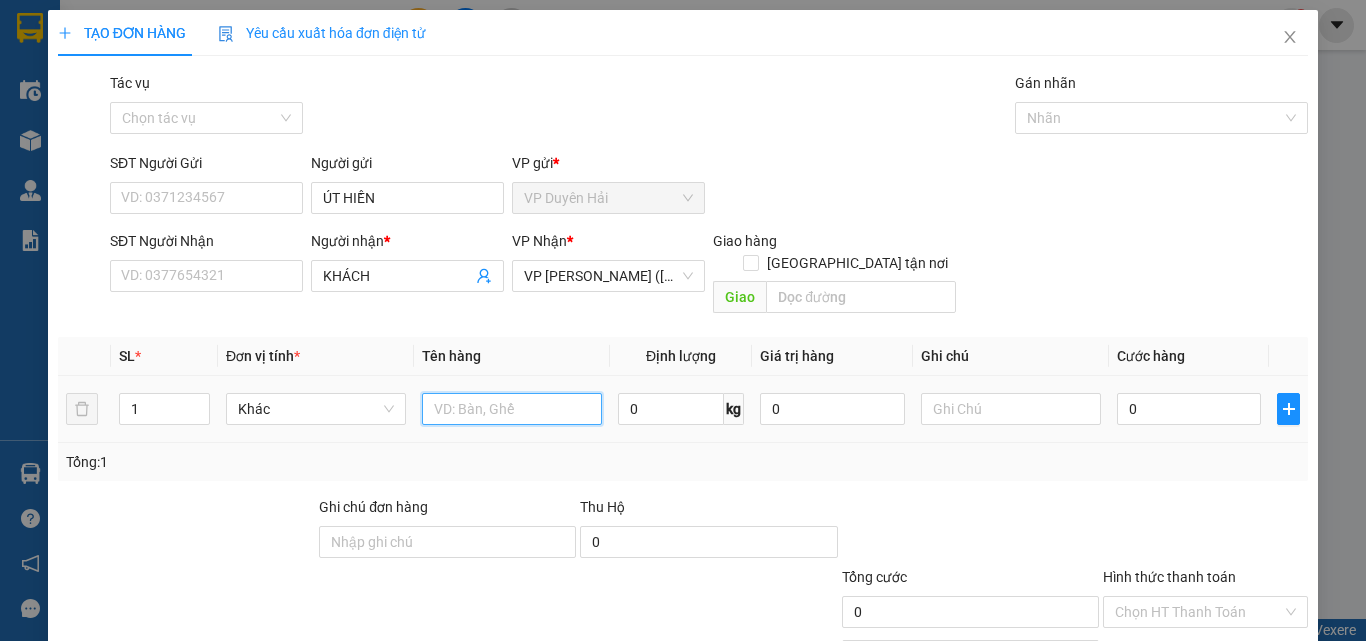 click at bounding box center [512, 409] 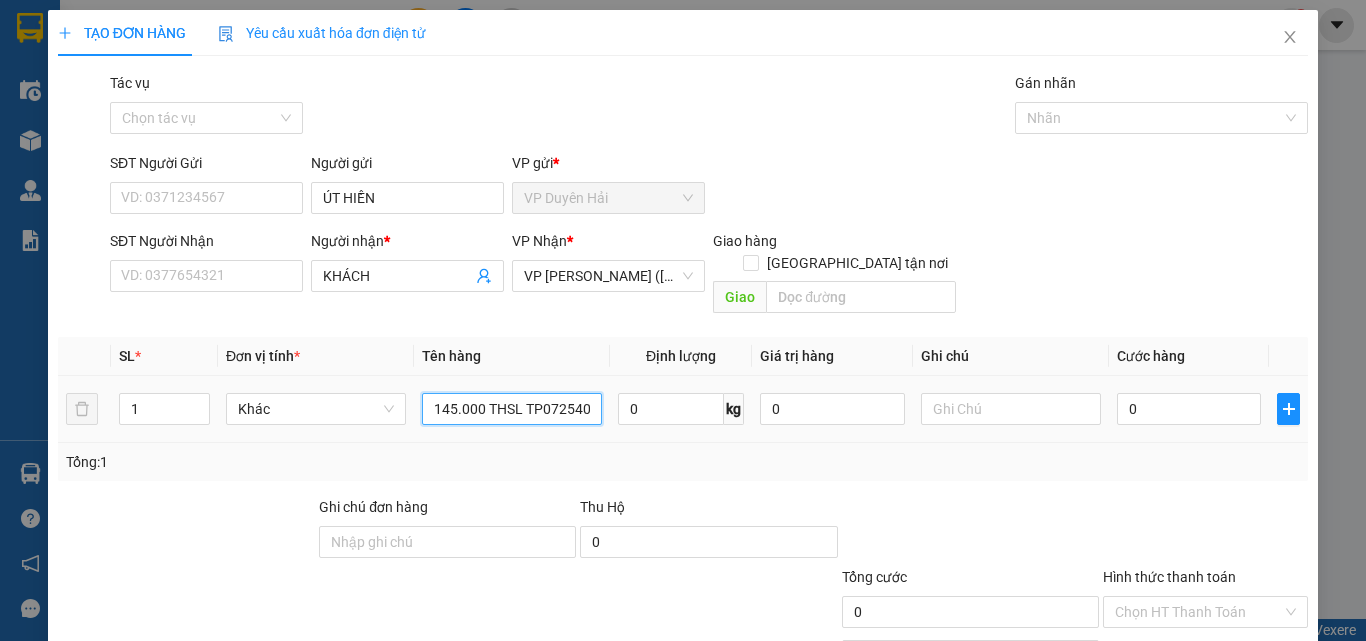 scroll, scrollTop: 0, scrollLeft: 19, axis: horizontal 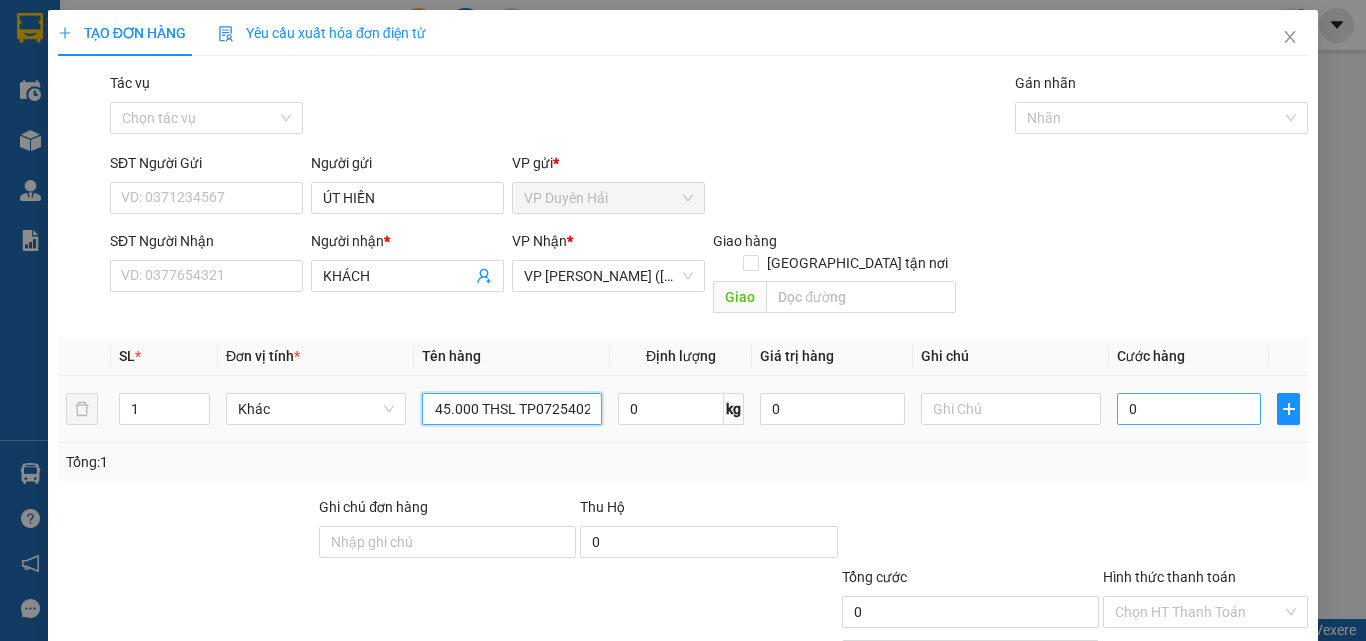 type on "1.145.000 THSL TP07254029" 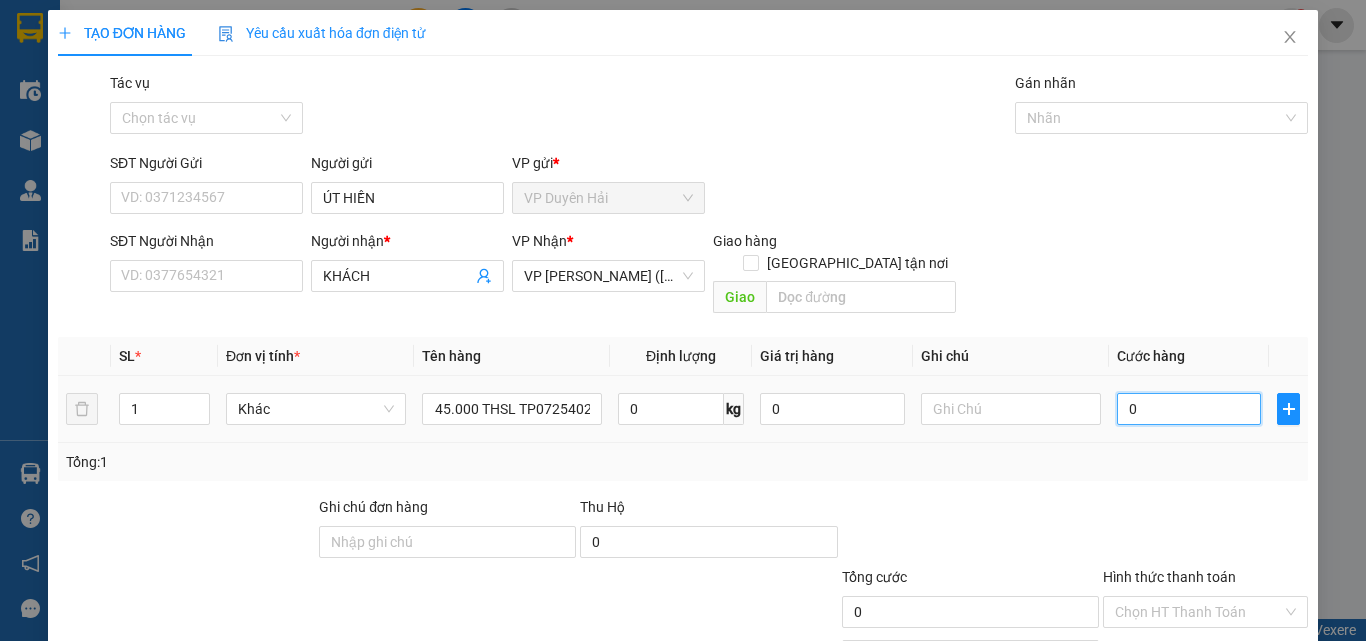 click on "0" at bounding box center (1189, 409) 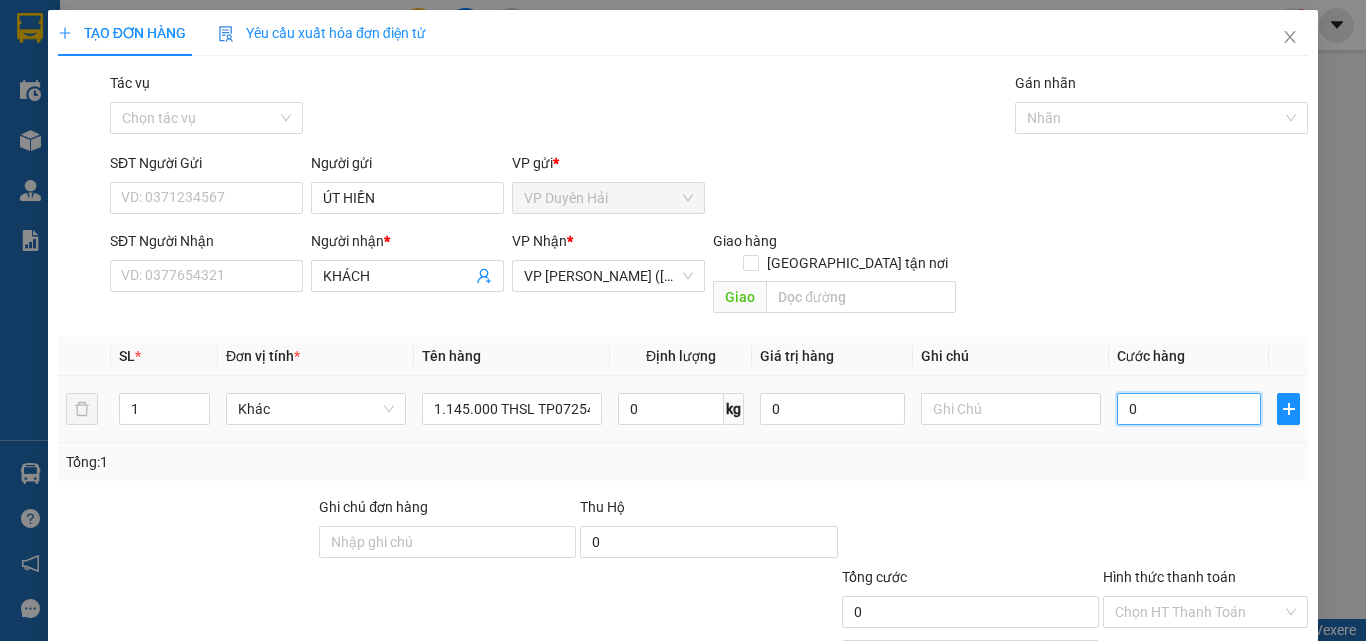 type on "2" 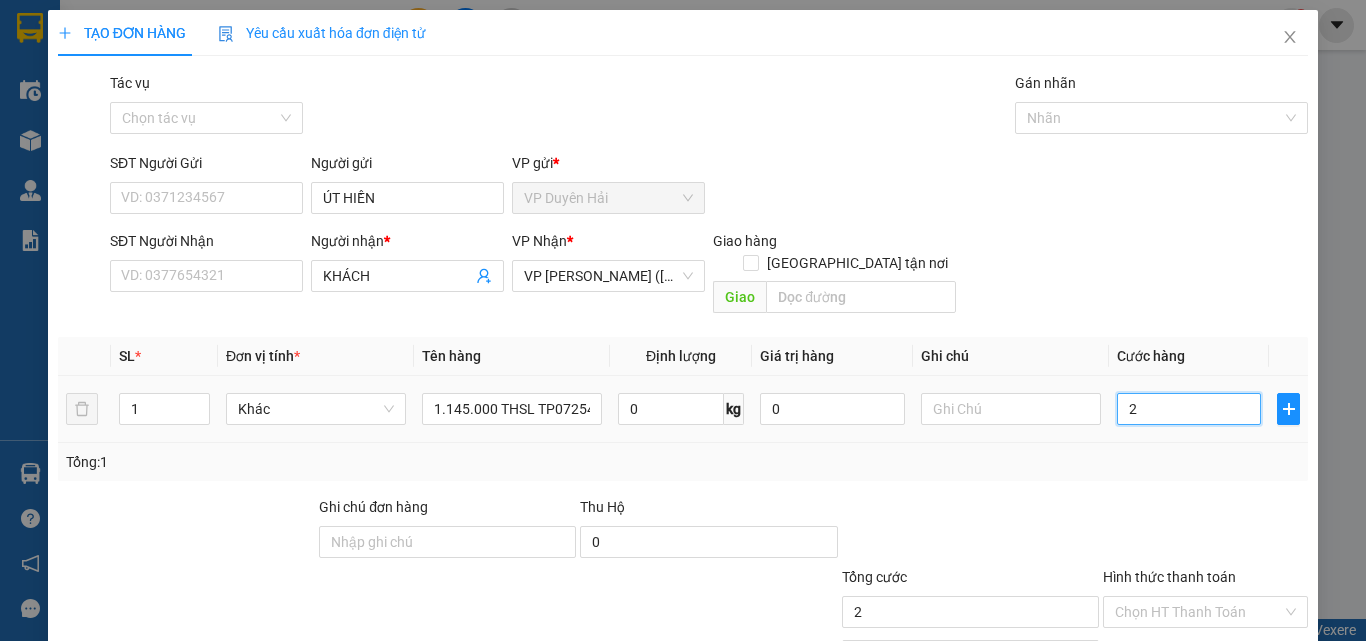 type on "25" 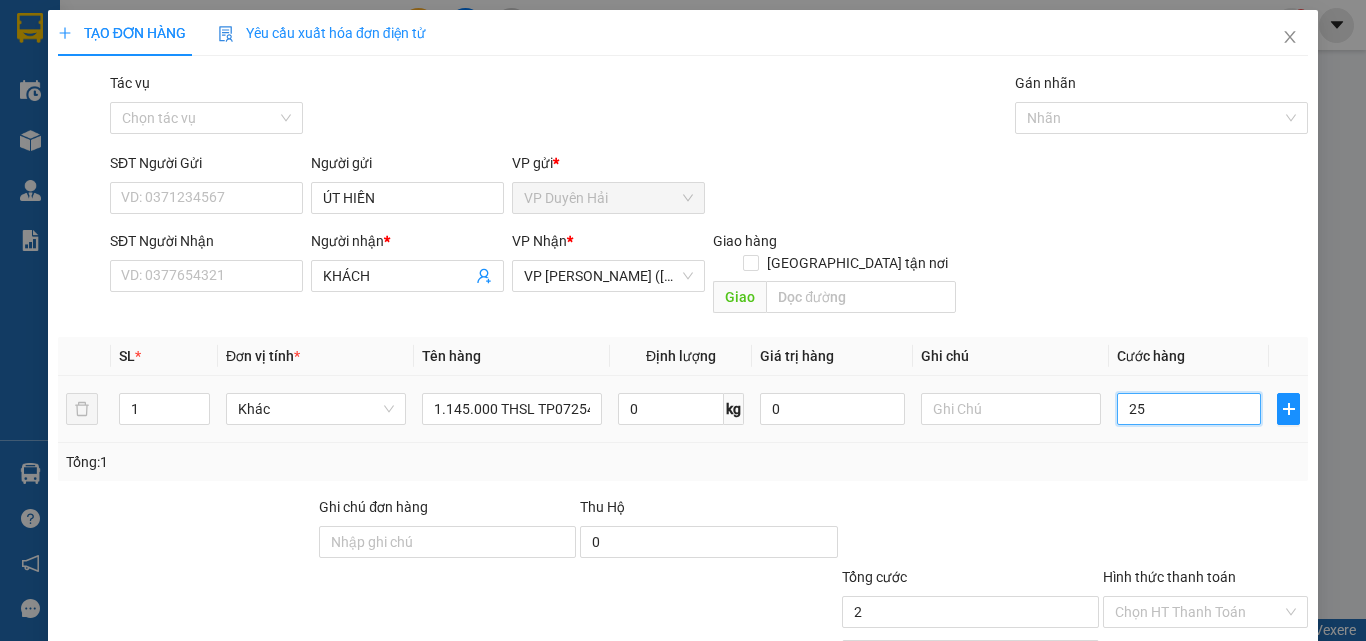 type on "25" 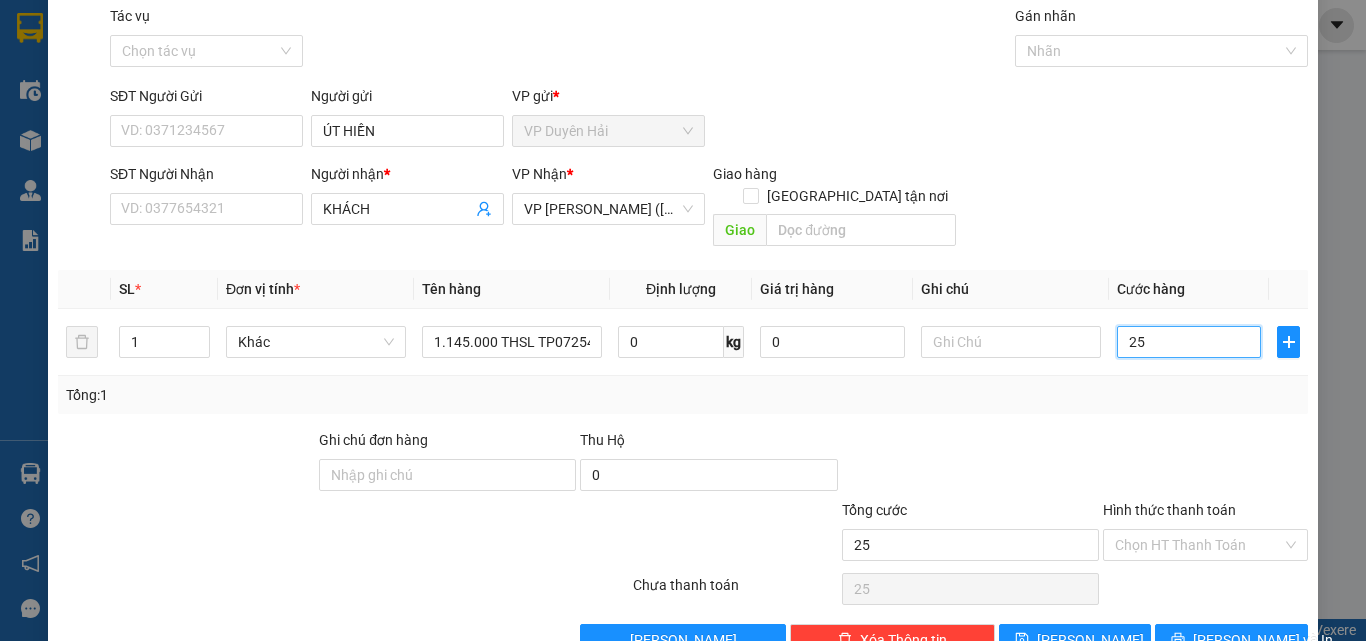 scroll, scrollTop: 99, scrollLeft: 0, axis: vertical 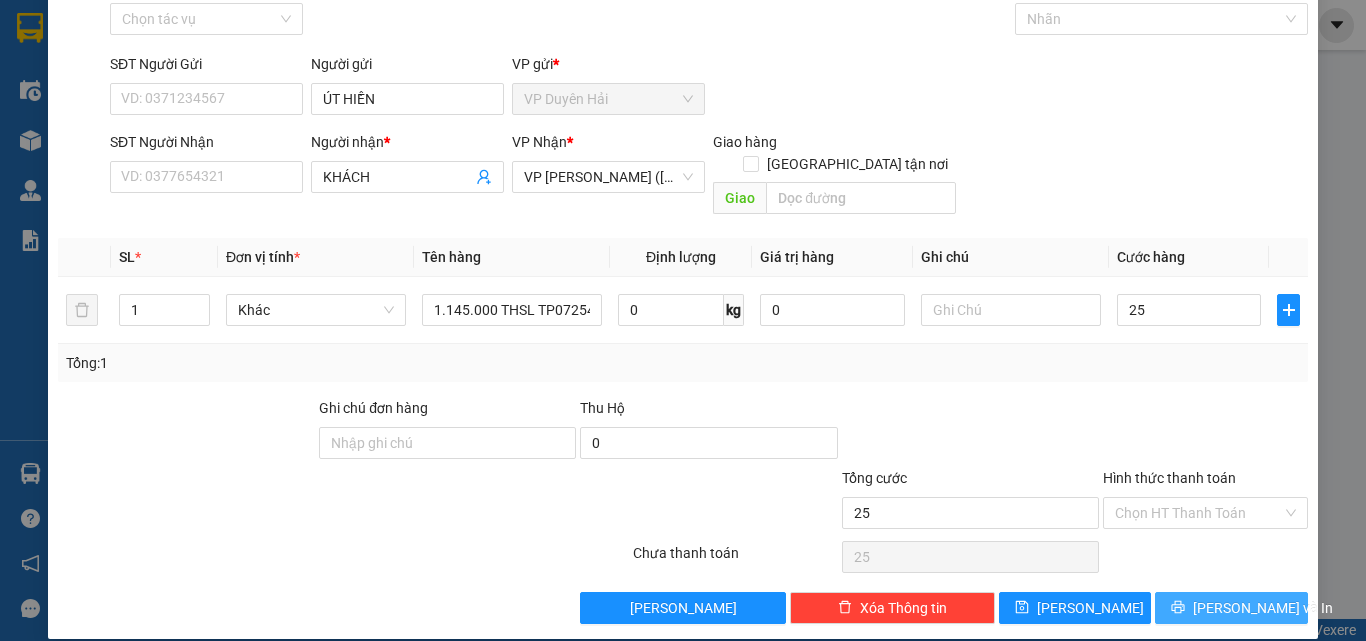 type on "25.000" 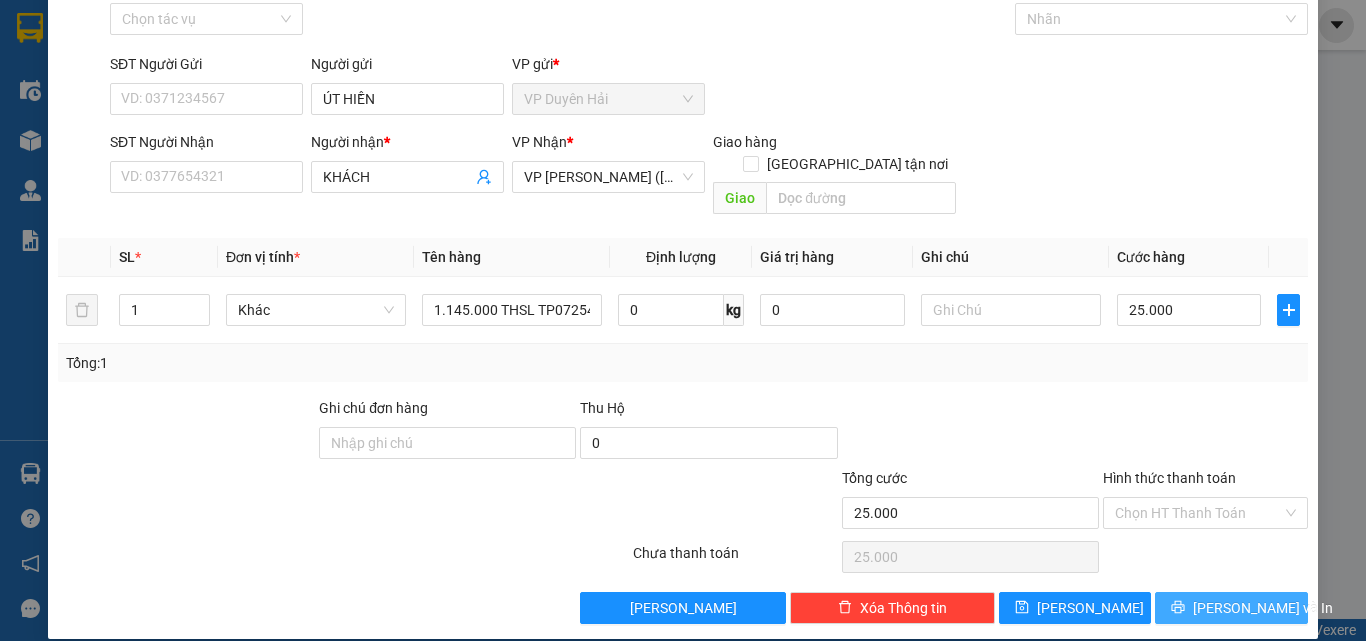 click on "[PERSON_NAME] và In" at bounding box center (1231, 608) 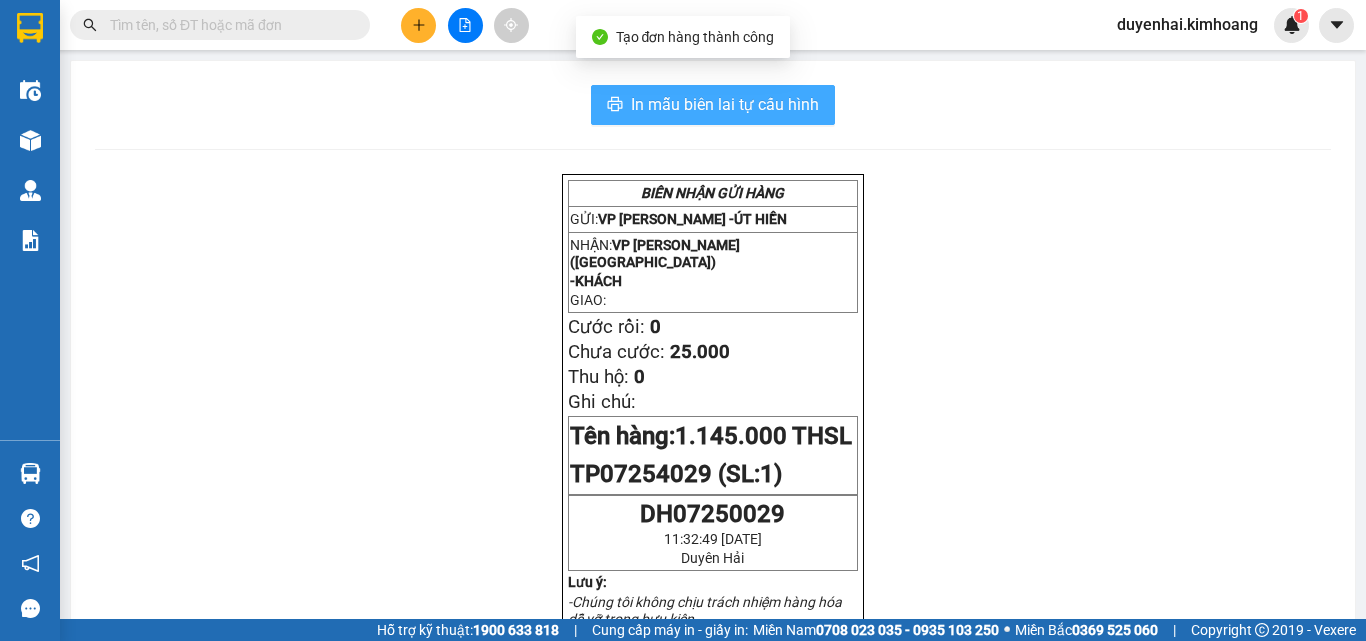 click on "In mẫu biên lai tự cấu hình" at bounding box center (725, 104) 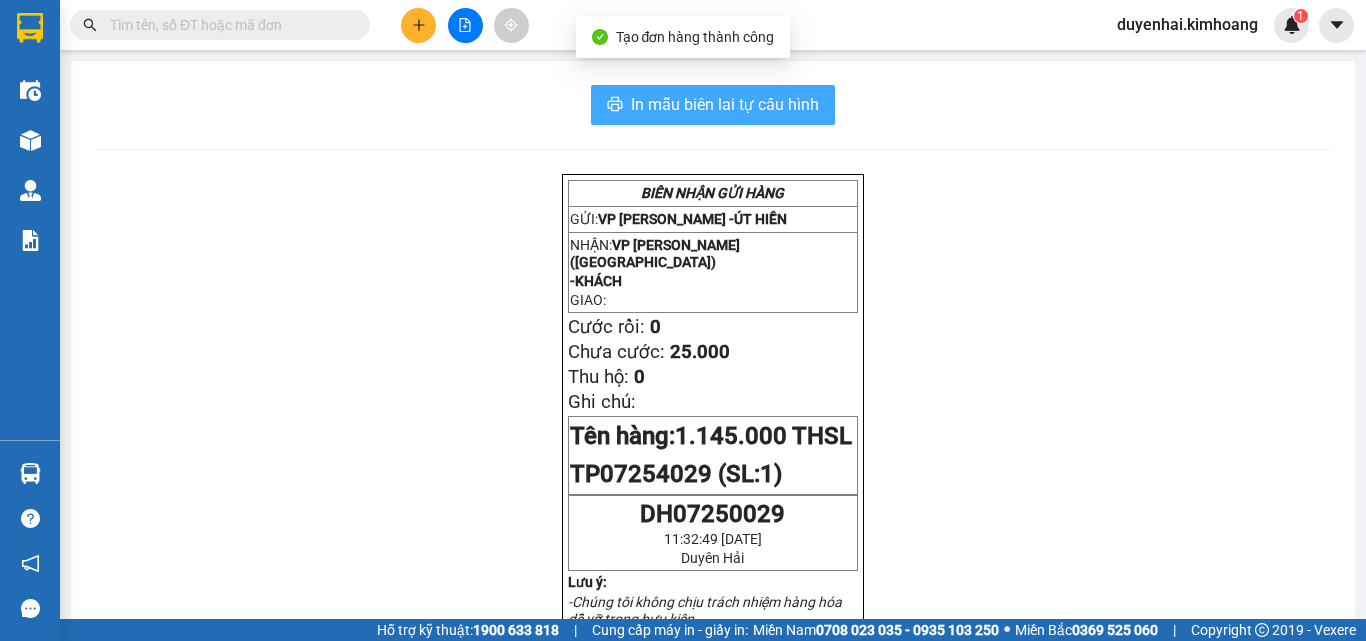 scroll, scrollTop: 0, scrollLeft: 0, axis: both 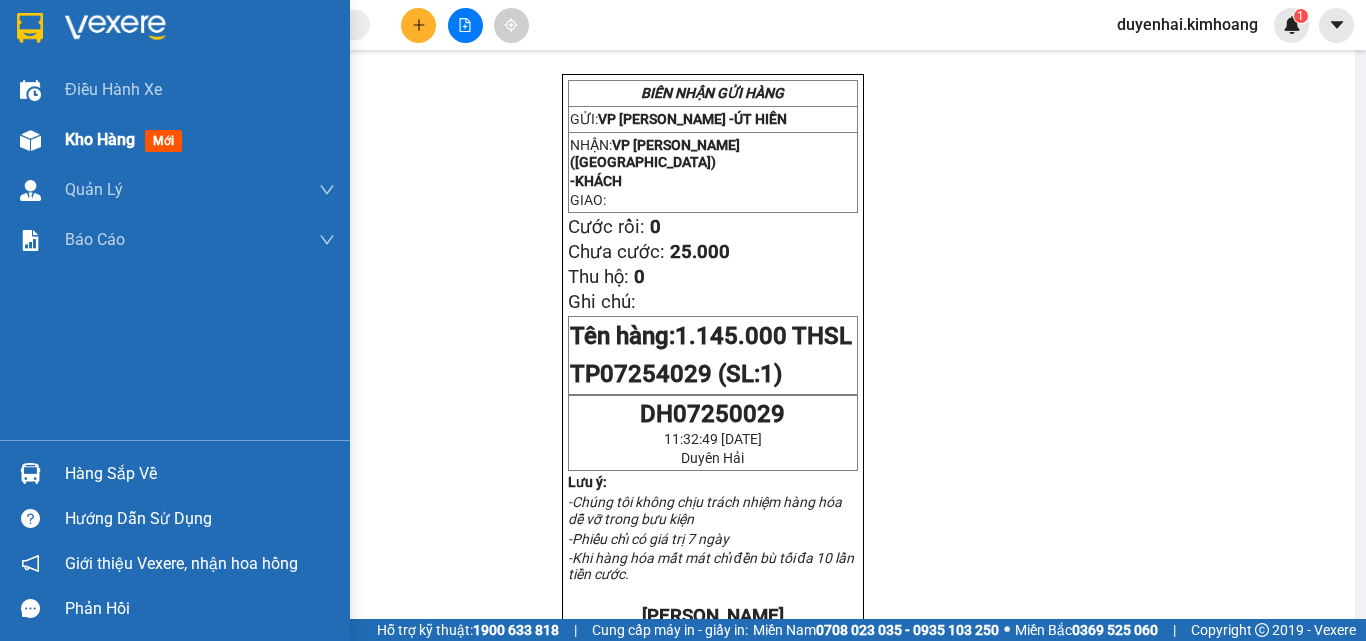 click on "Kho hàng" at bounding box center [100, 139] 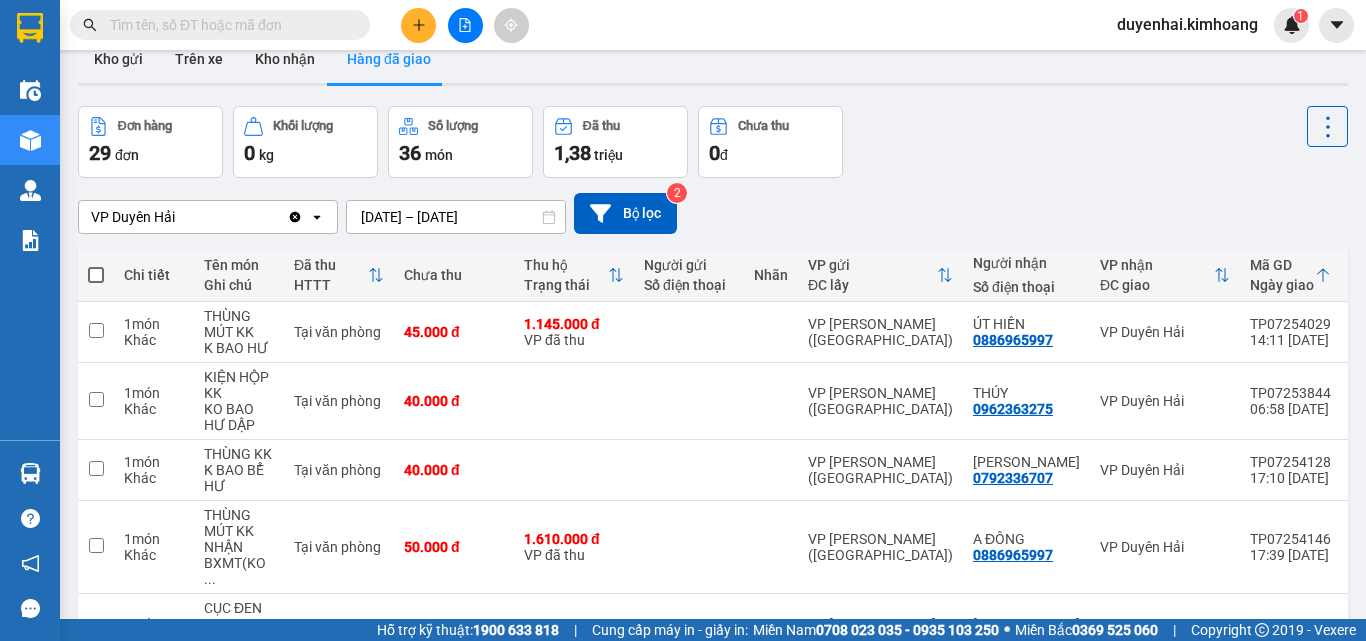 scroll, scrollTop: 0, scrollLeft: 0, axis: both 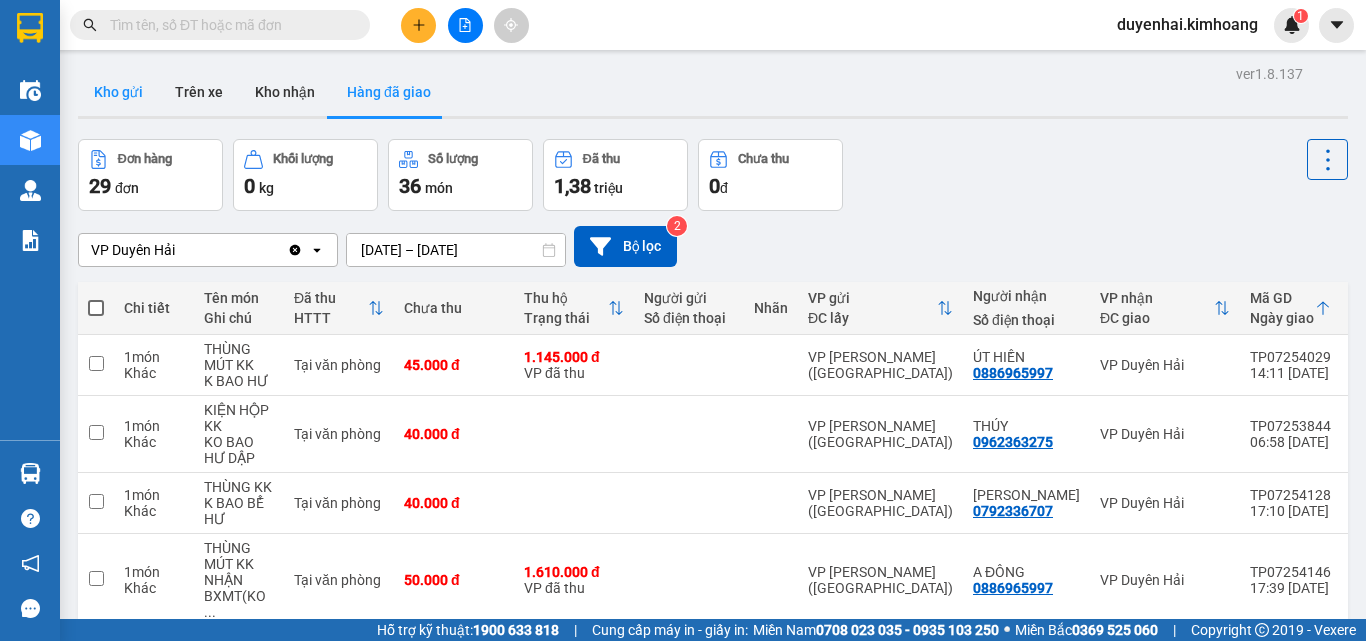 click on "Kho gửi" at bounding box center [118, 92] 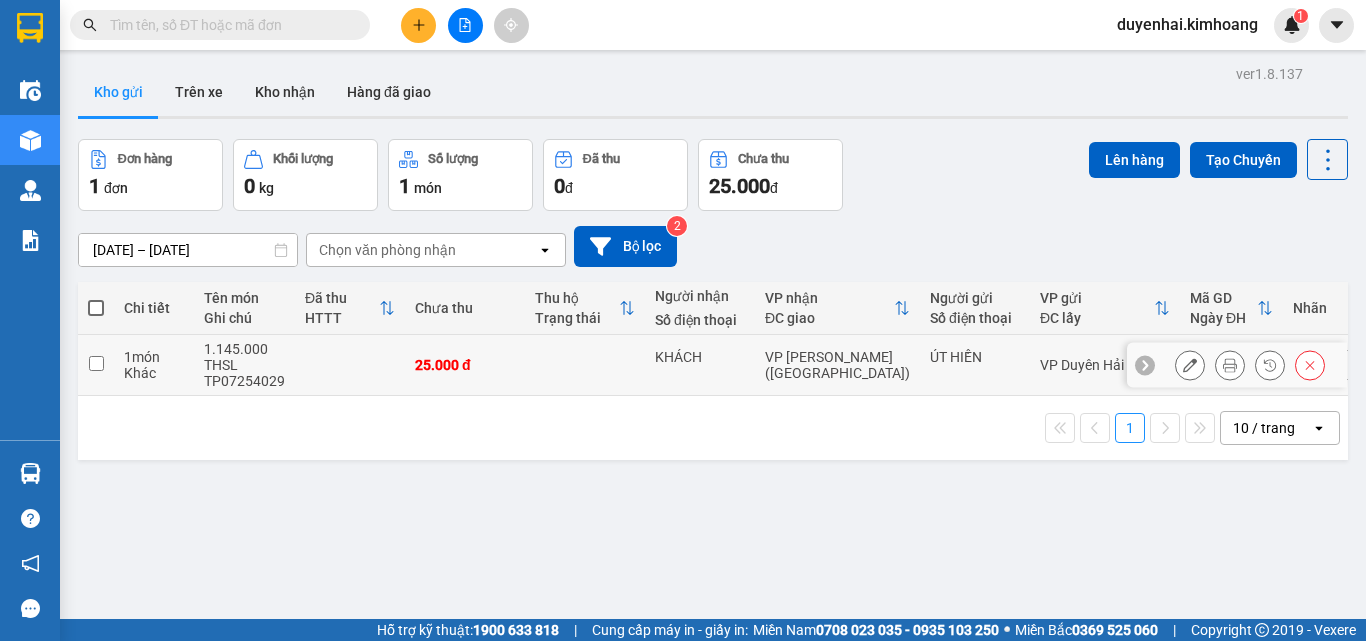 click 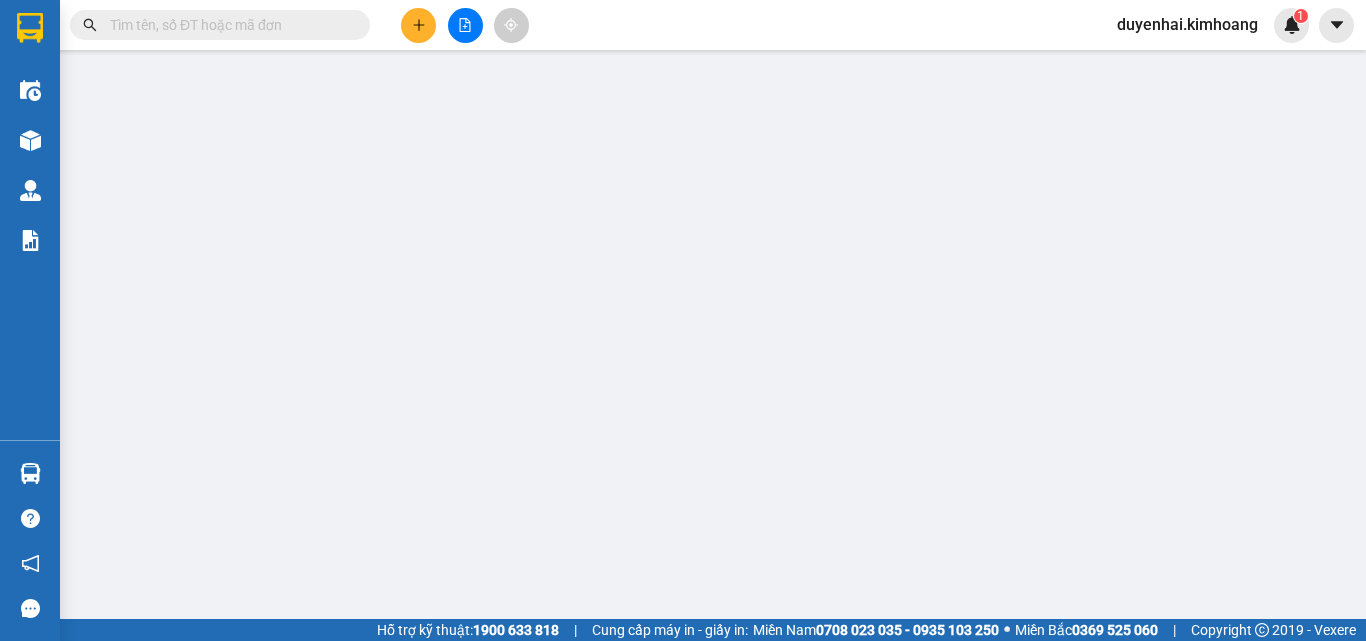 type on "ÚT HIỀN" 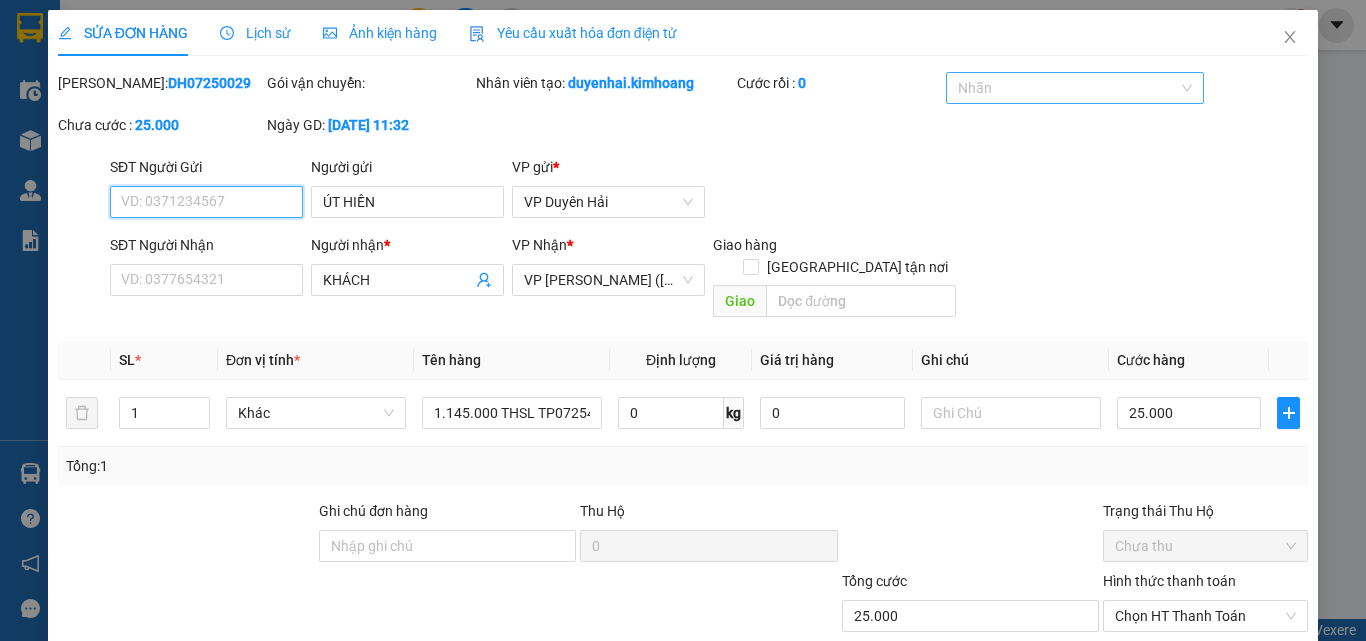 click at bounding box center (1064, 88) 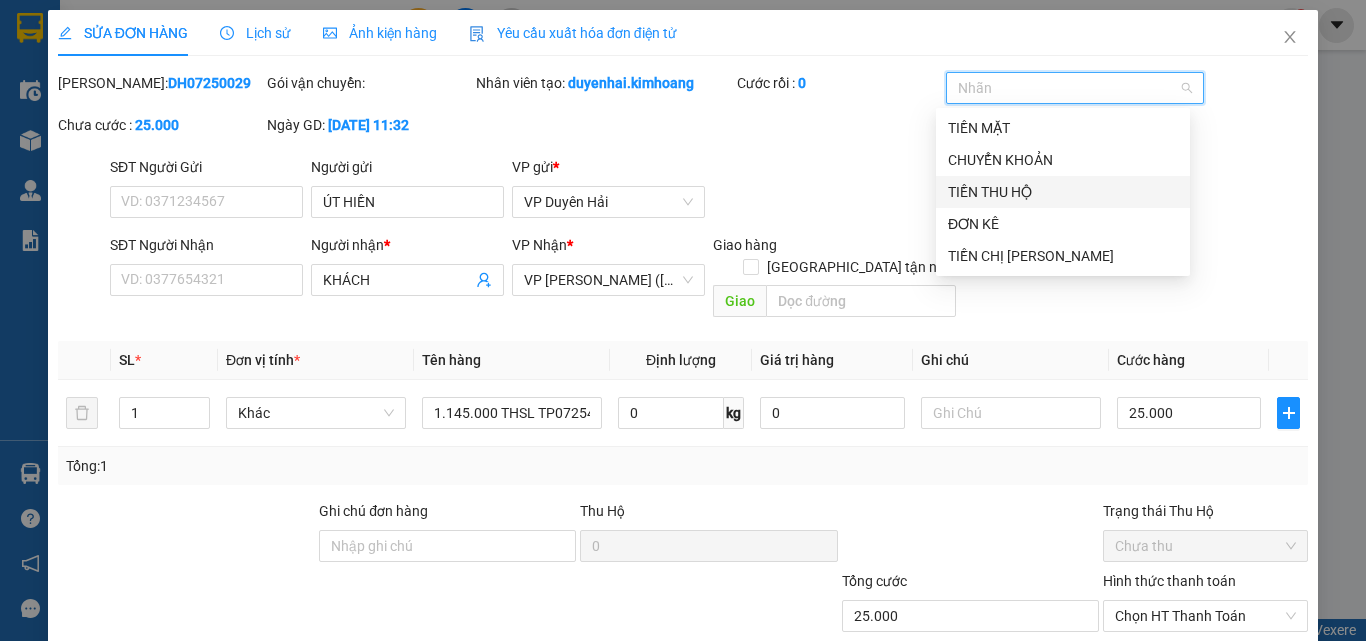 click on "TIỀN THU HỘ" at bounding box center (1063, 192) 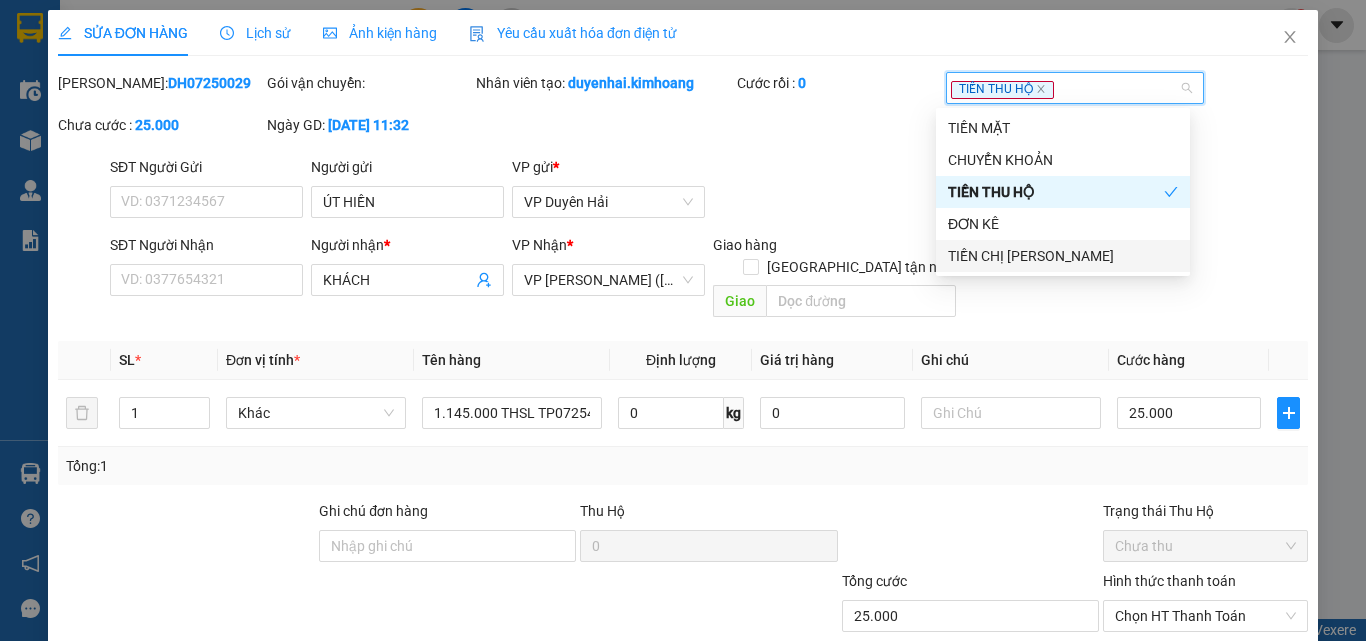 scroll, scrollTop: 103, scrollLeft: 0, axis: vertical 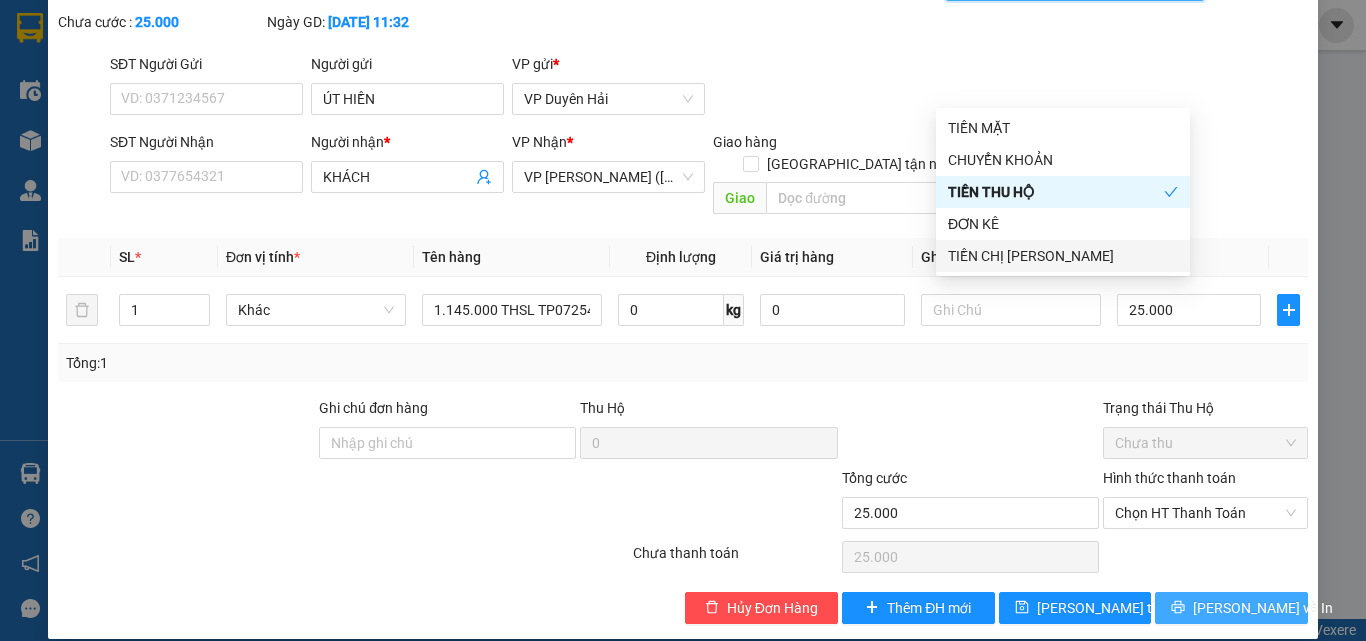 click 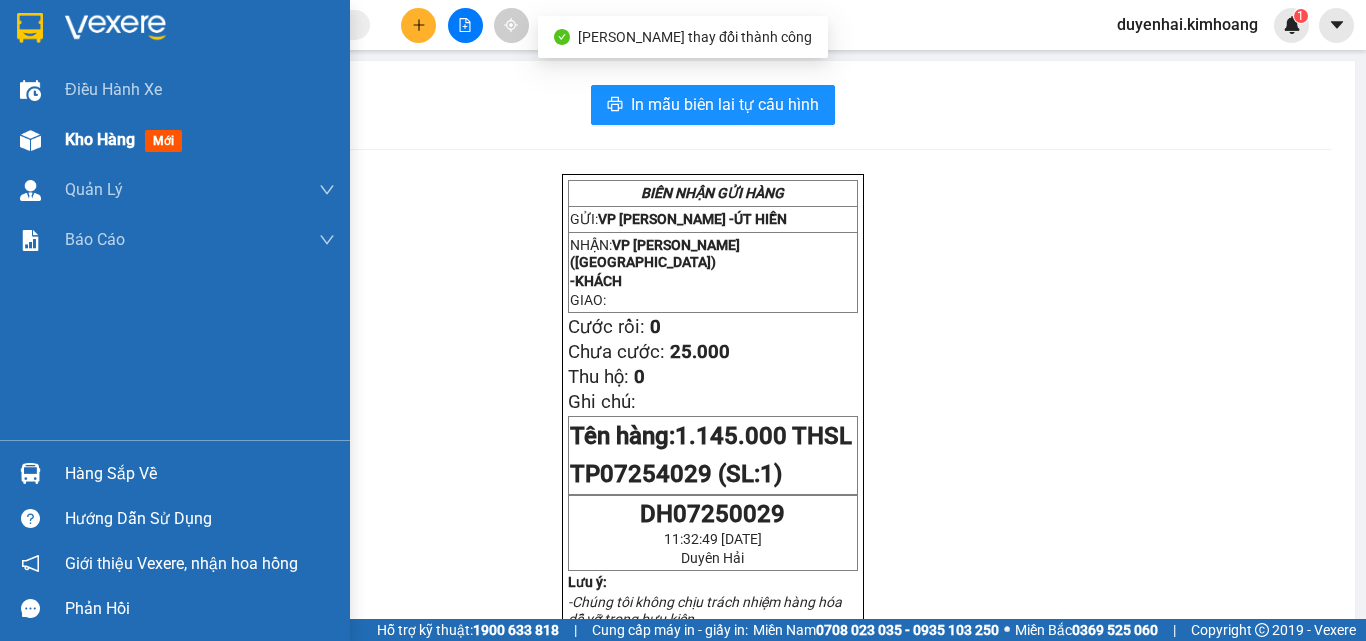 click on "Kho hàng" at bounding box center [100, 139] 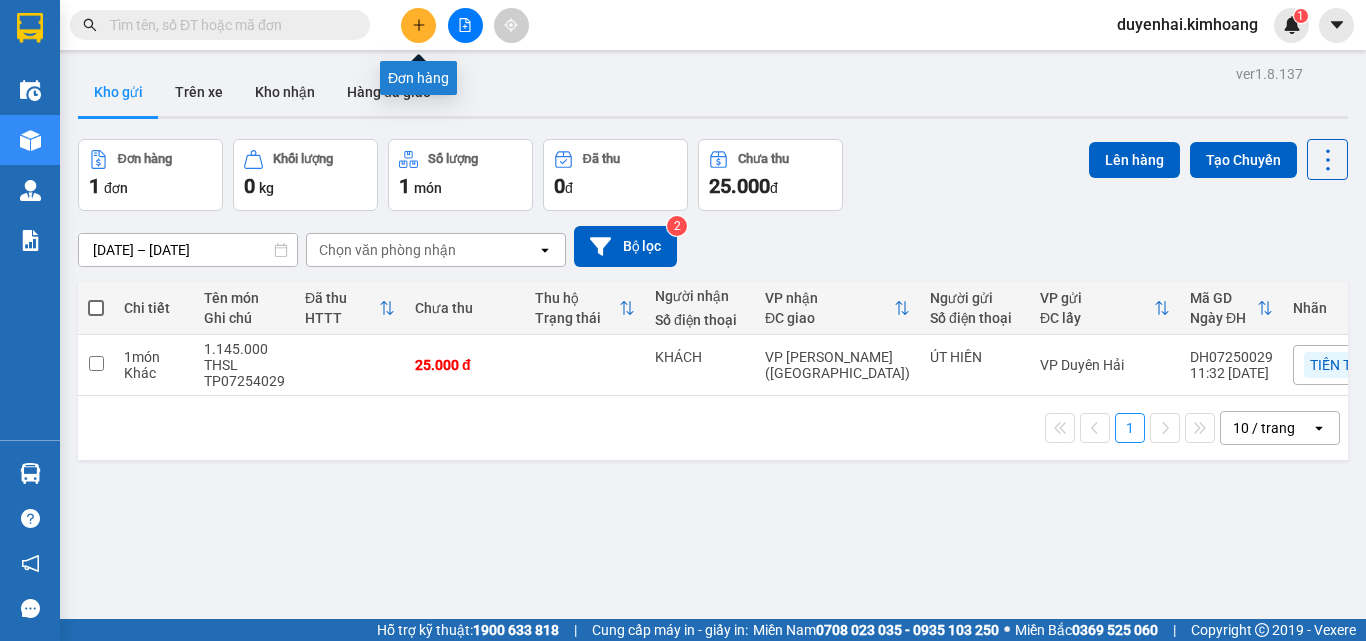click at bounding box center (418, 25) 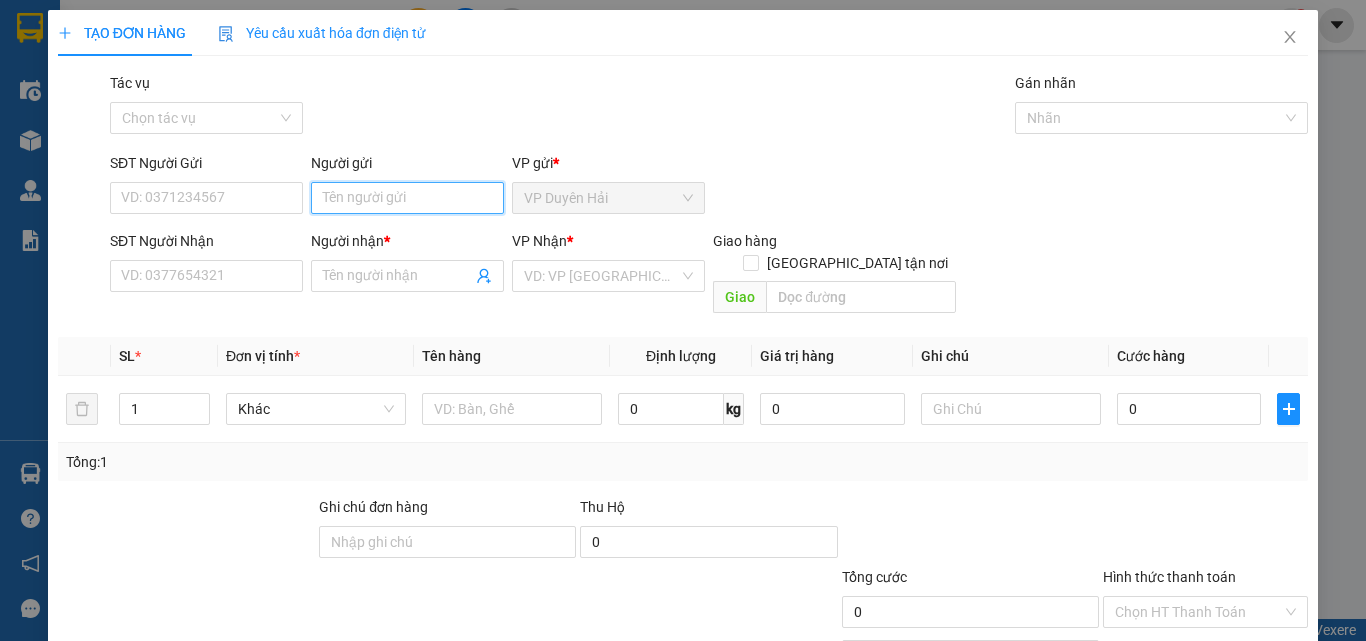 click on "Người gửi" at bounding box center (407, 198) 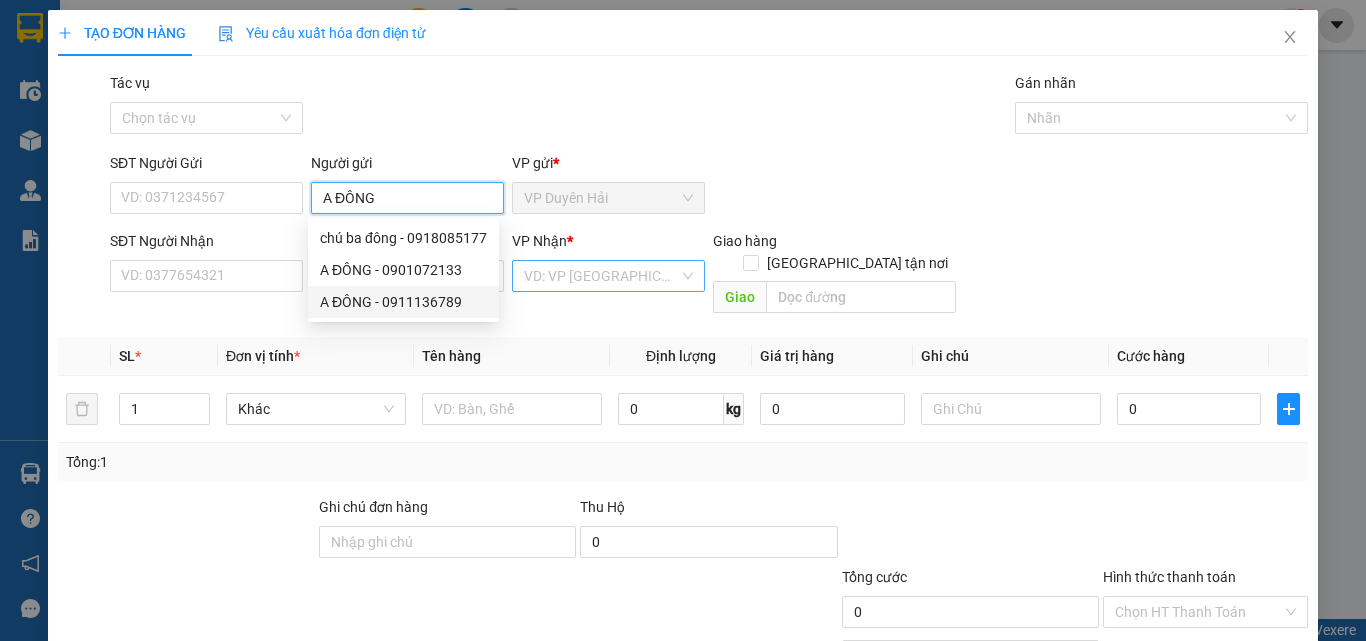 type on "A ĐÔNG" 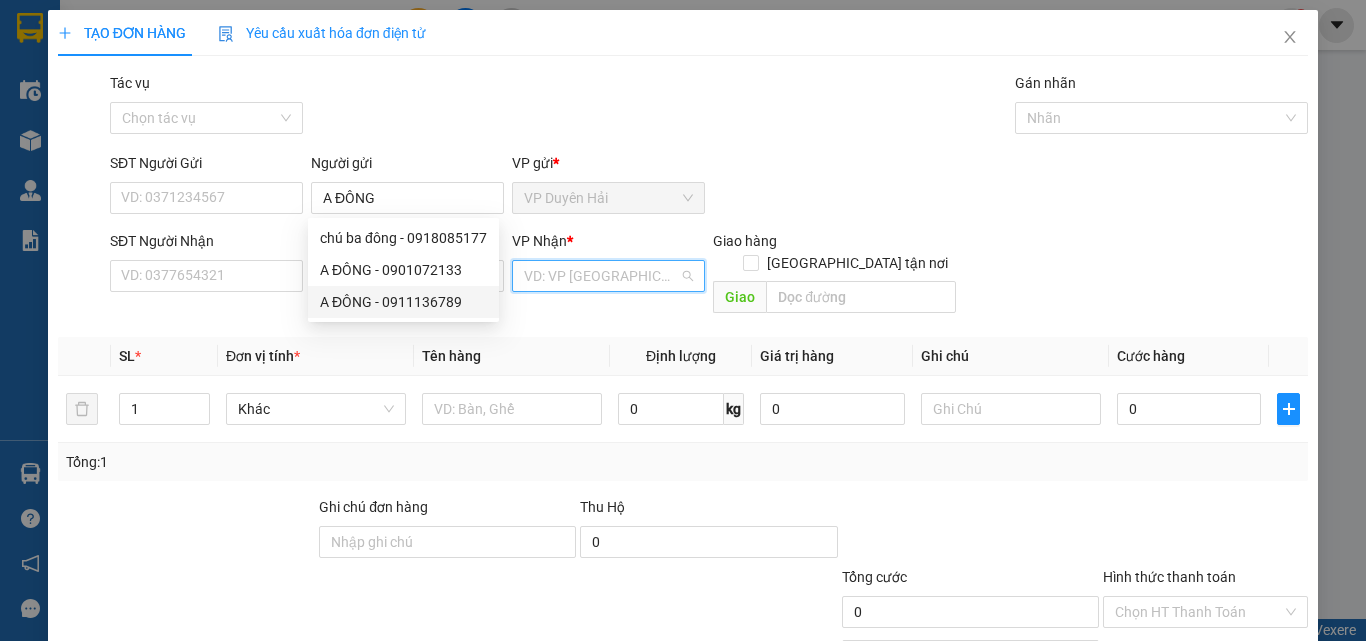 click at bounding box center (601, 276) 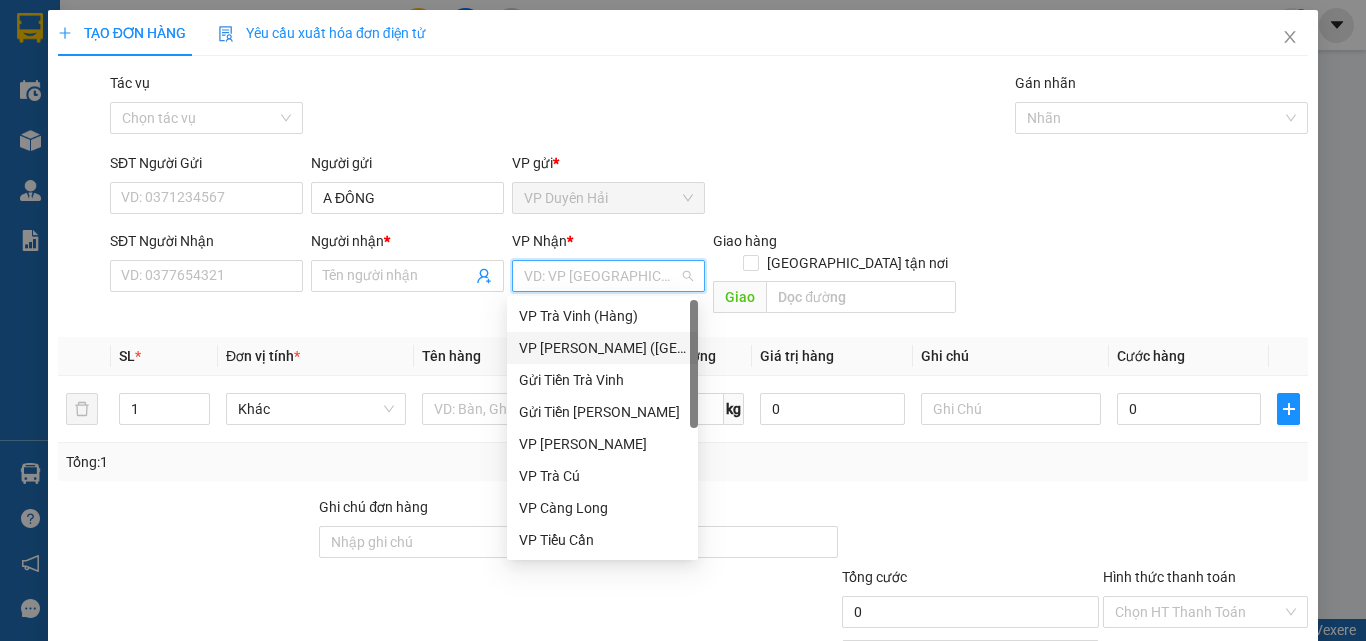 click on "VP [PERSON_NAME] ([GEOGRAPHIC_DATA])" at bounding box center (602, 348) 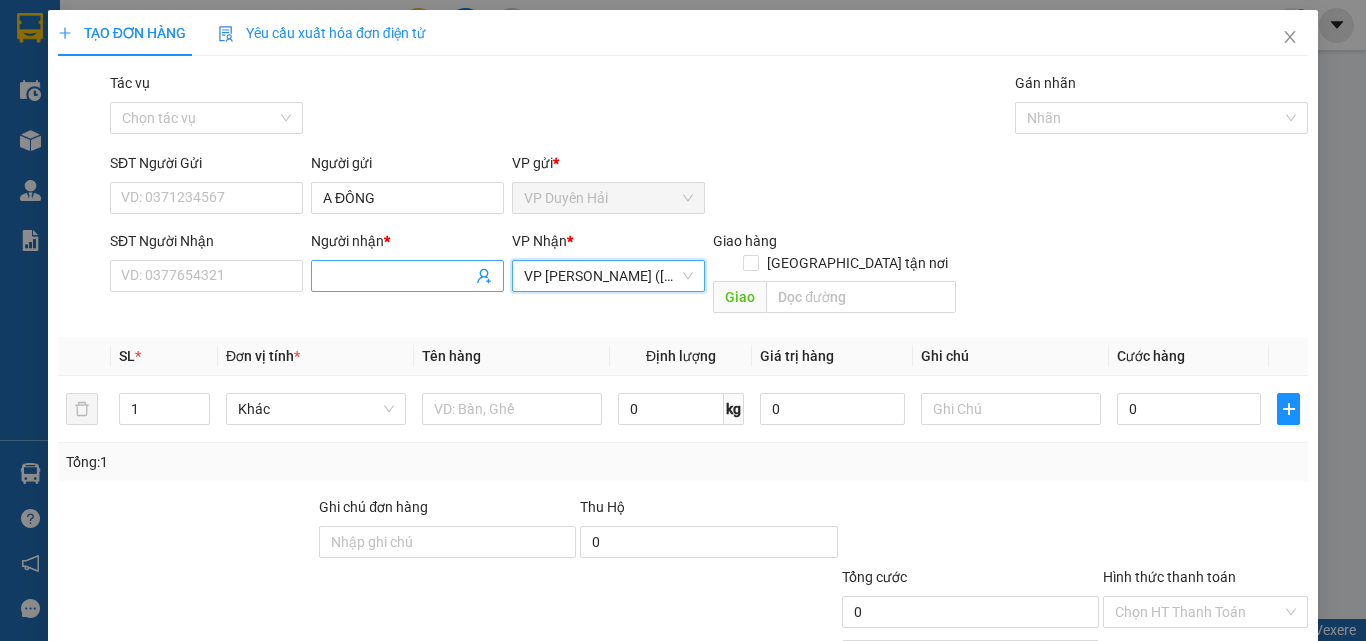 click on "Người nhận  *" at bounding box center (397, 276) 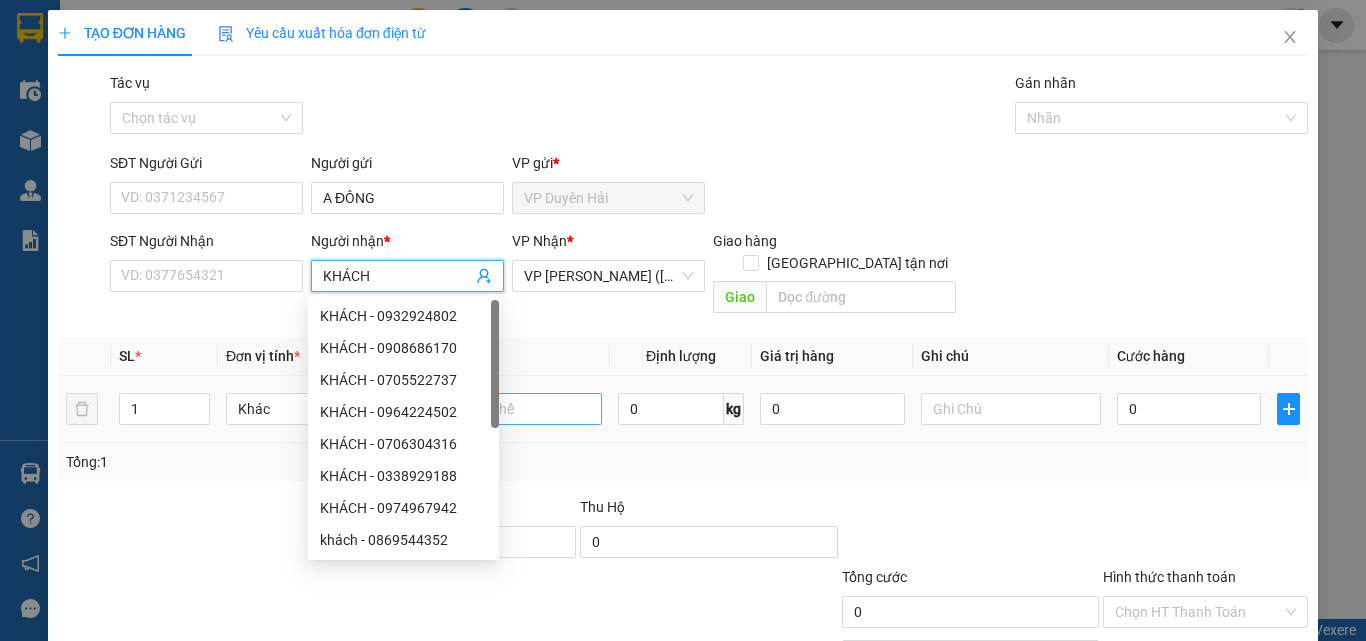 type on "KHÁCH" 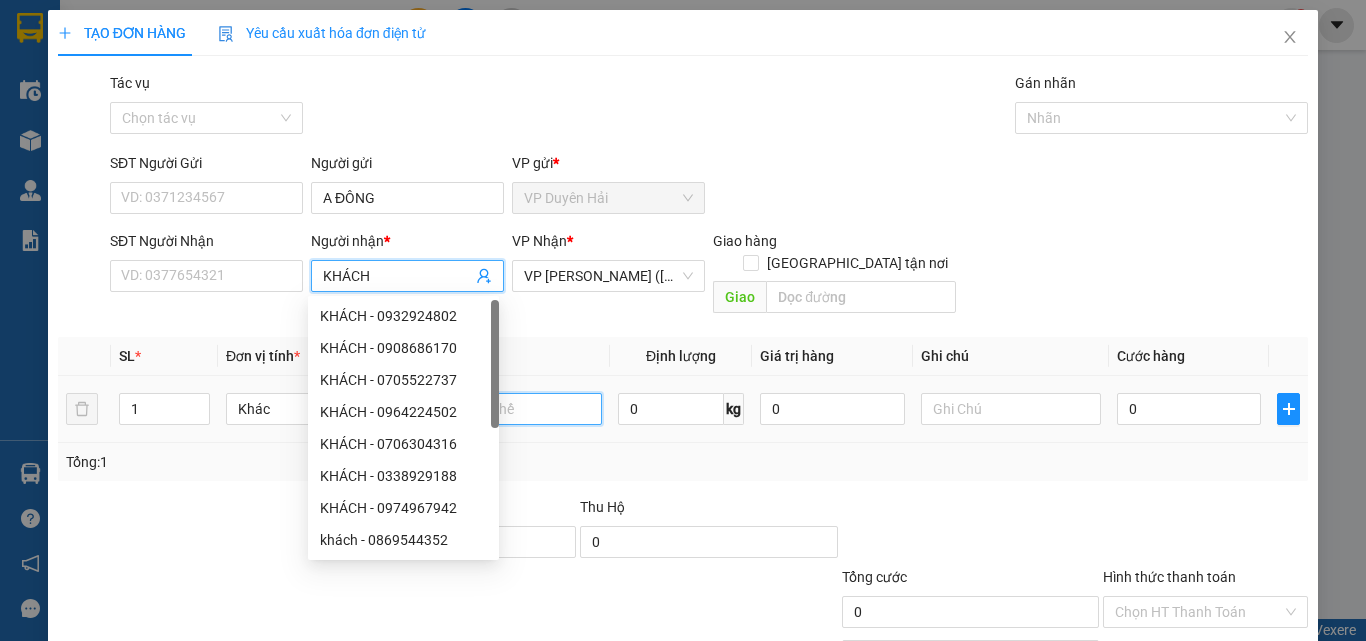 click at bounding box center (512, 409) 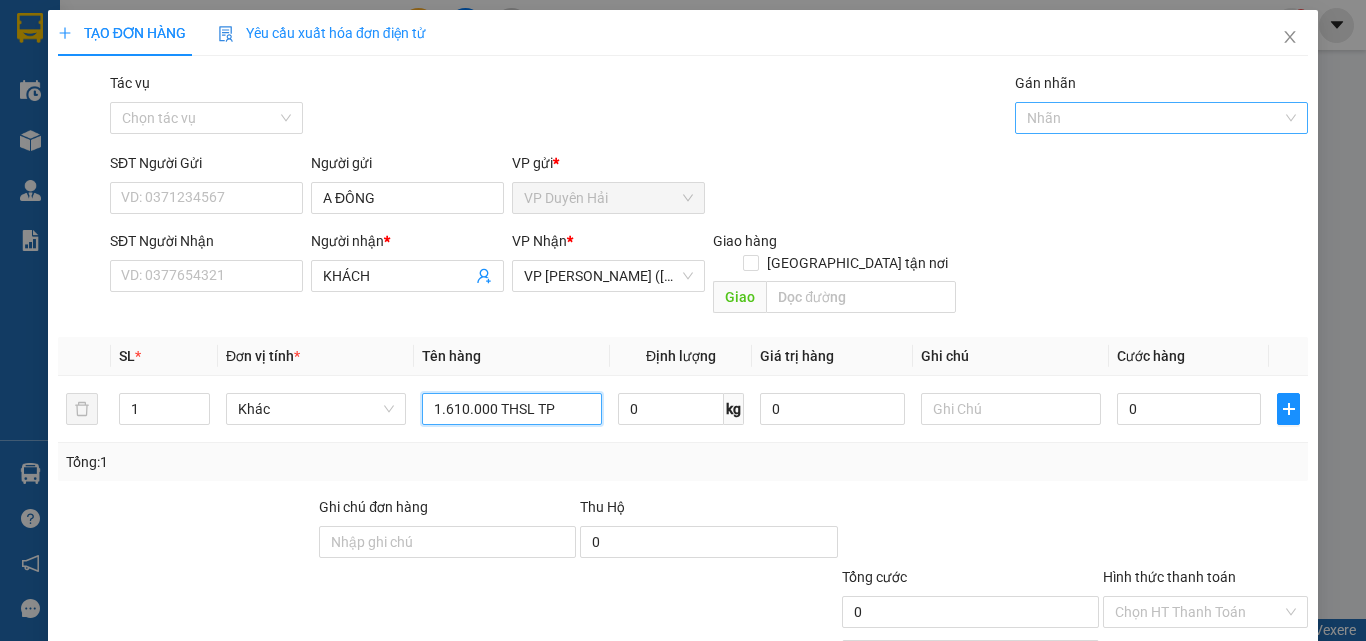 click on "Nhãn" at bounding box center [1162, 118] 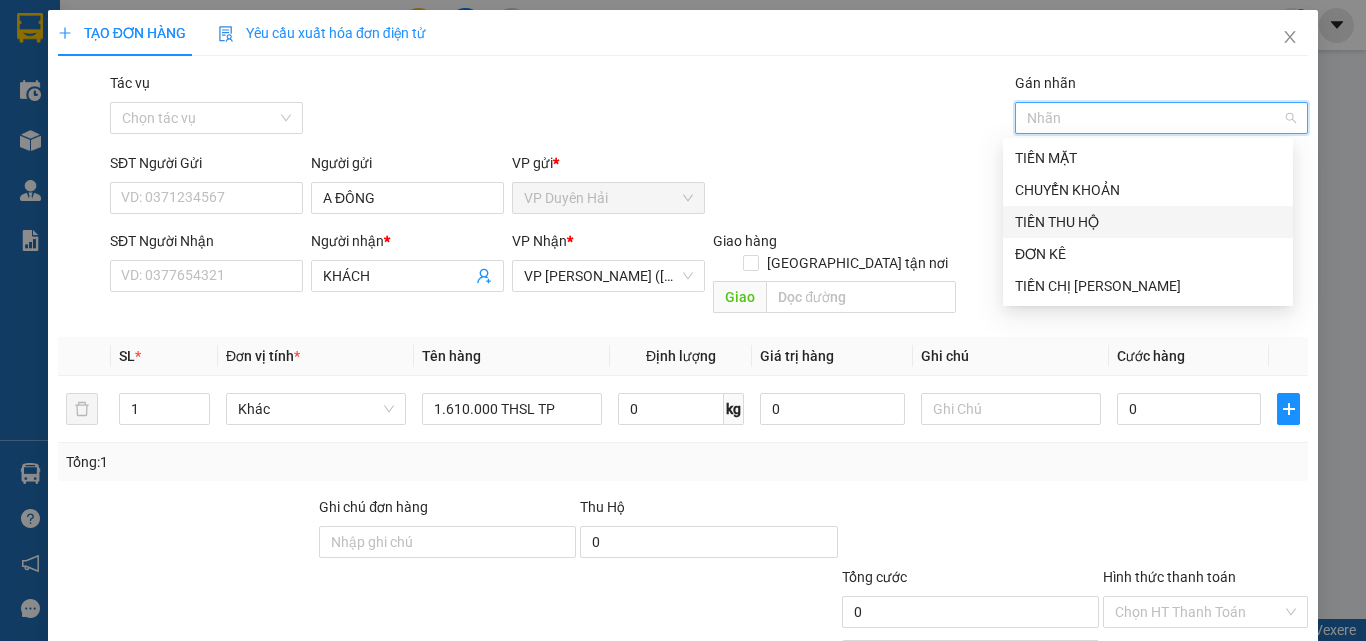 click on "TIỀN THU HỘ" at bounding box center (1148, 222) 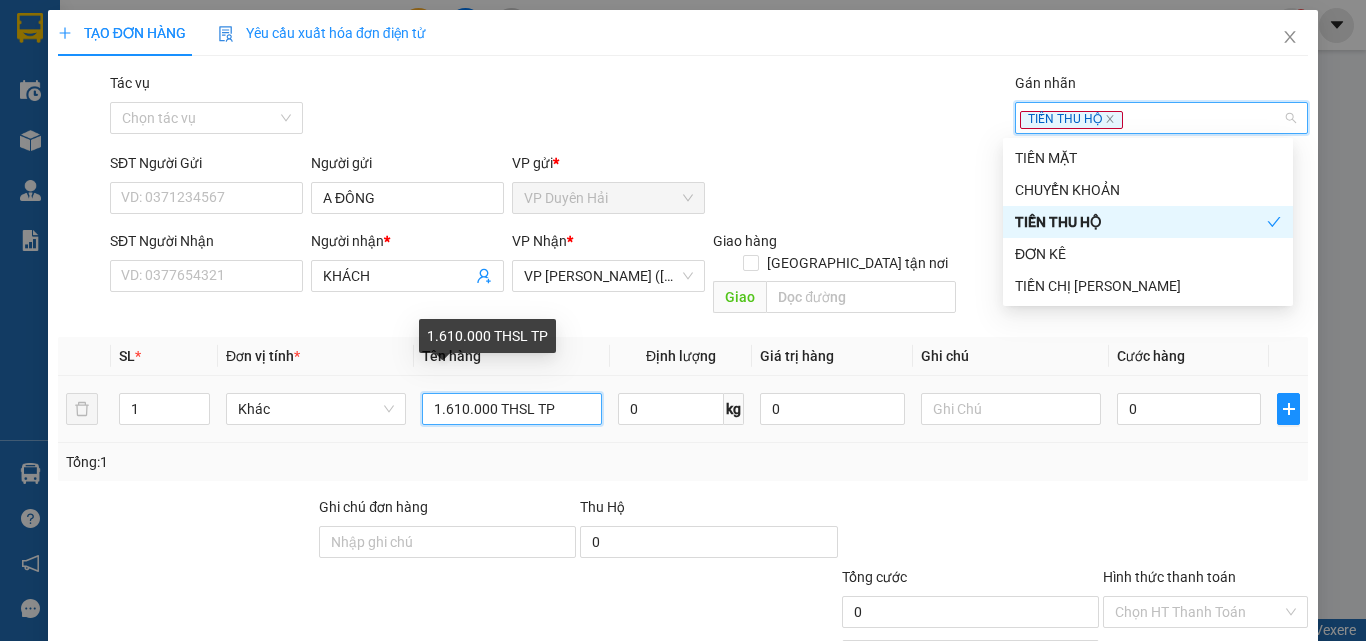 click on "1.610.000 THSL TP" at bounding box center (512, 409) 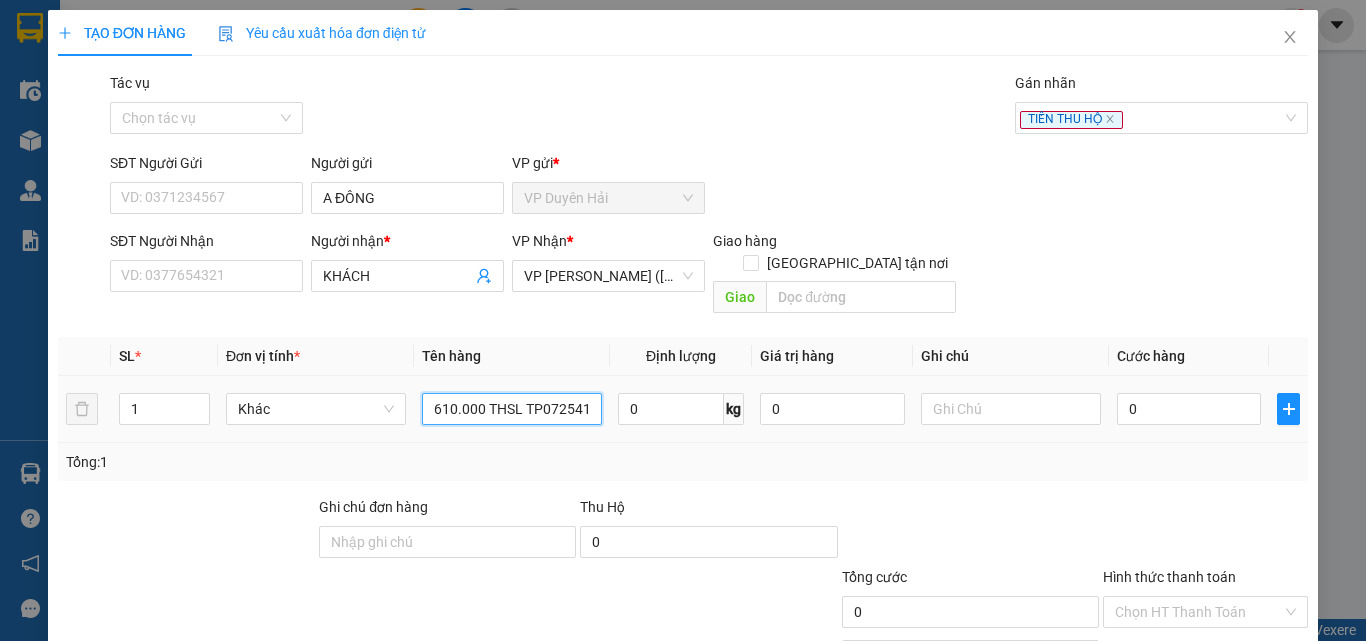 scroll, scrollTop: 0, scrollLeft: 19, axis: horizontal 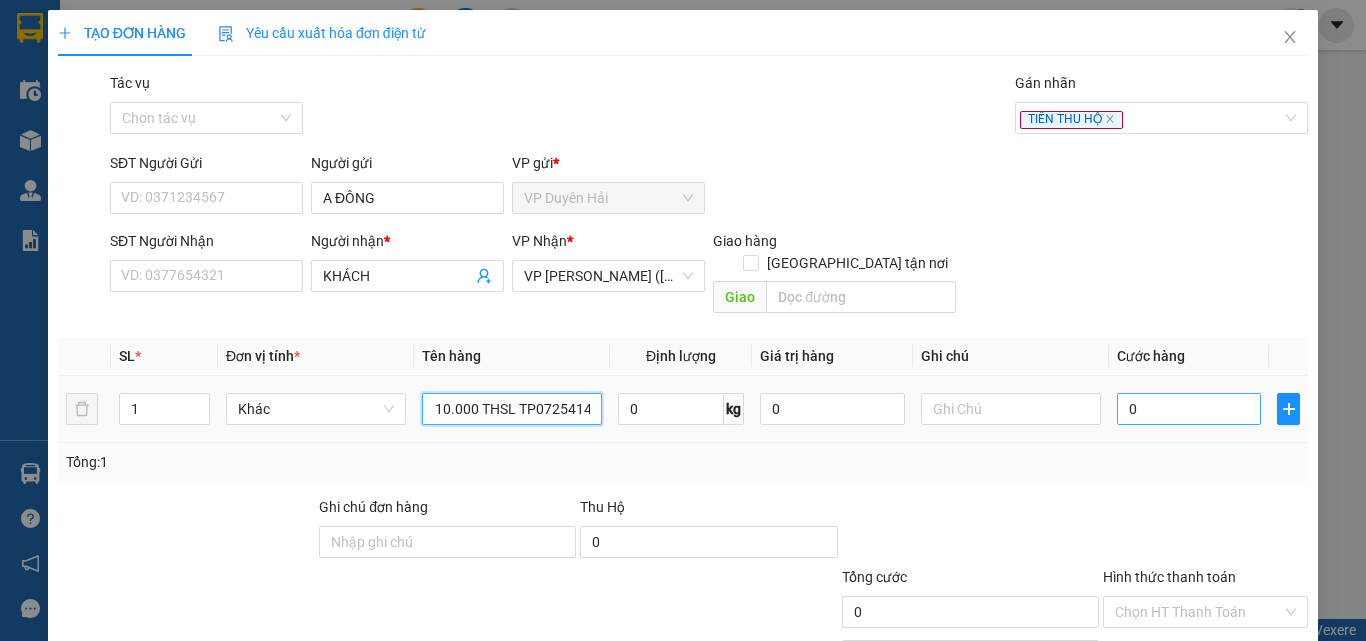 type on "1.610.000 THSL TP07254146" 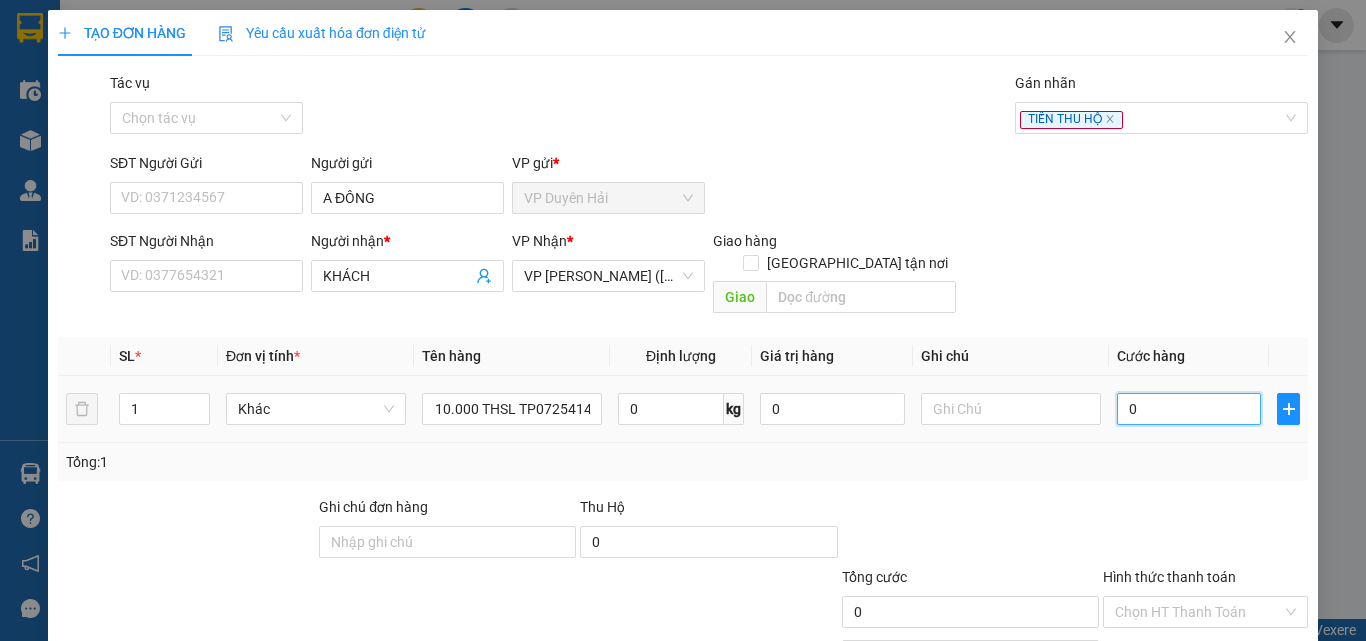 scroll, scrollTop: 0, scrollLeft: 0, axis: both 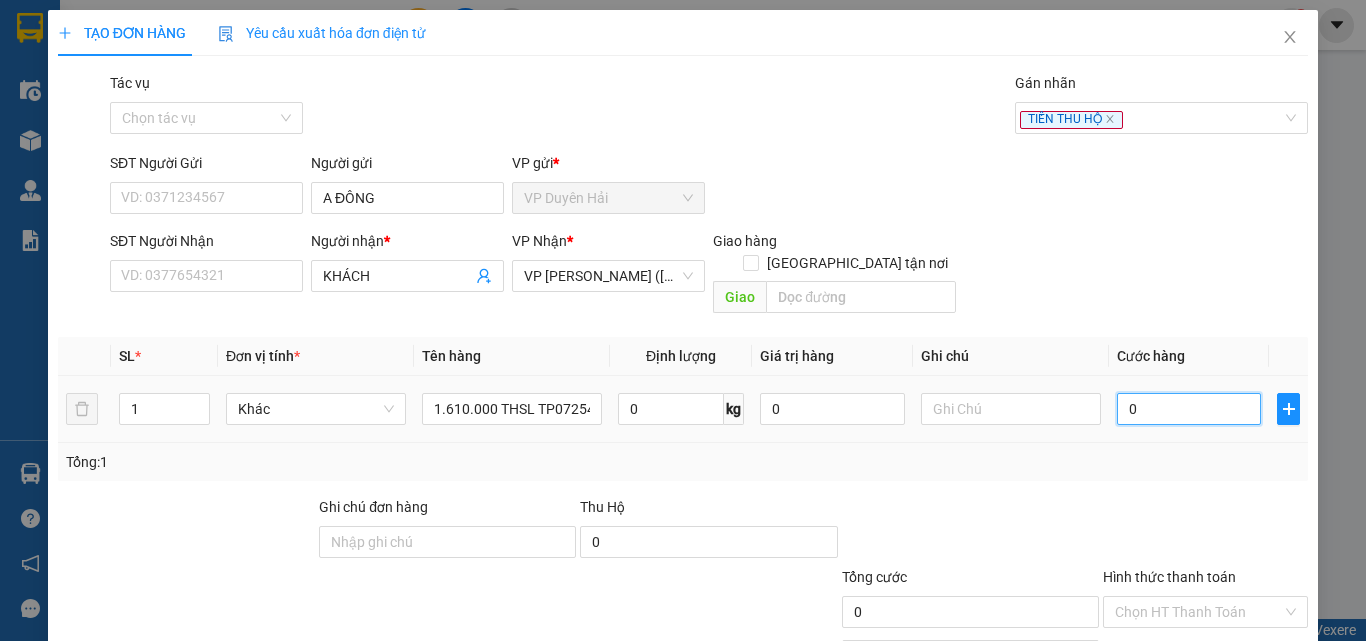 click on "0" at bounding box center [1189, 409] 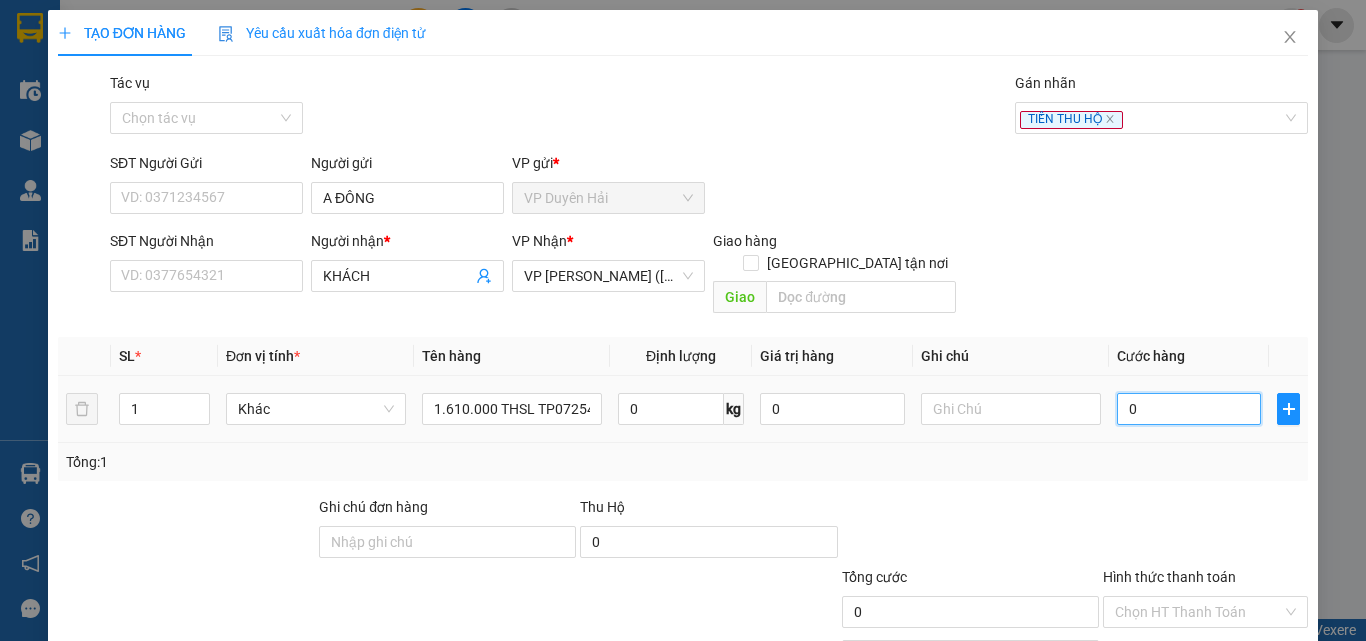 type on "2" 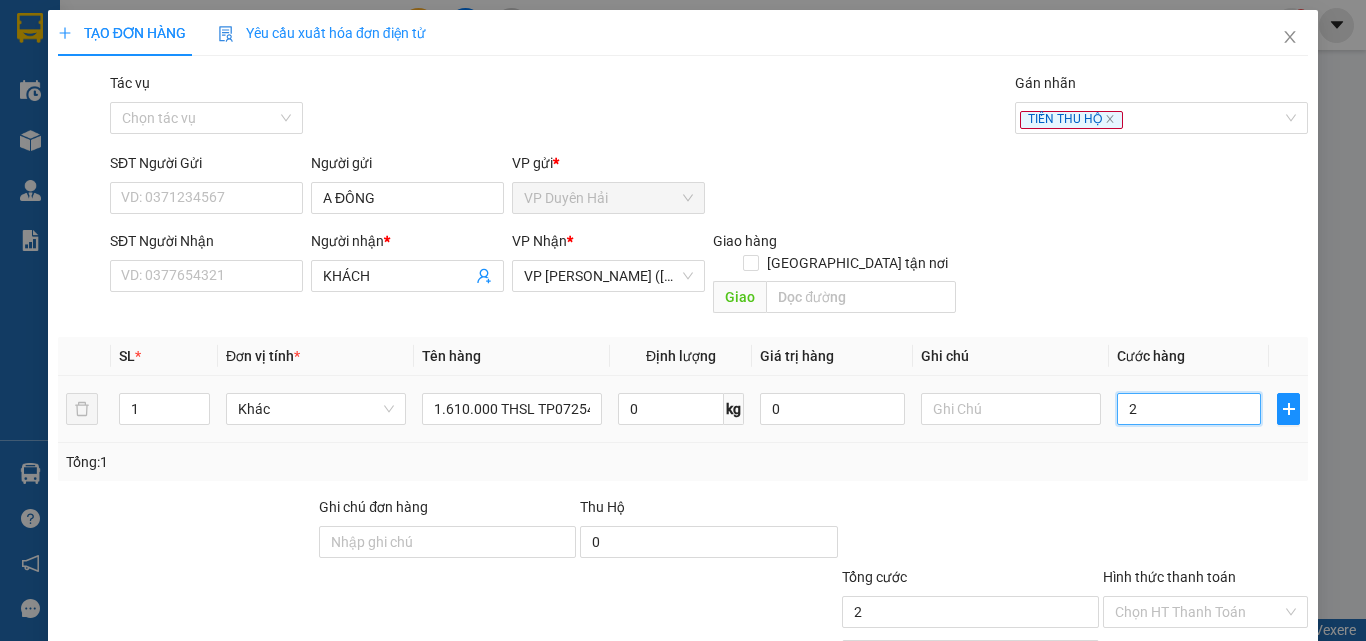 type on "25" 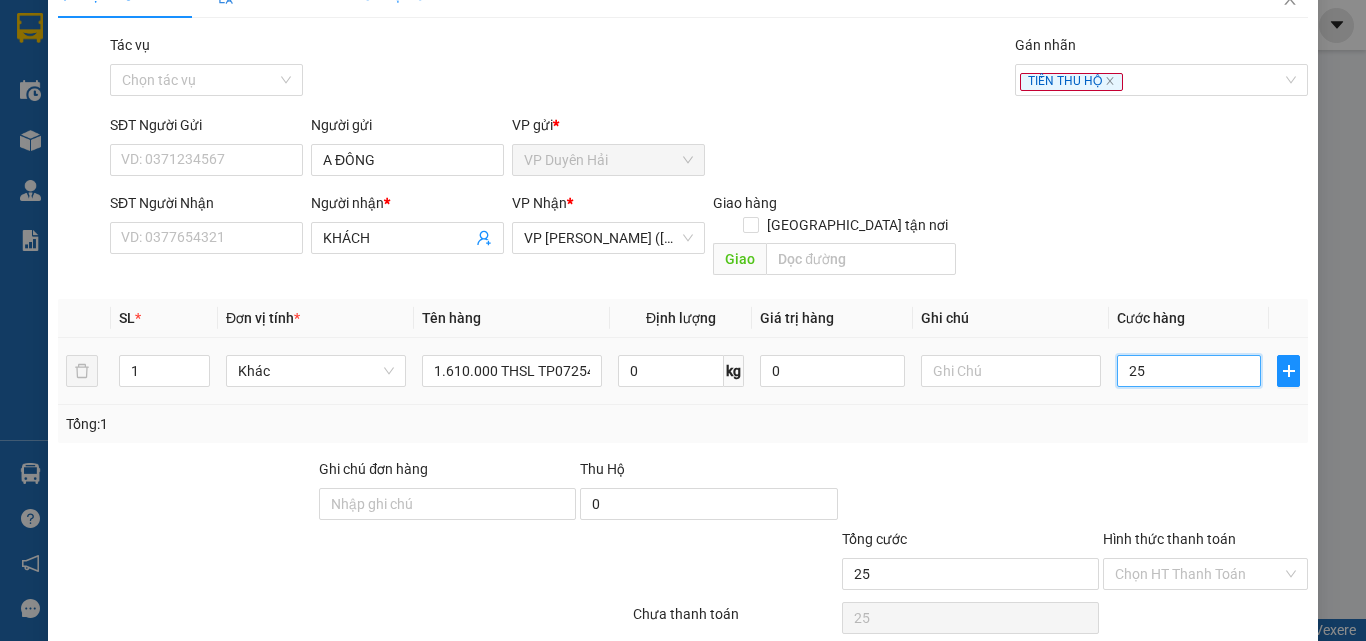 scroll, scrollTop: 99, scrollLeft: 0, axis: vertical 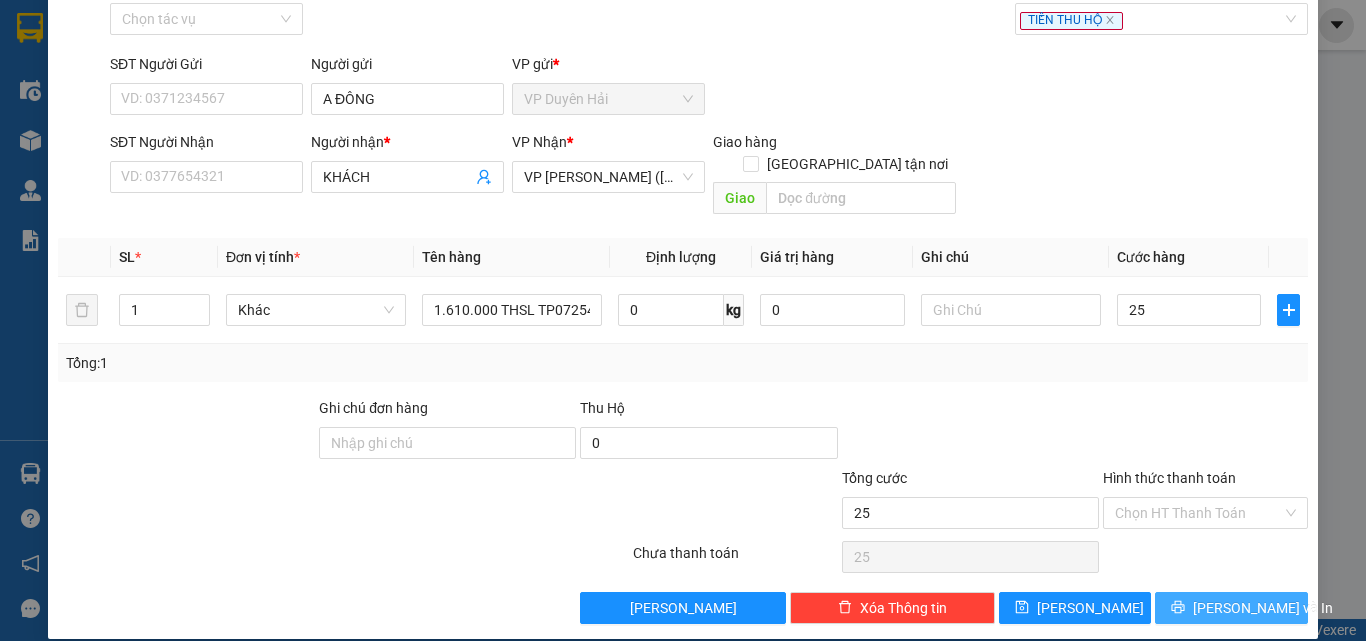 type on "25.000" 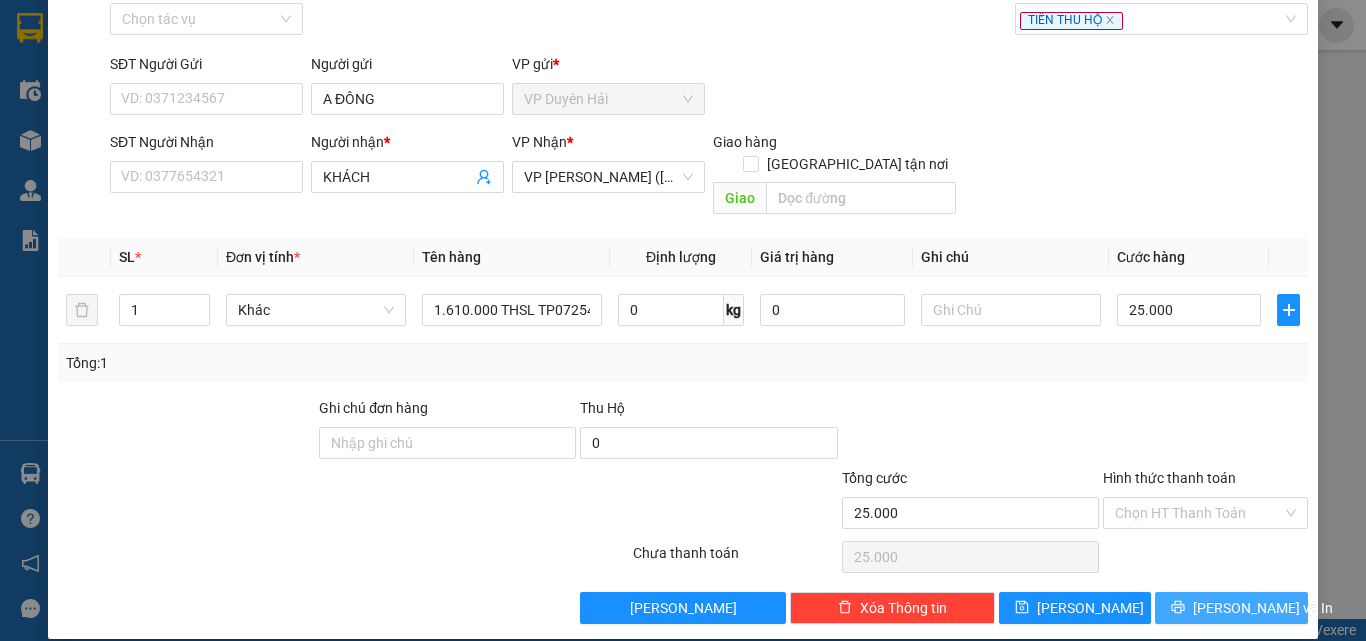 click on "[PERSON_NAME] và In" at bounding box center [1263, 608] 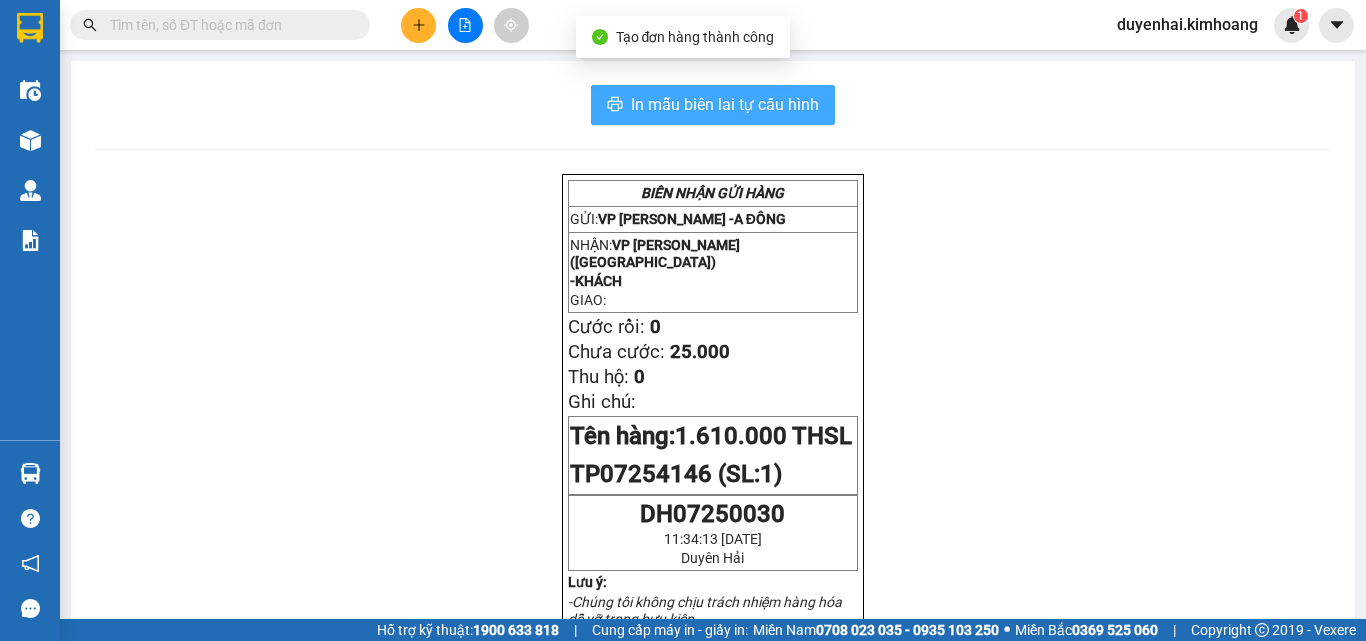 click on "In mẫu biên lai tự cấu hình" at bounding box center (725, 104) 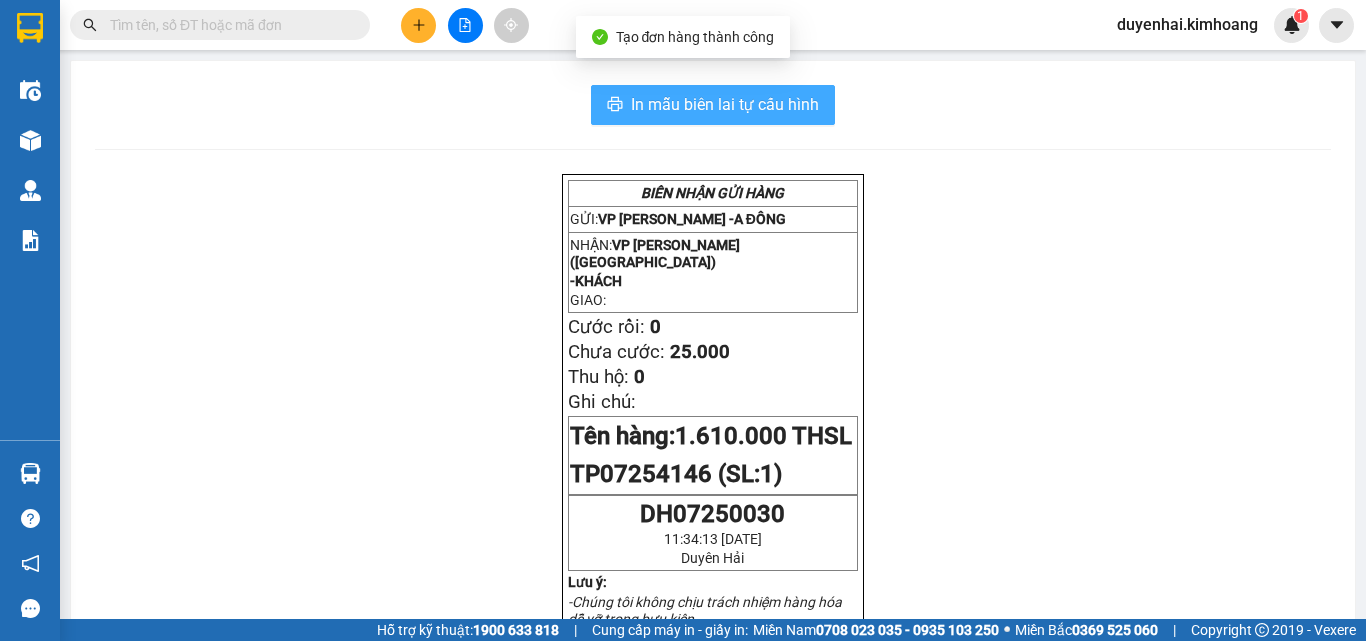 scroll, scrollTop: 0, scrollLeft: 0, axis: both 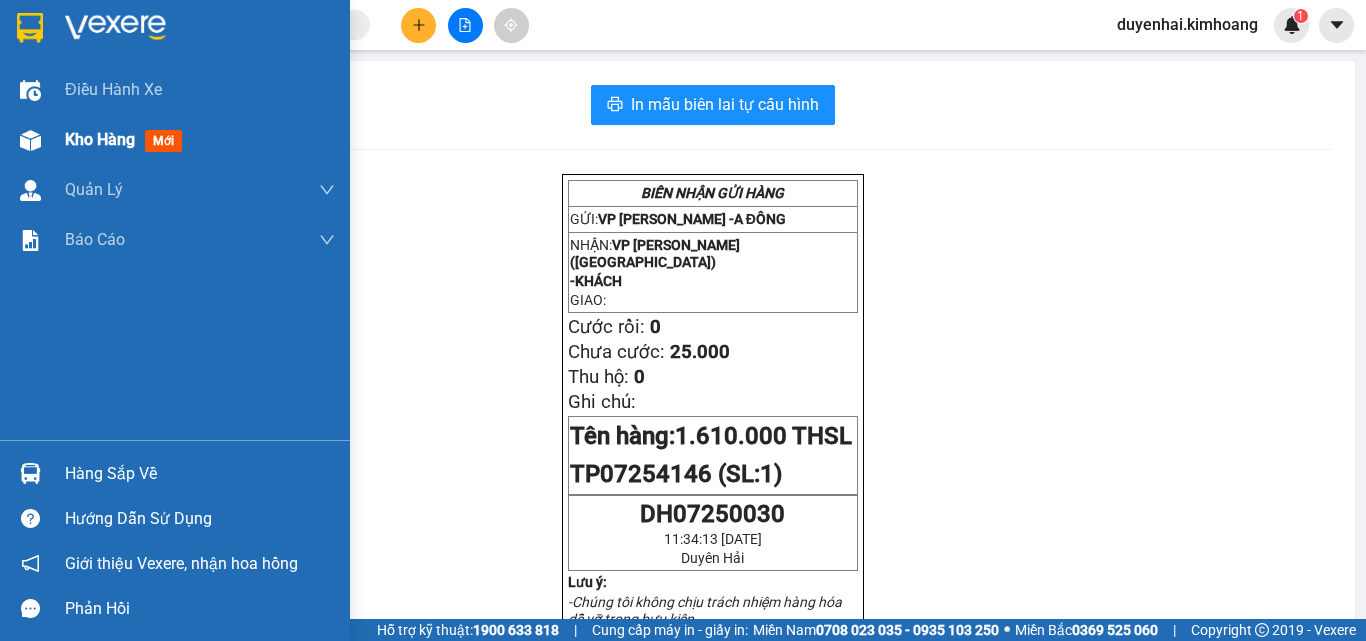 click on "Kho hàng" at bounding box center [100, 139] 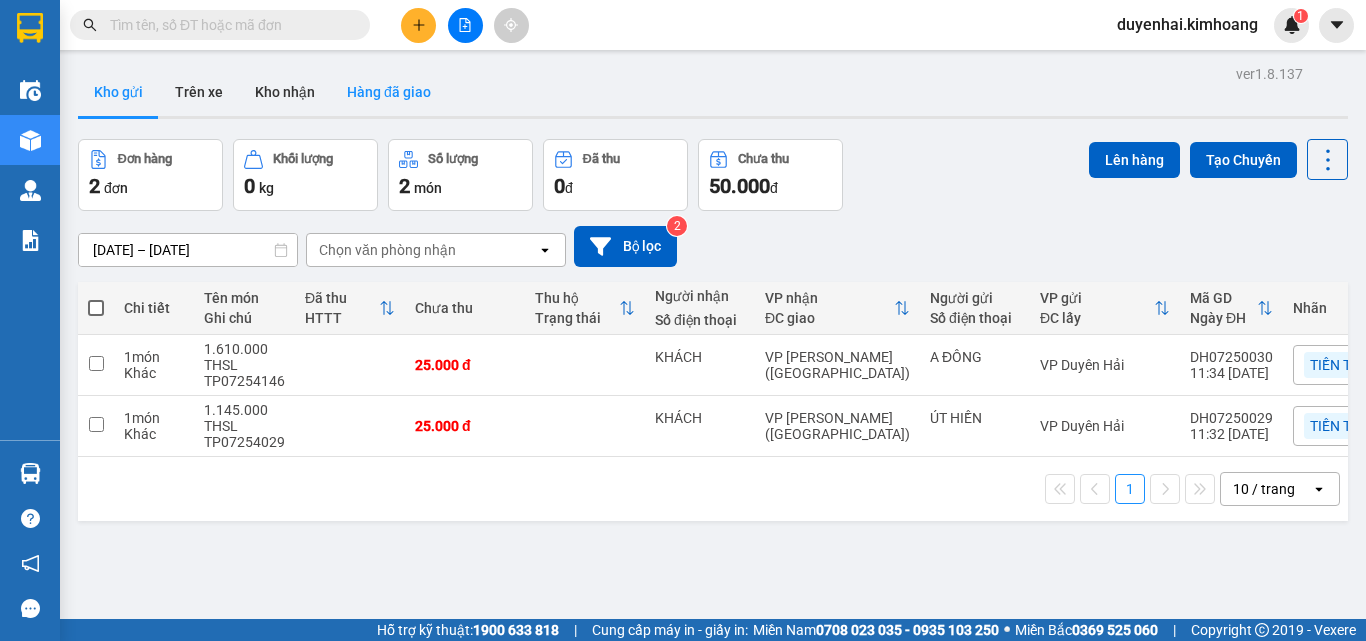 click on "Hàng đã giao" at bounding box center (389, 92) 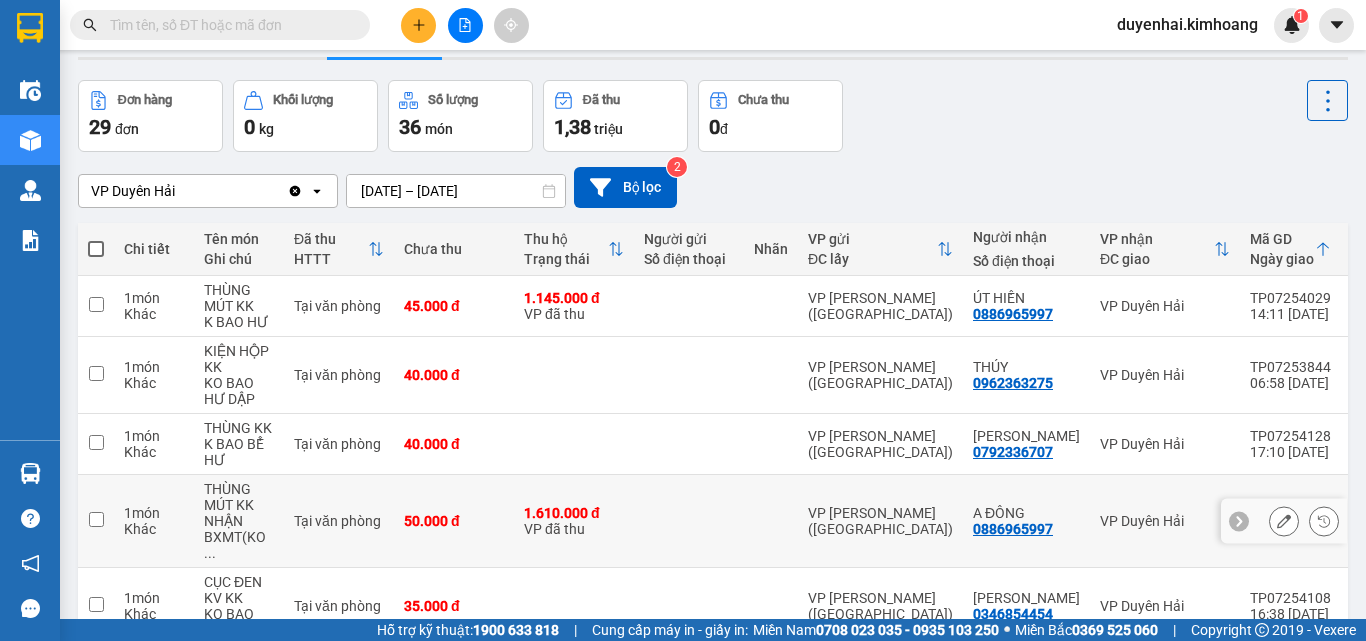 scroll, scrollTop: 0, scrollLeft: 0, axis: both 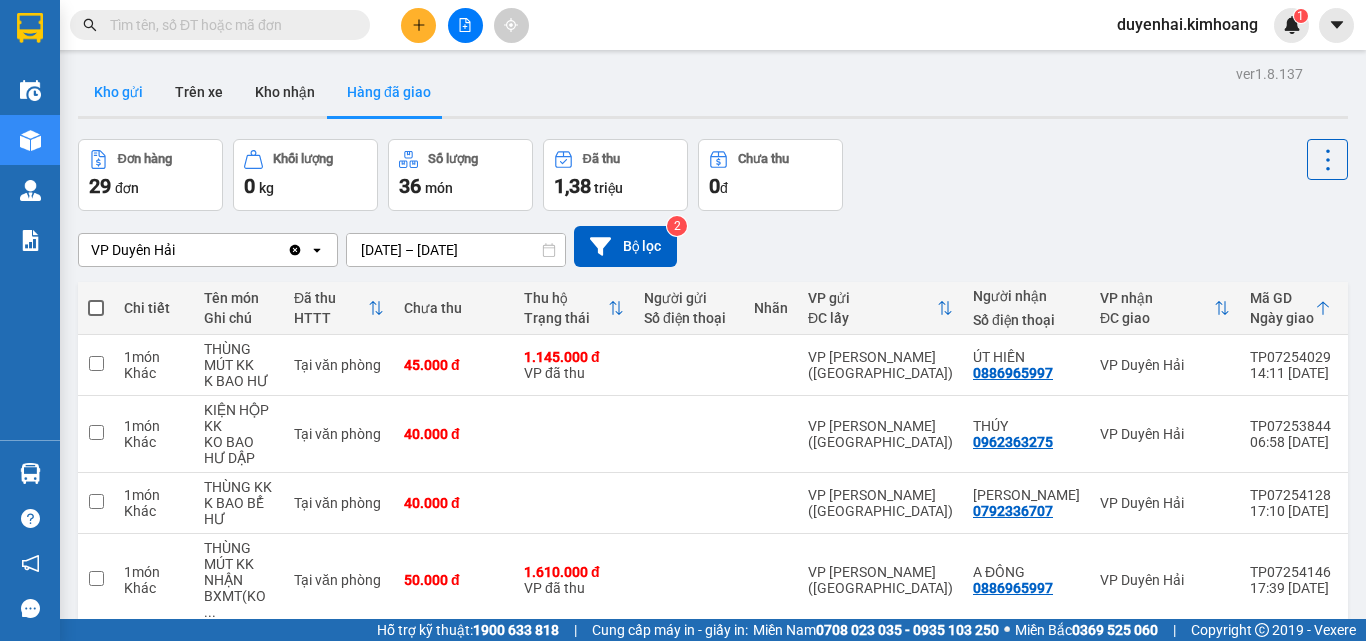 click on "Kho gửi" at bounding box center (118, 92) 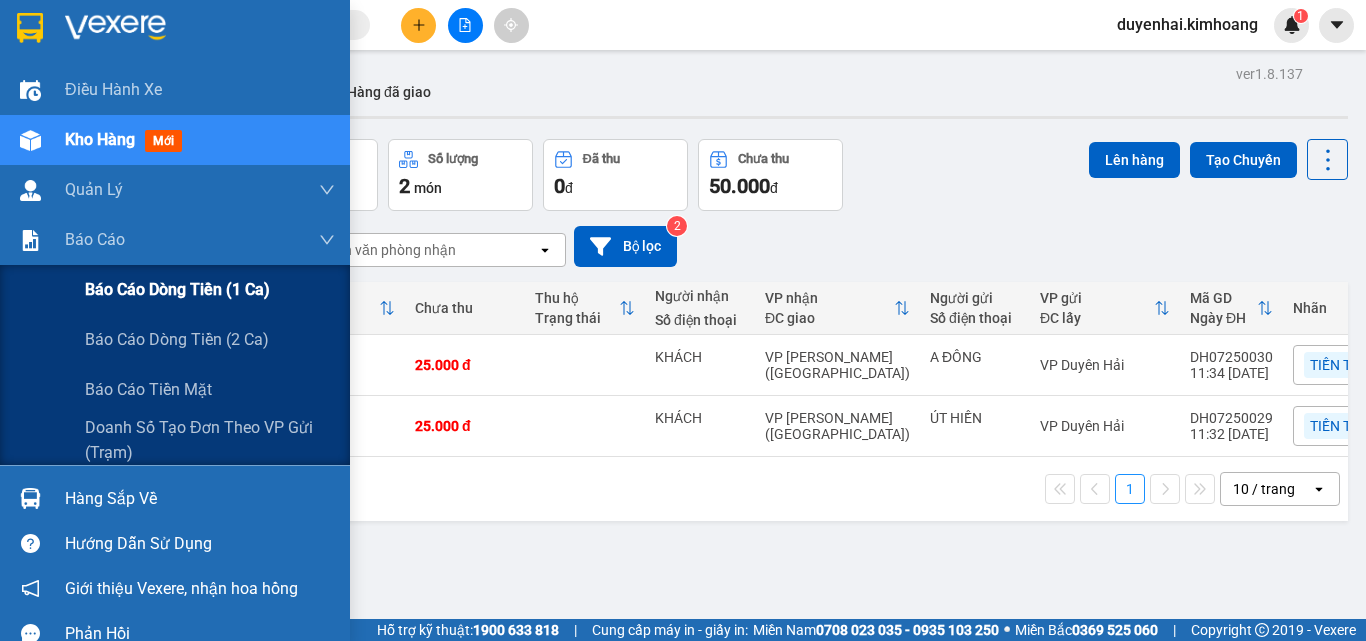 click on "Báo cáo dòng tiền (1 ca)" at bounding box center (177, 289) 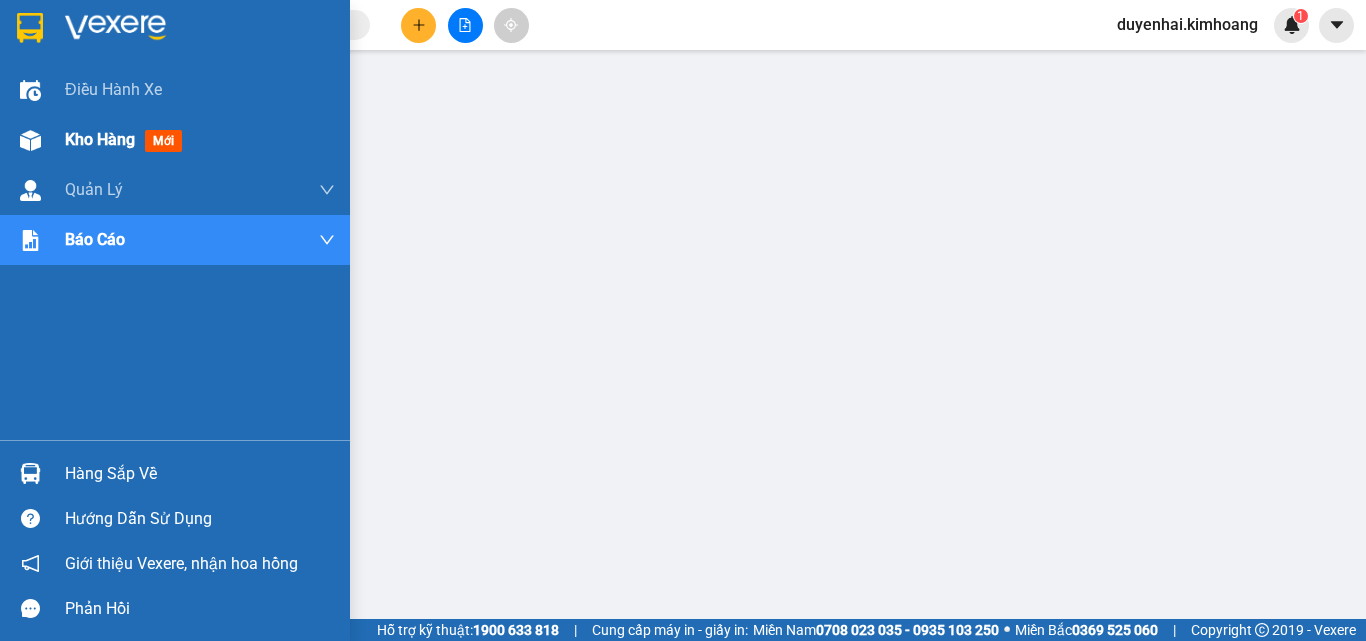 click on "Kho hàng" at bounding box center [100, 139] 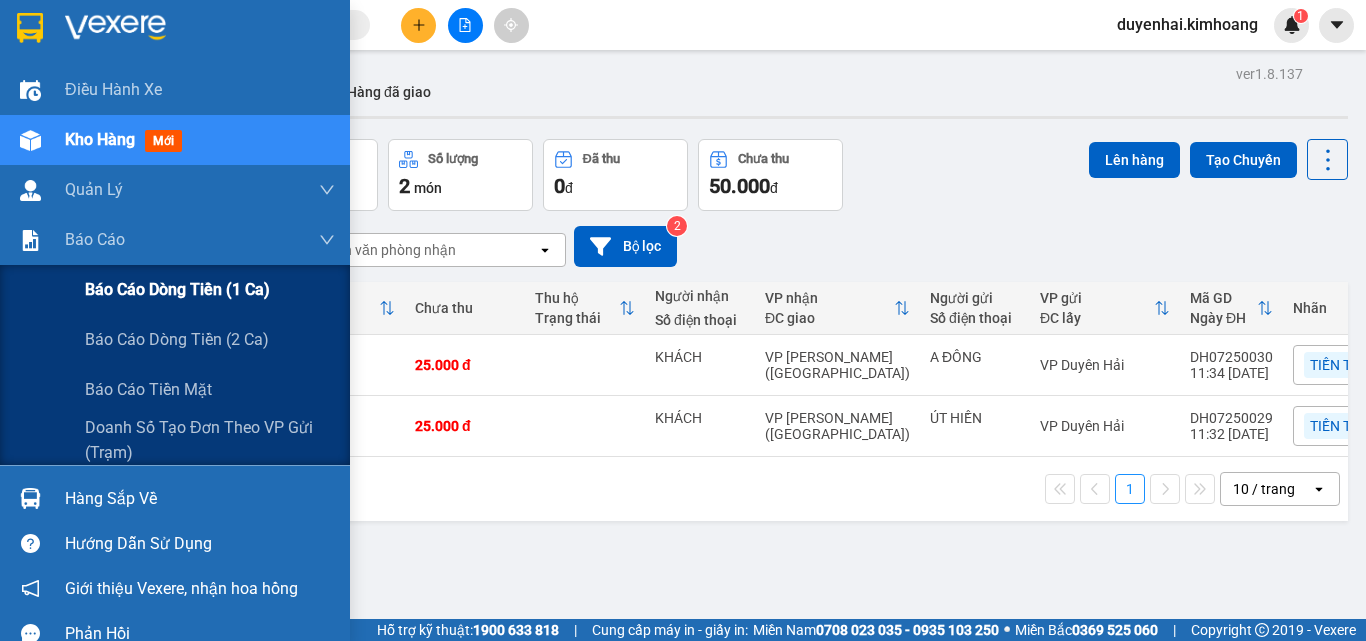 click on "Báo cáo dòng tiền (1 ca)" at bounding box center [177, 289] 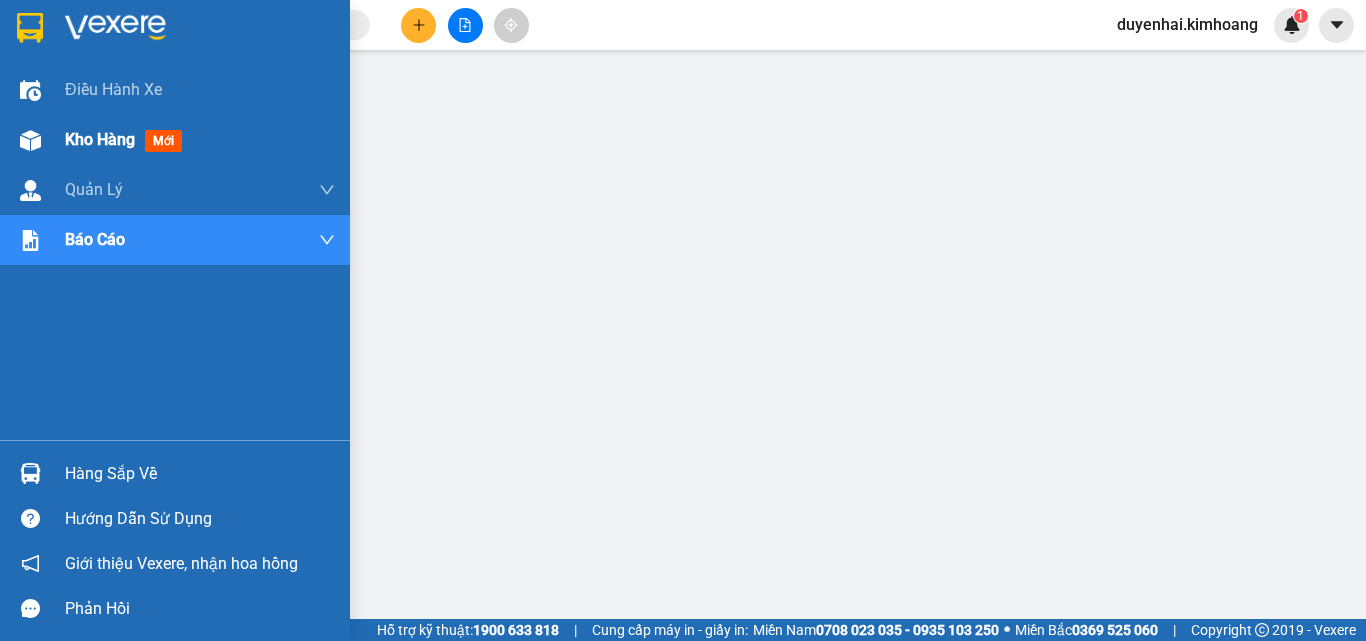 click on "Kho hàng" at bounding box center (100, 139) 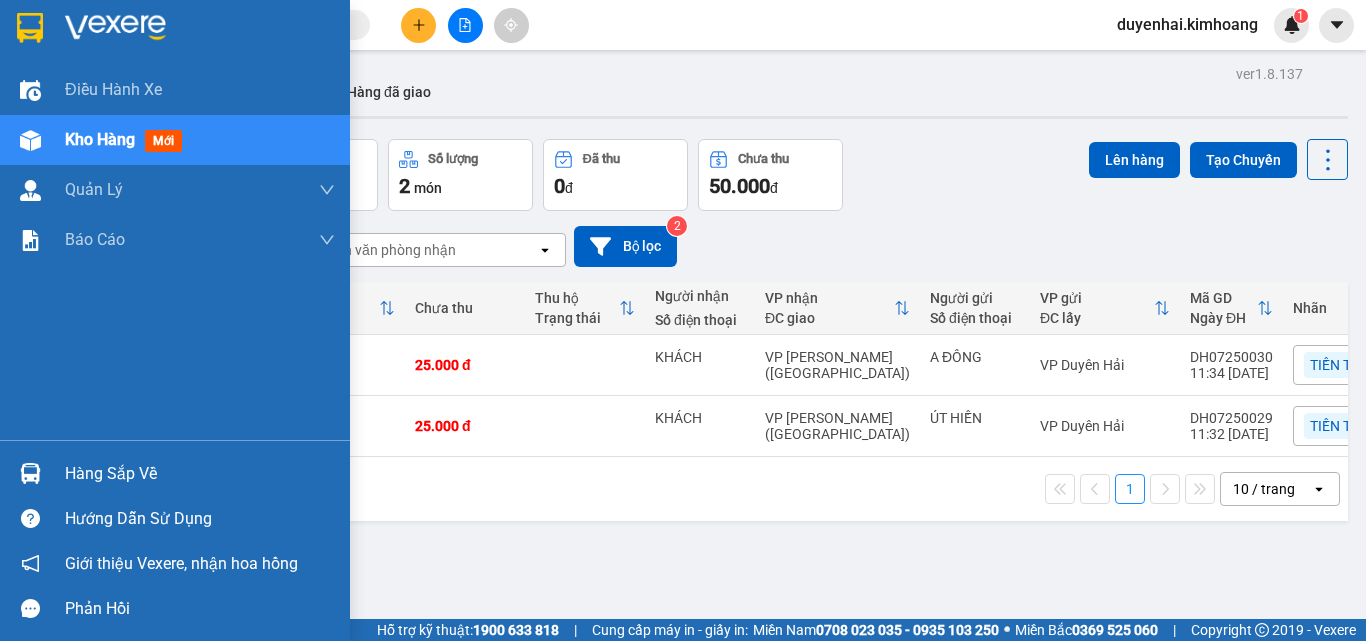 click on "Hàng sắp về" at bounding box center [200, 474] 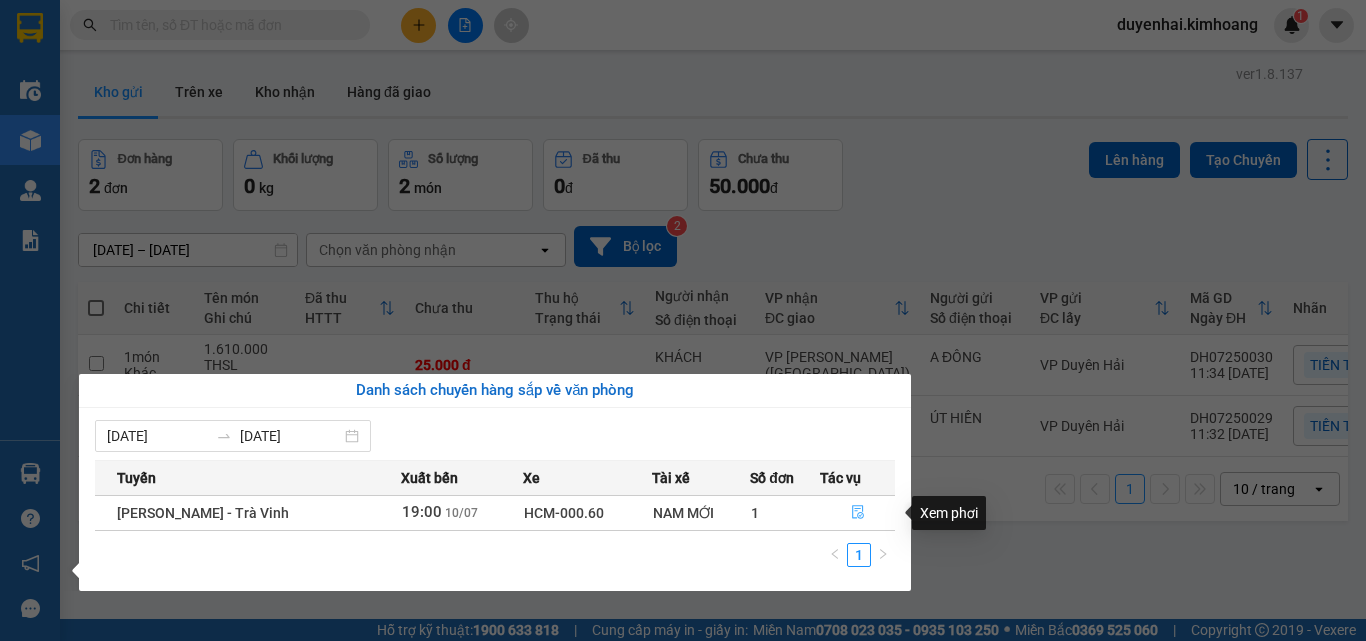 click 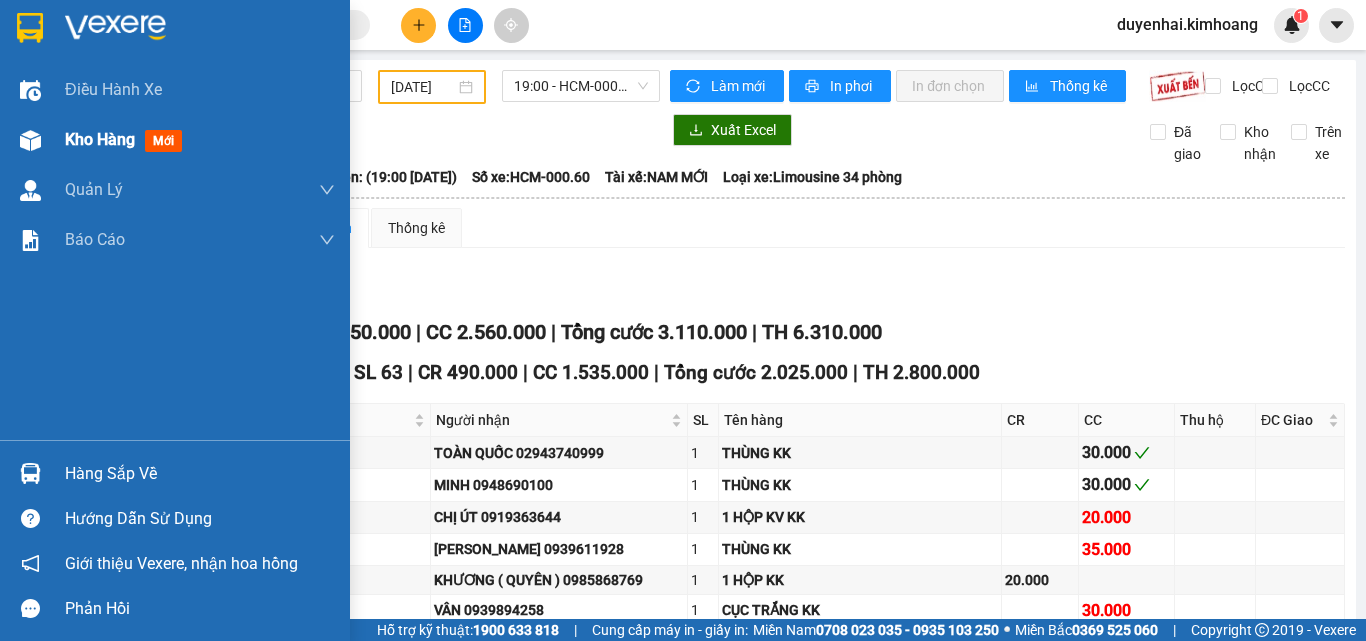 click on "Kho hàng" at bounding box center (100, 139) 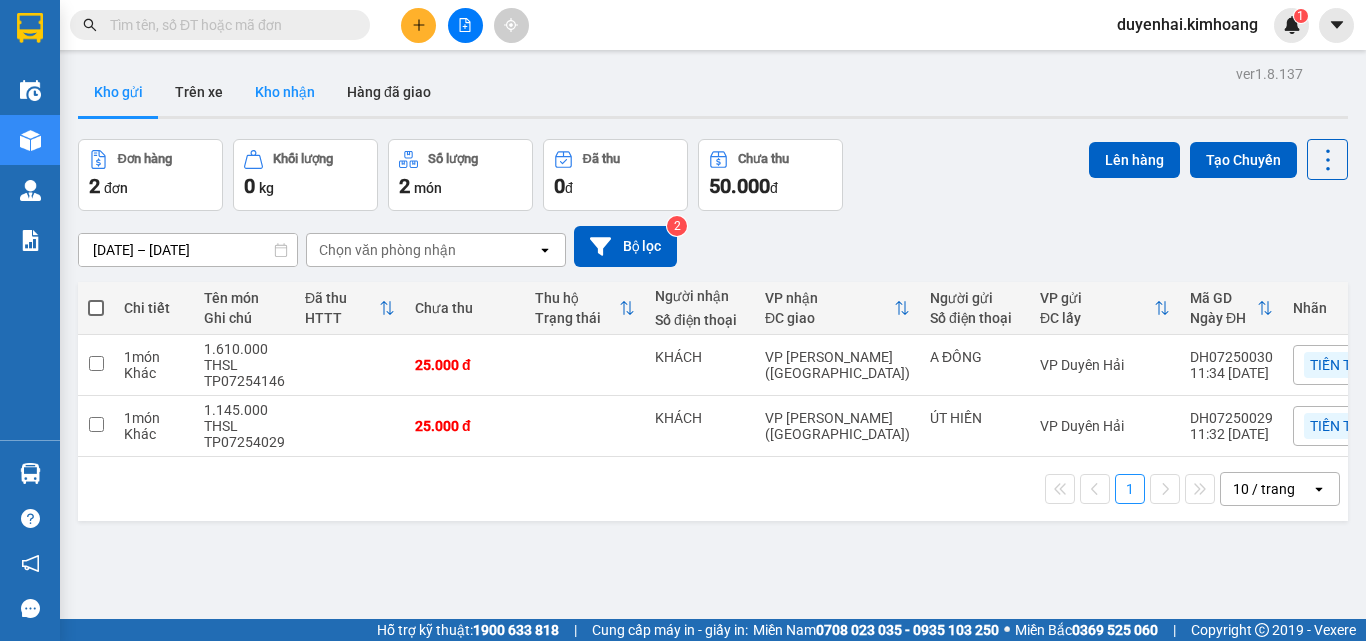 click on "Kho nhận" at bounding box center [285, 92] 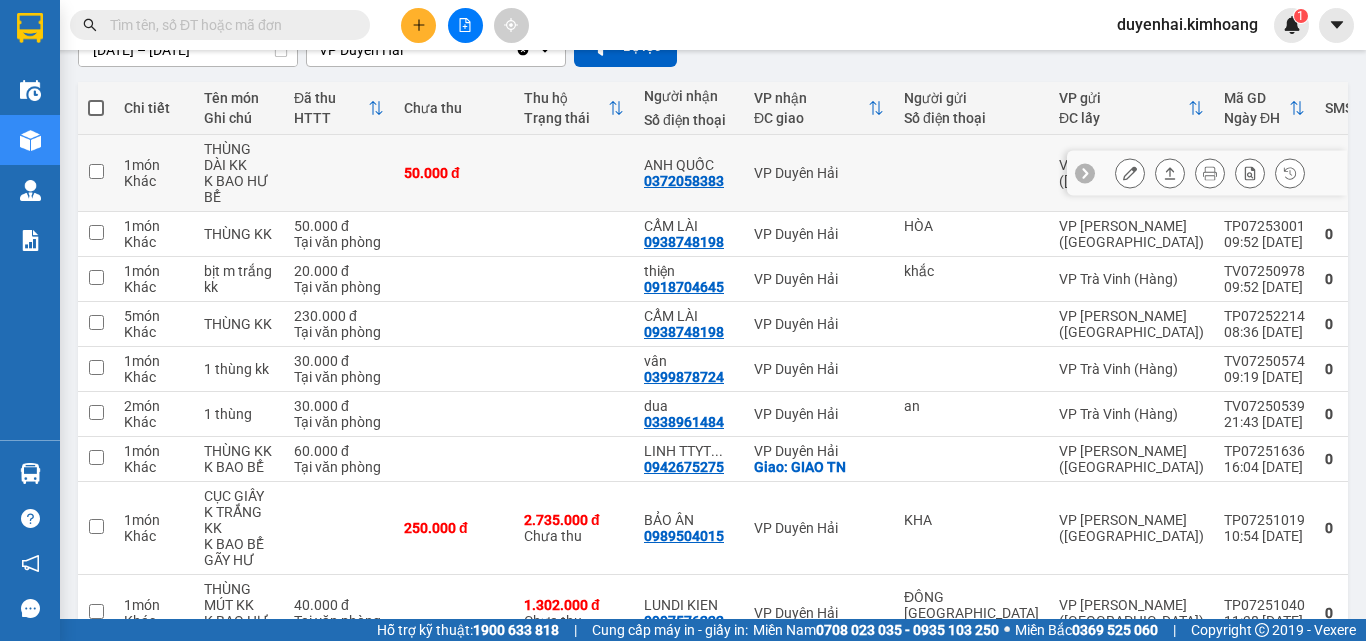 scroll, scrollTop: 0, scrollLeft: 0, axis: both 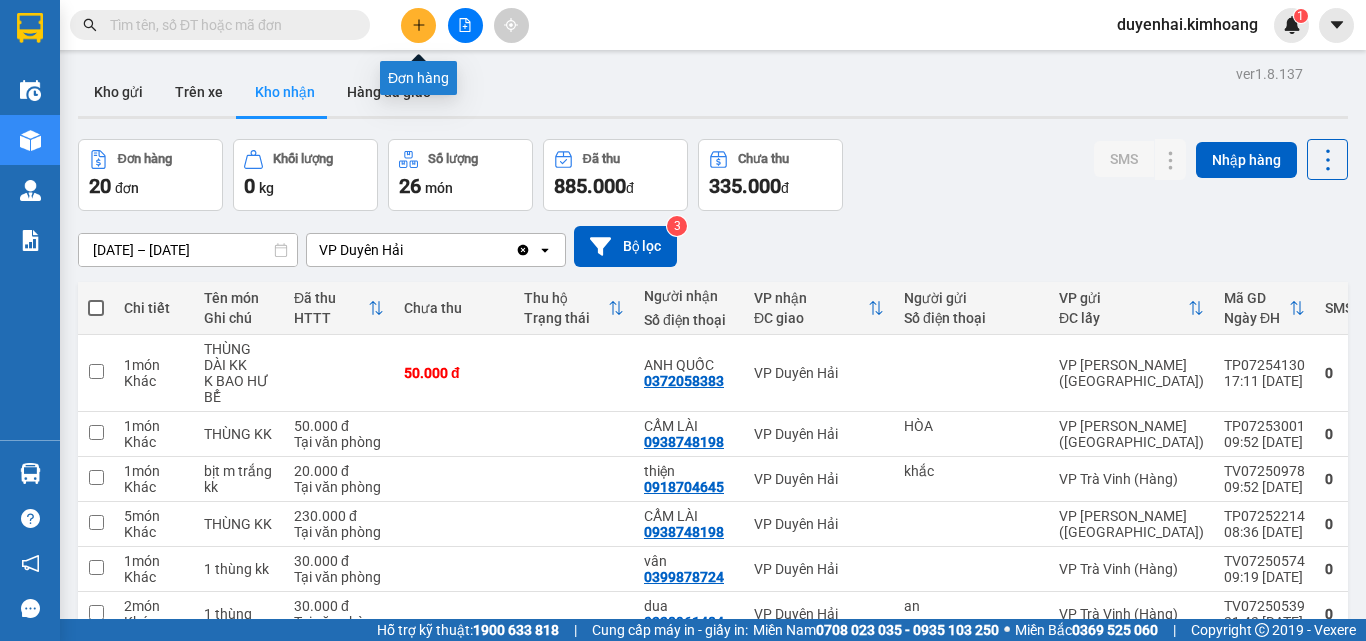 click 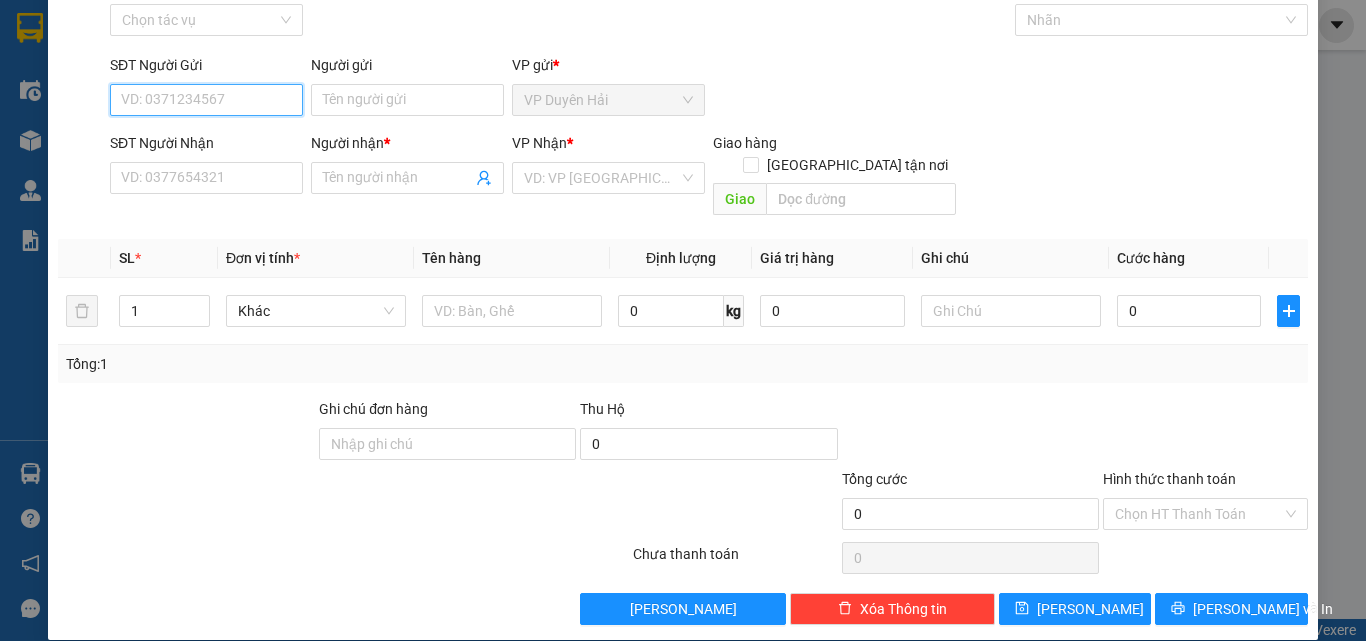 scroll, scrollTop: 99, scrollLeft: 0, axis: vertical 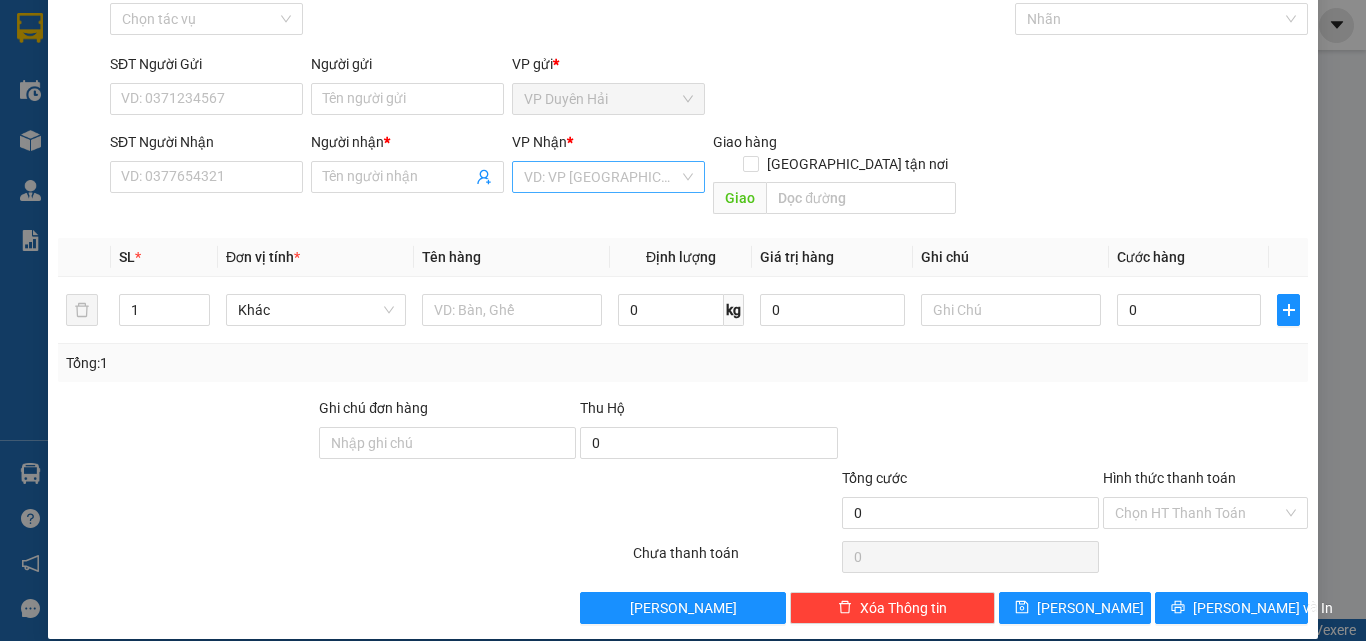 click at bounding box center [601, 177] 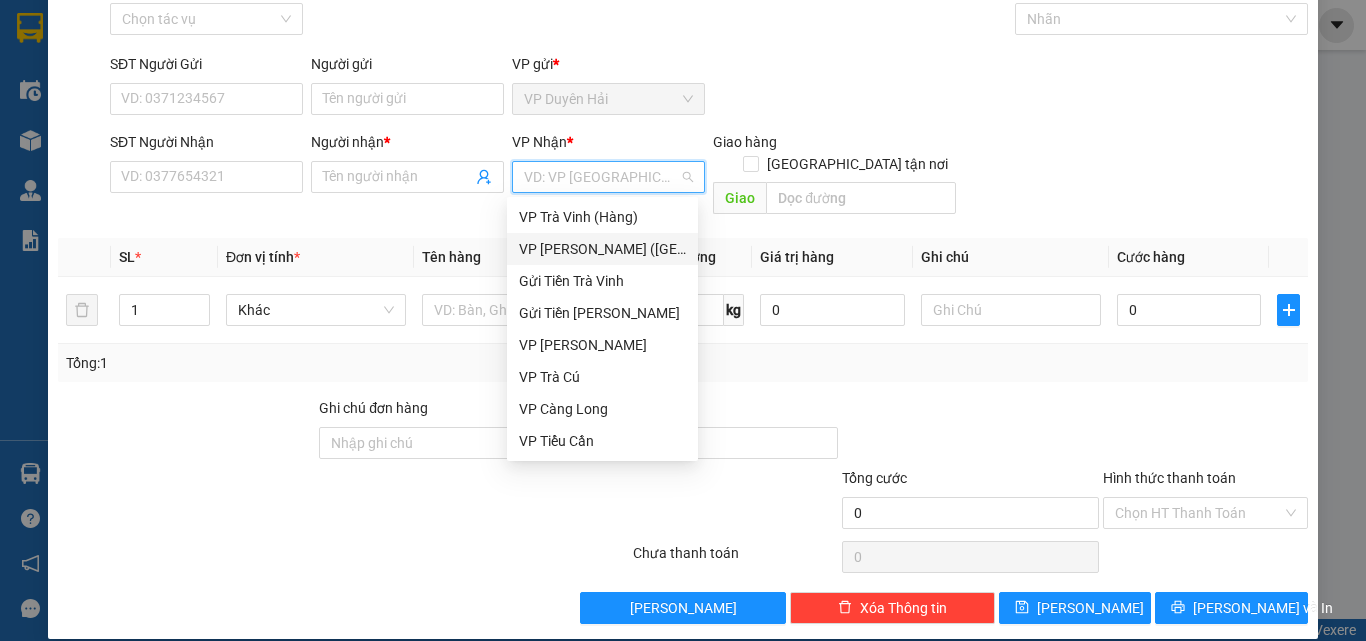 click on "VP [PERSON_NAME] ([GEOGRAPHIC_DATA])" at bounding box center [602, 249] 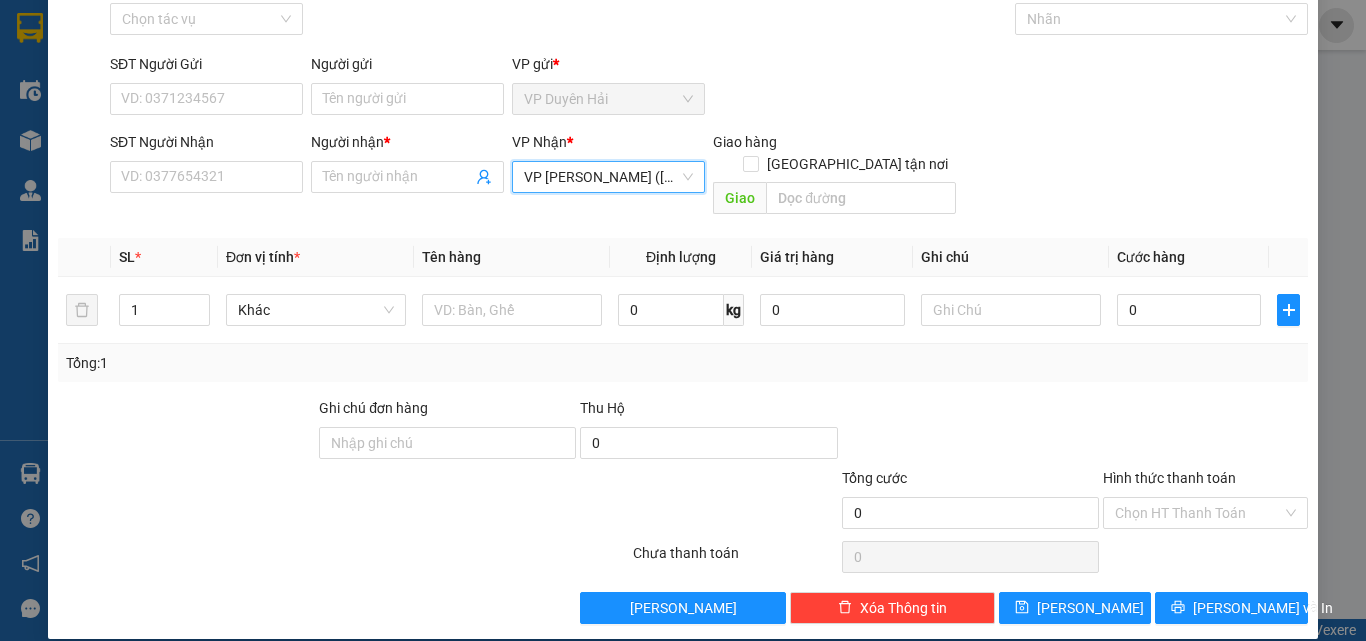 click on "VP [PERSON_NAME] ([GEOGRAPHIC_DATA])" at bounding box center (608, 177) 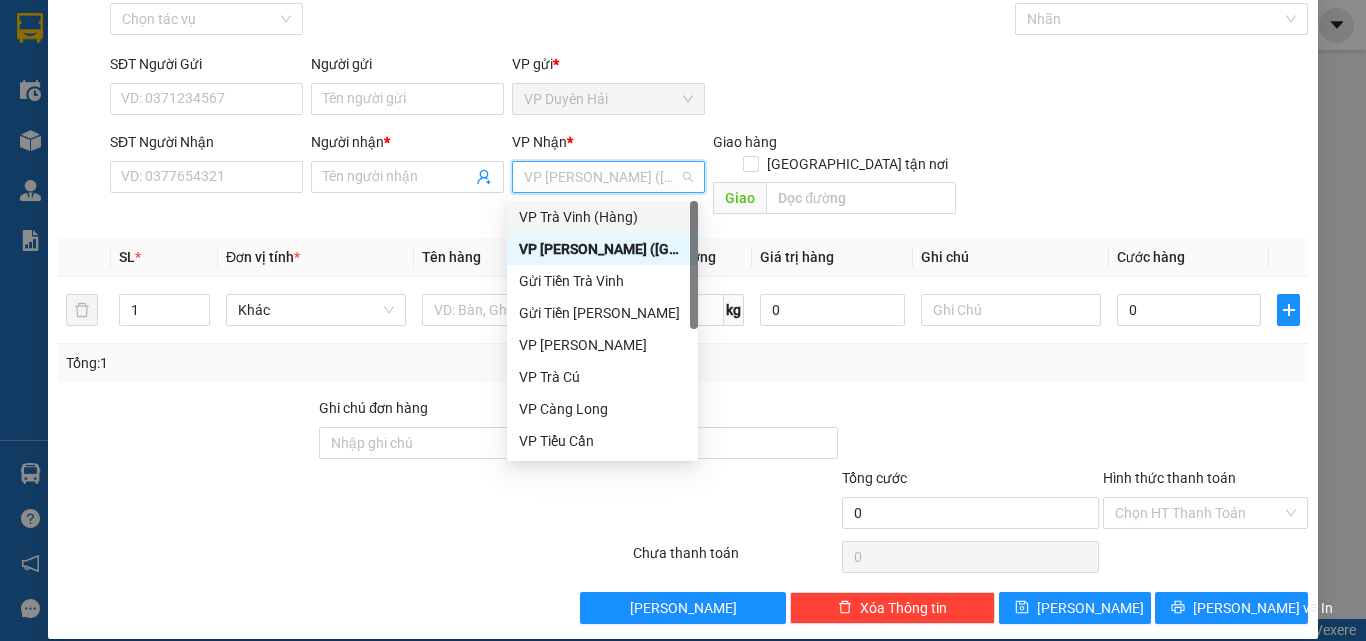 click on "VP Trà Vinh (Hàng)" at bounding box center [602, 217] 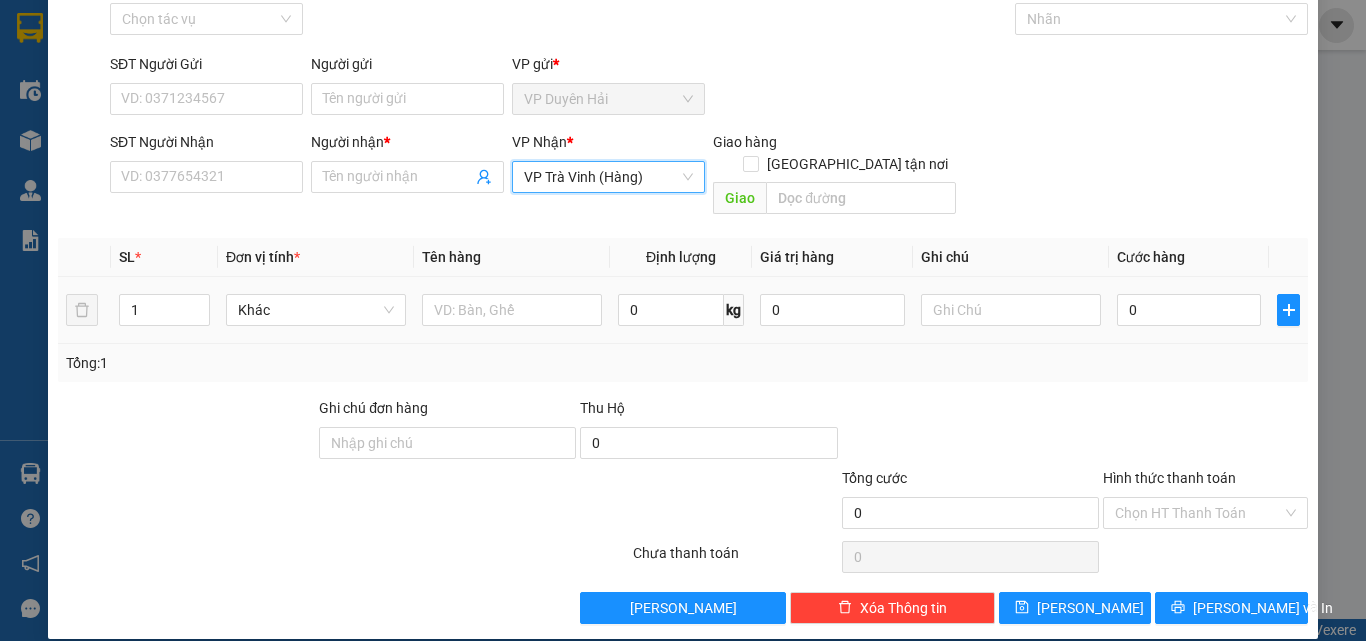scroll, scrollTop: 0, scrollLeft: 0, axis: both 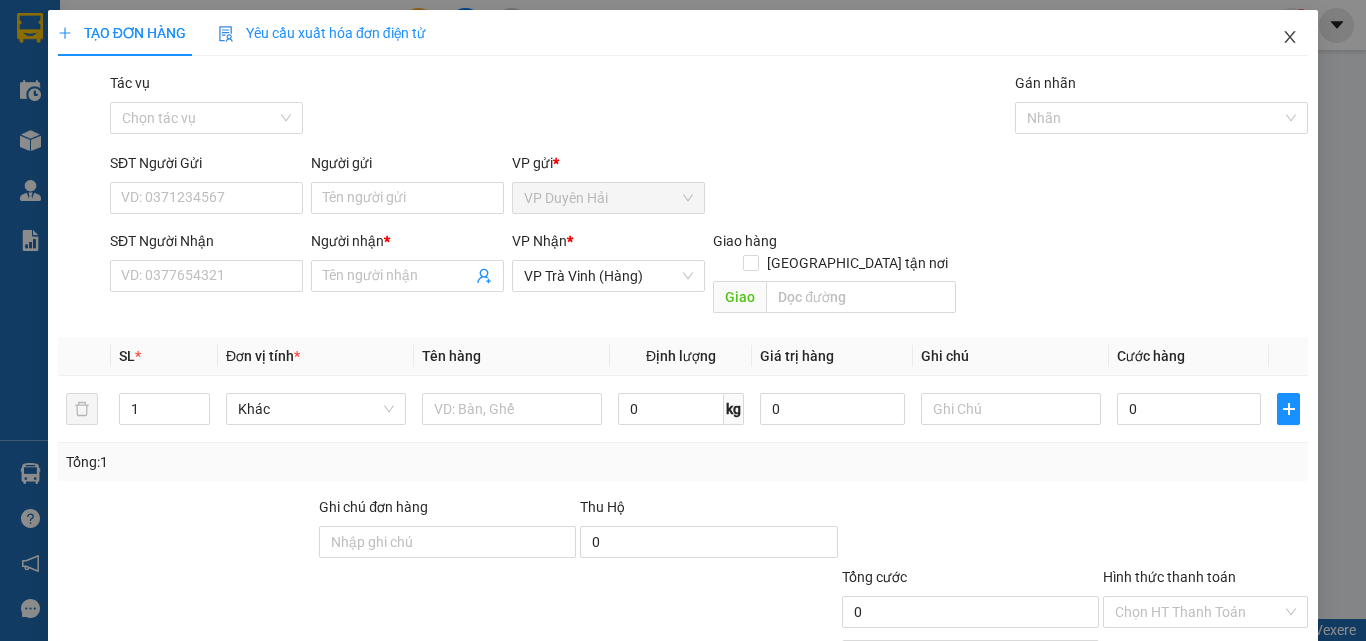 click 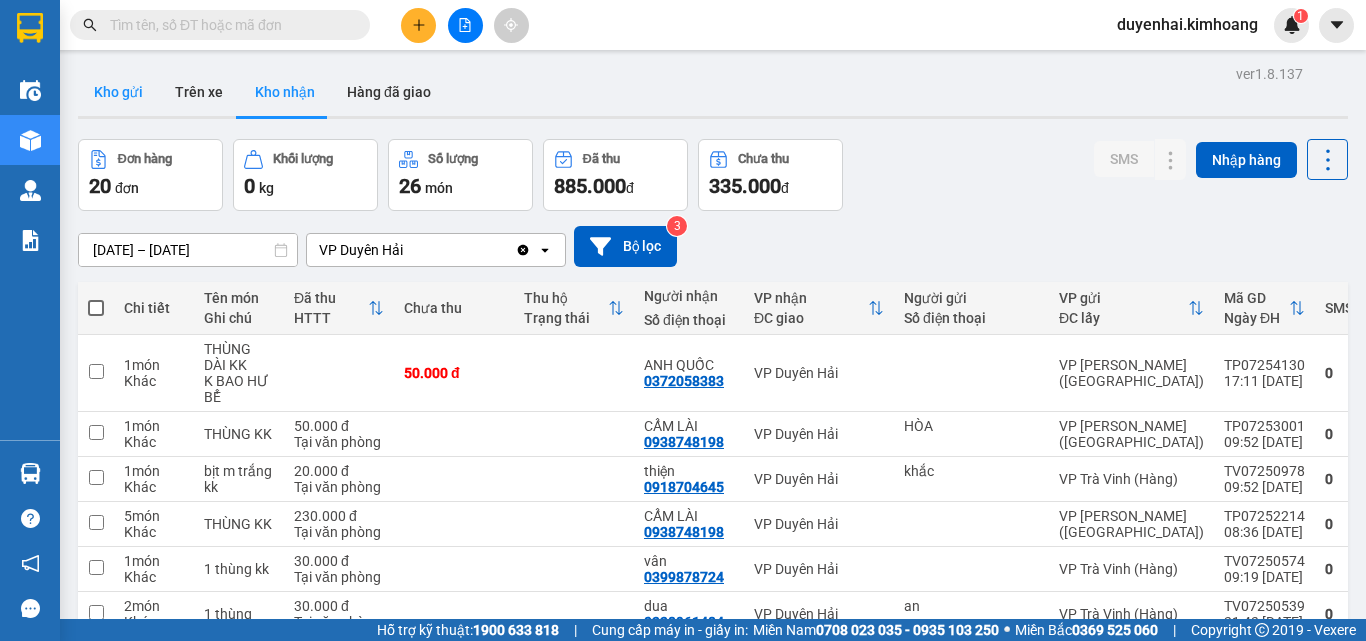 click on "Kho gửi" at bounding box center [118, 92] 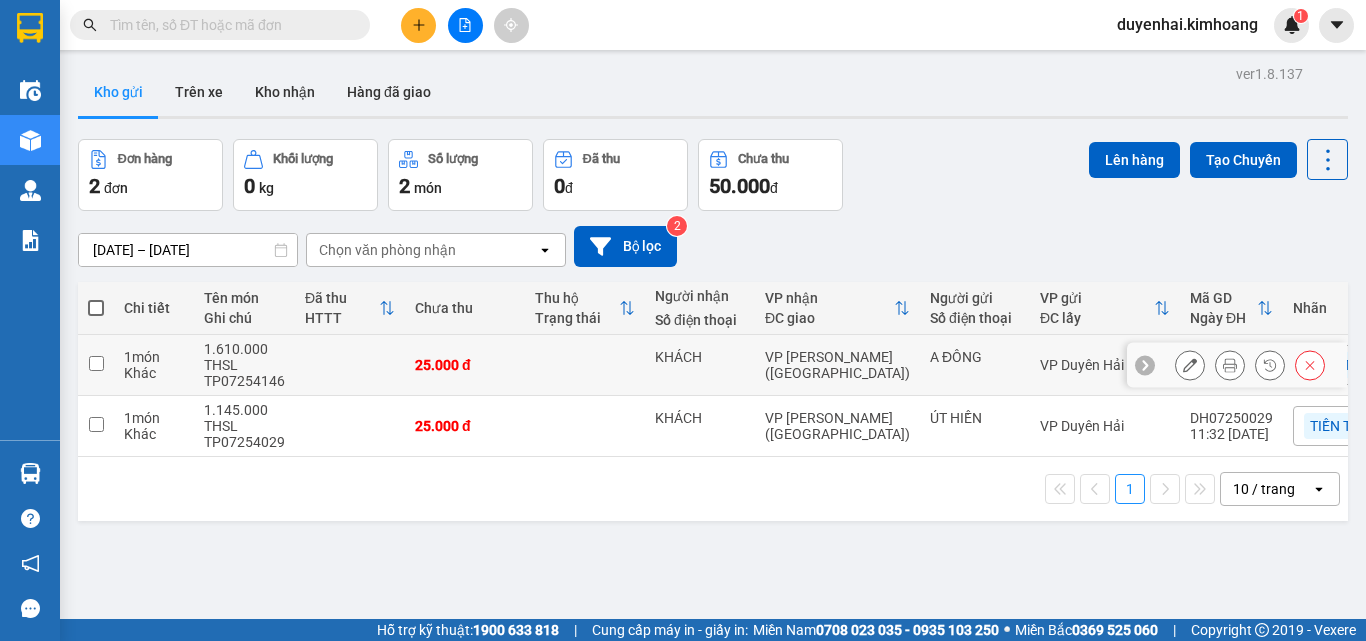 click at bounding box center (96, 363) 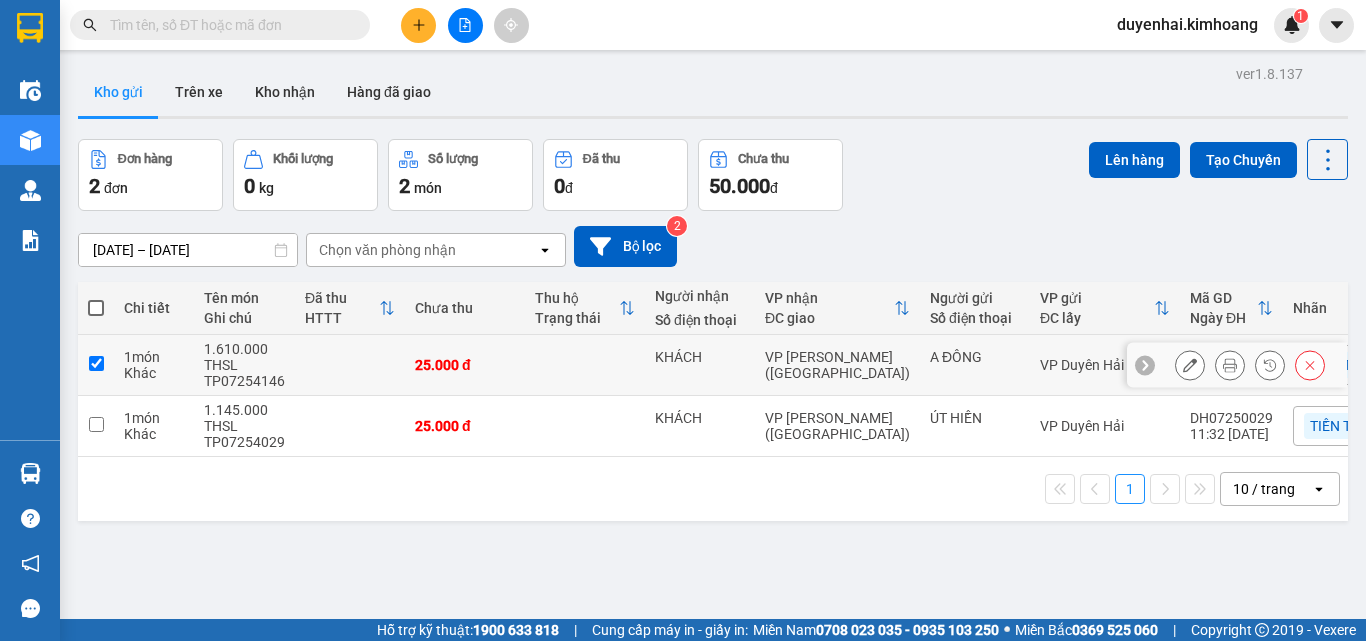 checkbox on "true" 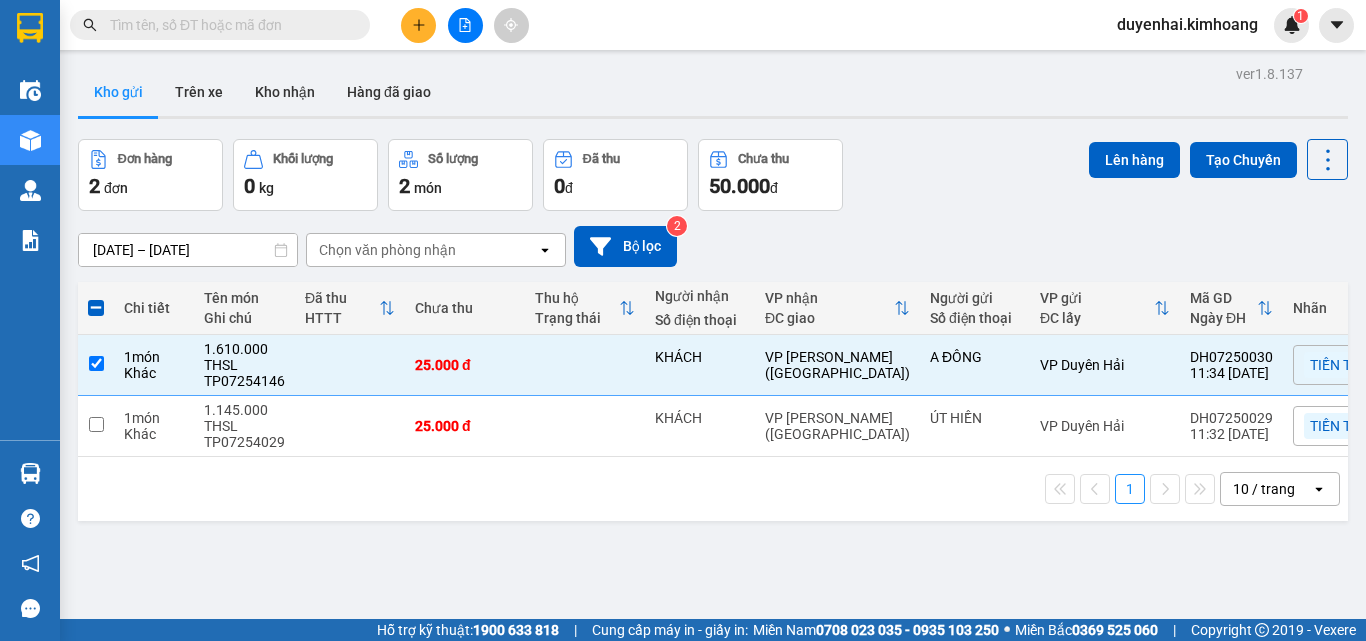 click at bounding box center [96, 308] 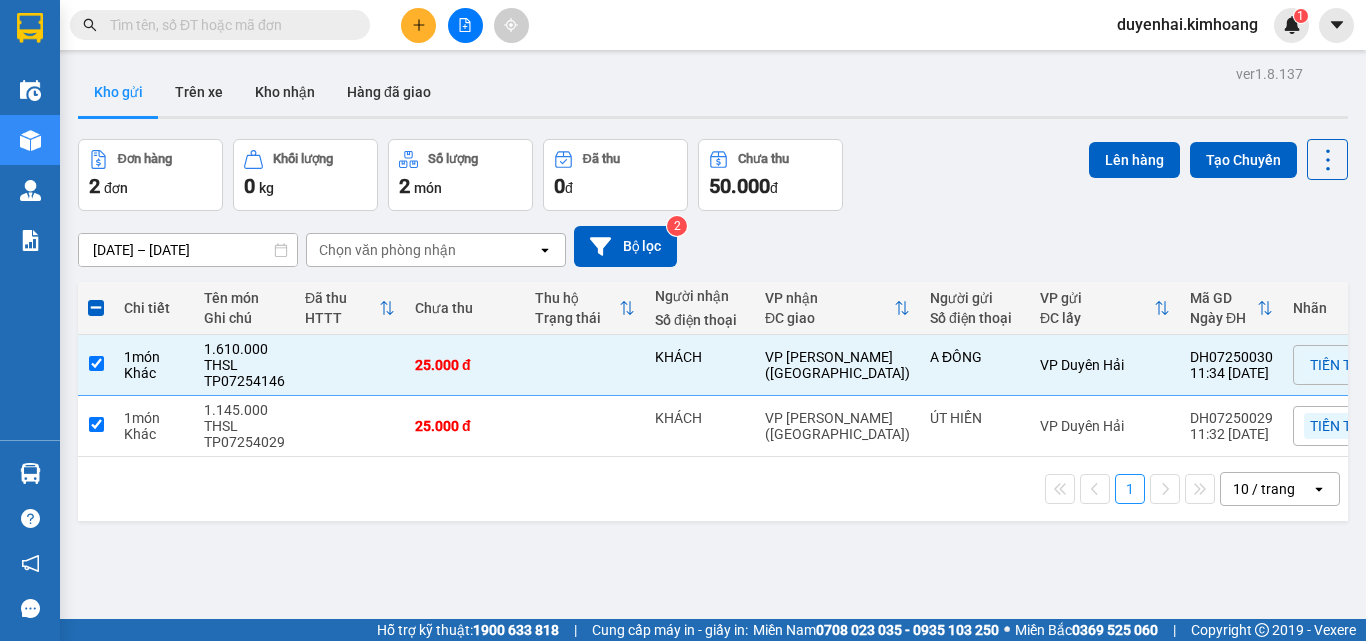 checkbox on "true" 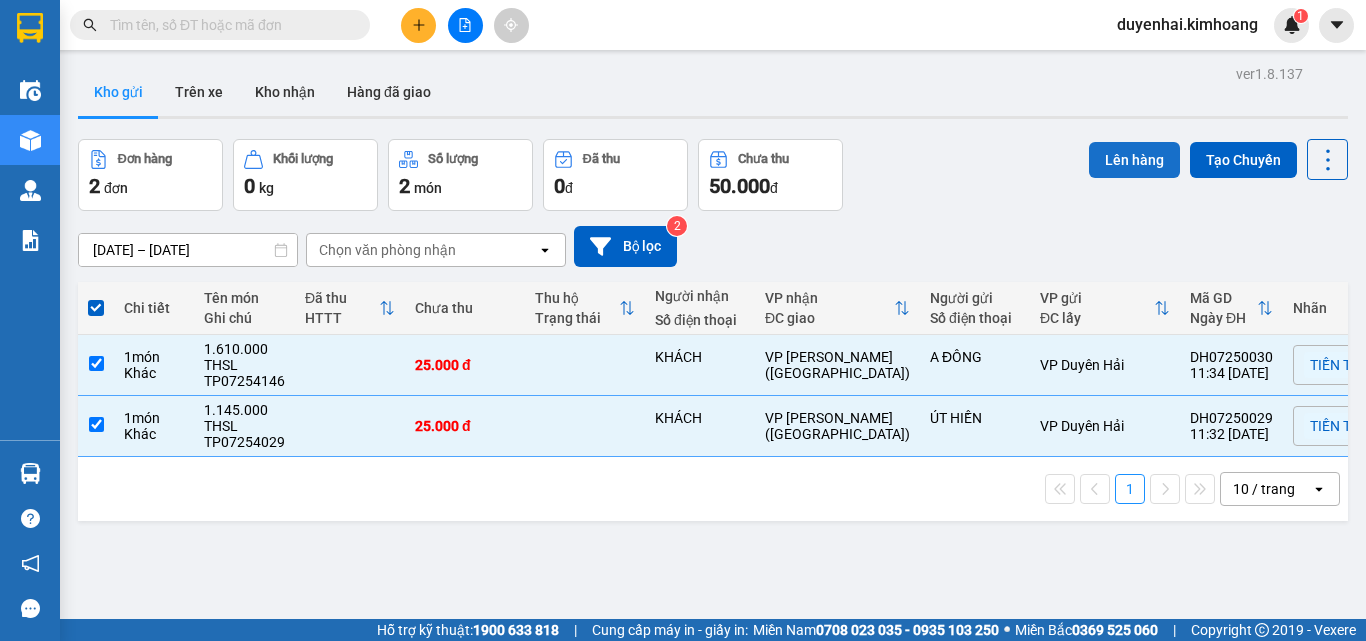 click on "Lên hàng" at bounding box center (1134, 160) 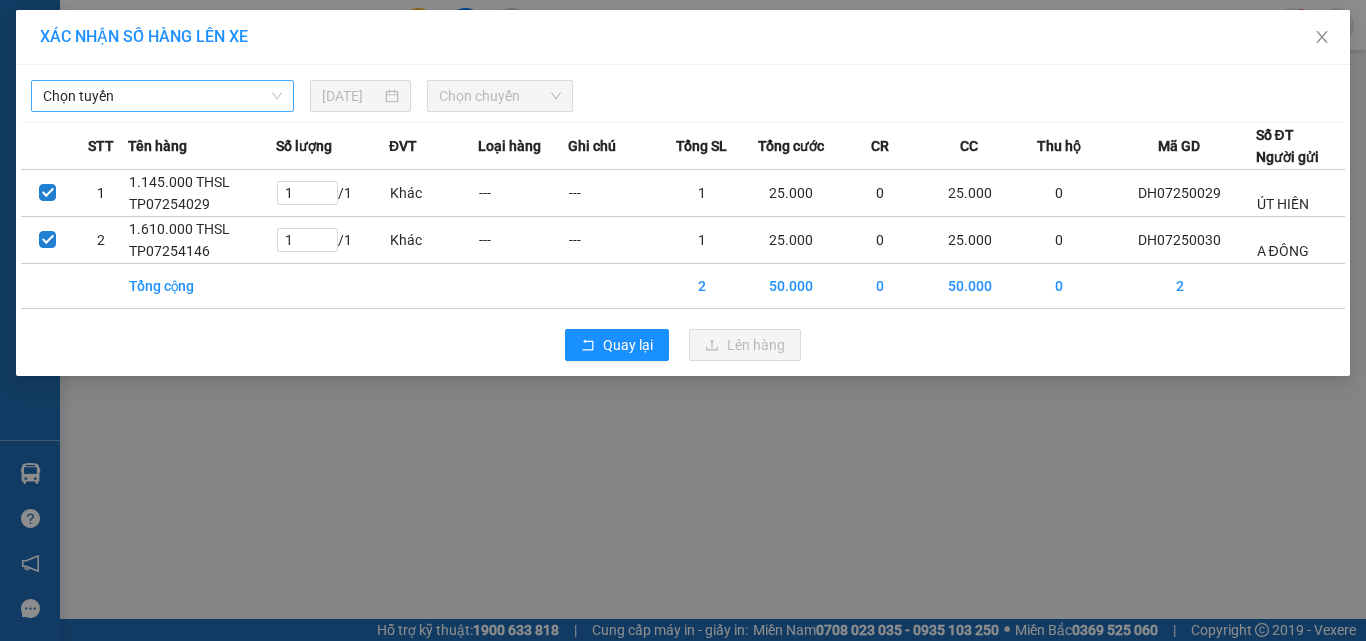 click on "Chọn tuyến" at bounding box center [162, 96] 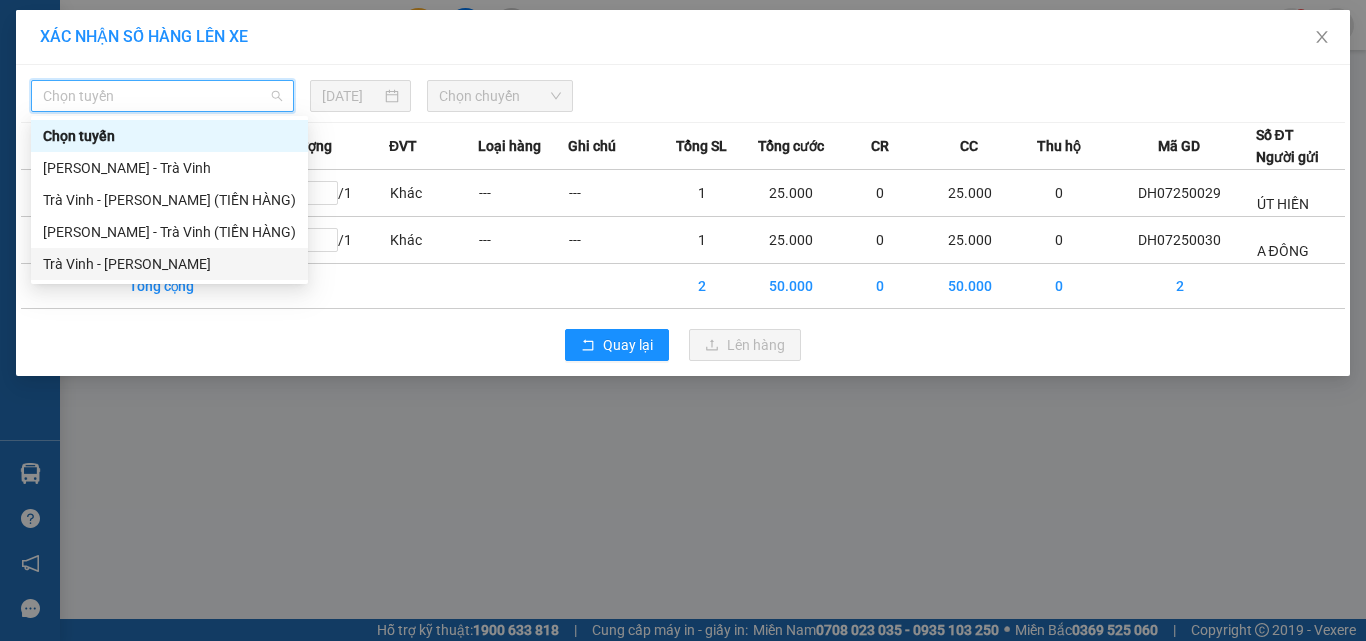 click on "Trà Vinh - [PERSON_NAME]" at bounding box center [169, 264] 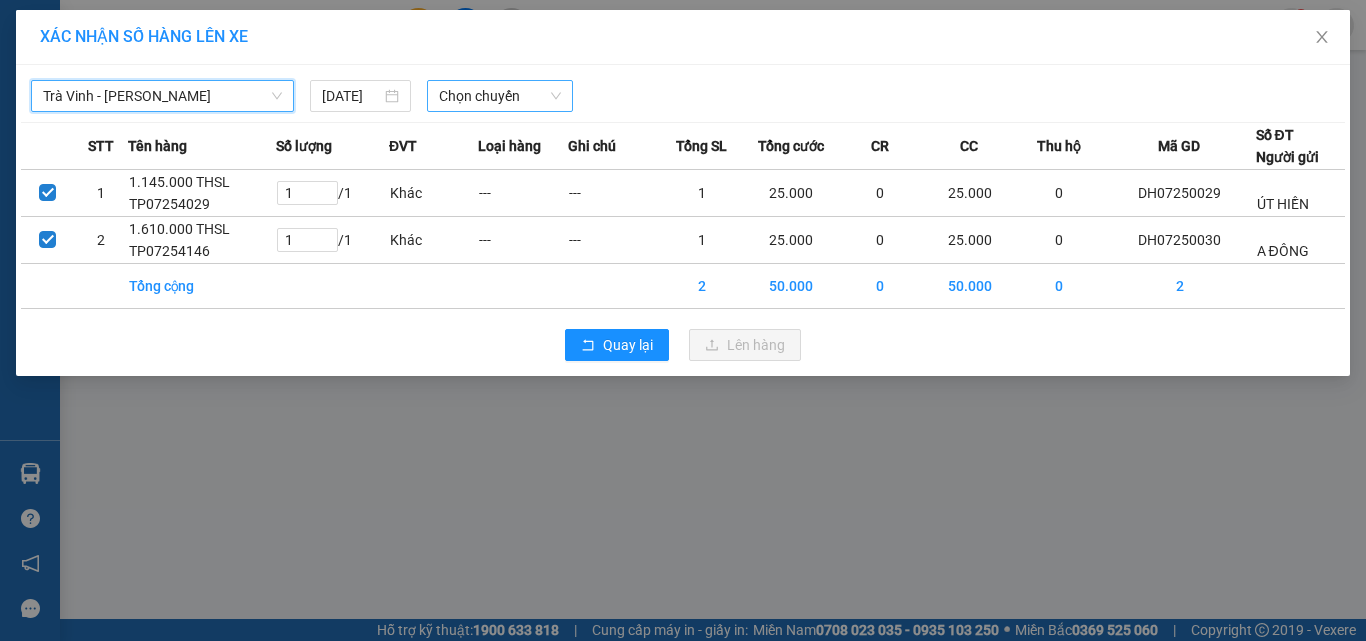 click on "Chọn chuyến" at bounding box center [500, 96] 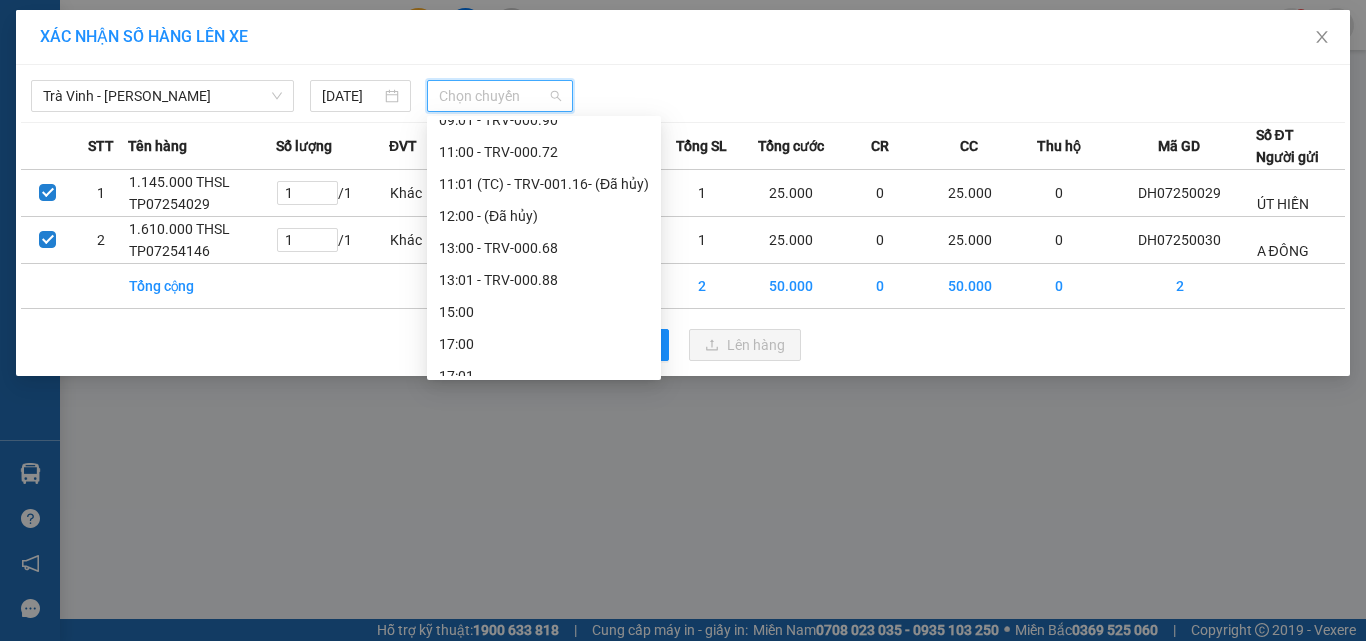 scroll, scrollTop: 576, scrollLeft: 0, axis: vertical 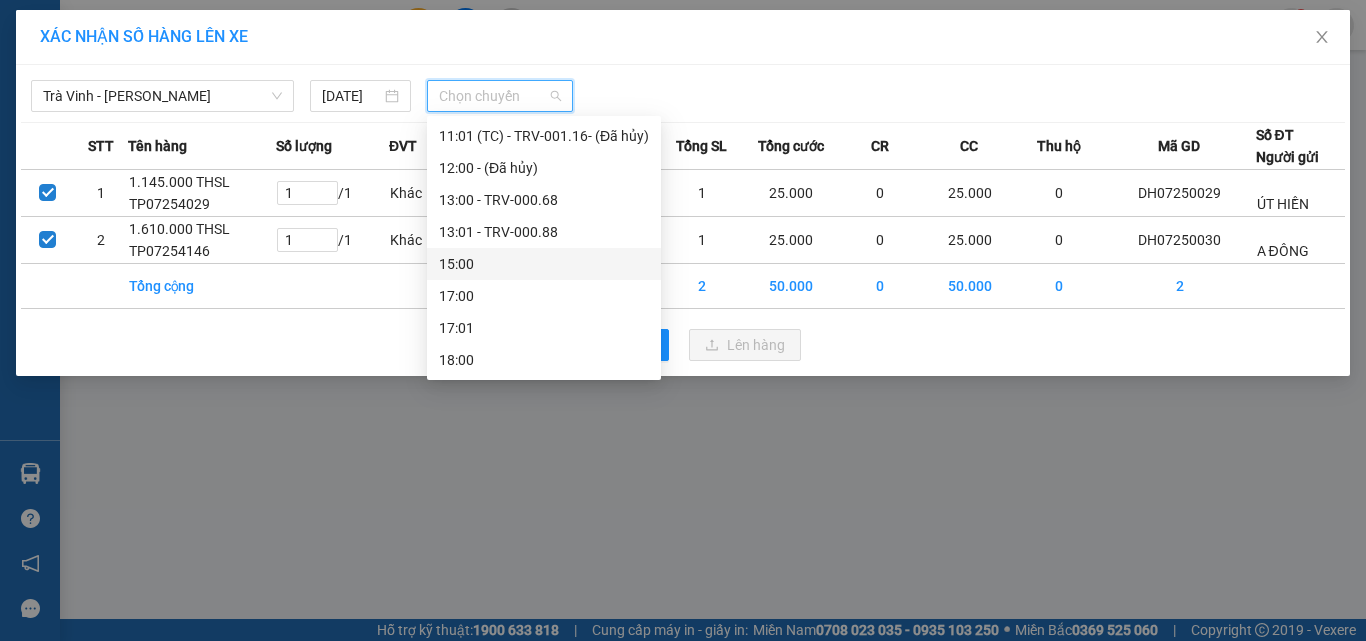click on "15:00" at bounding box center [544, 264] 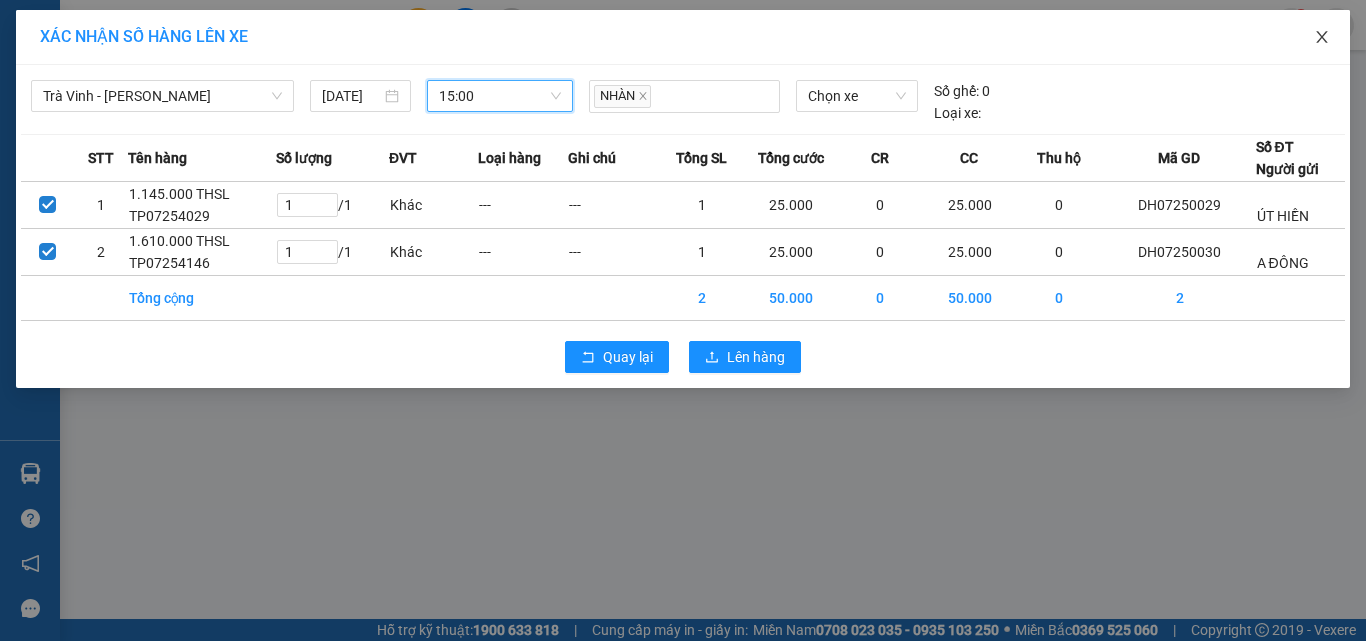 click 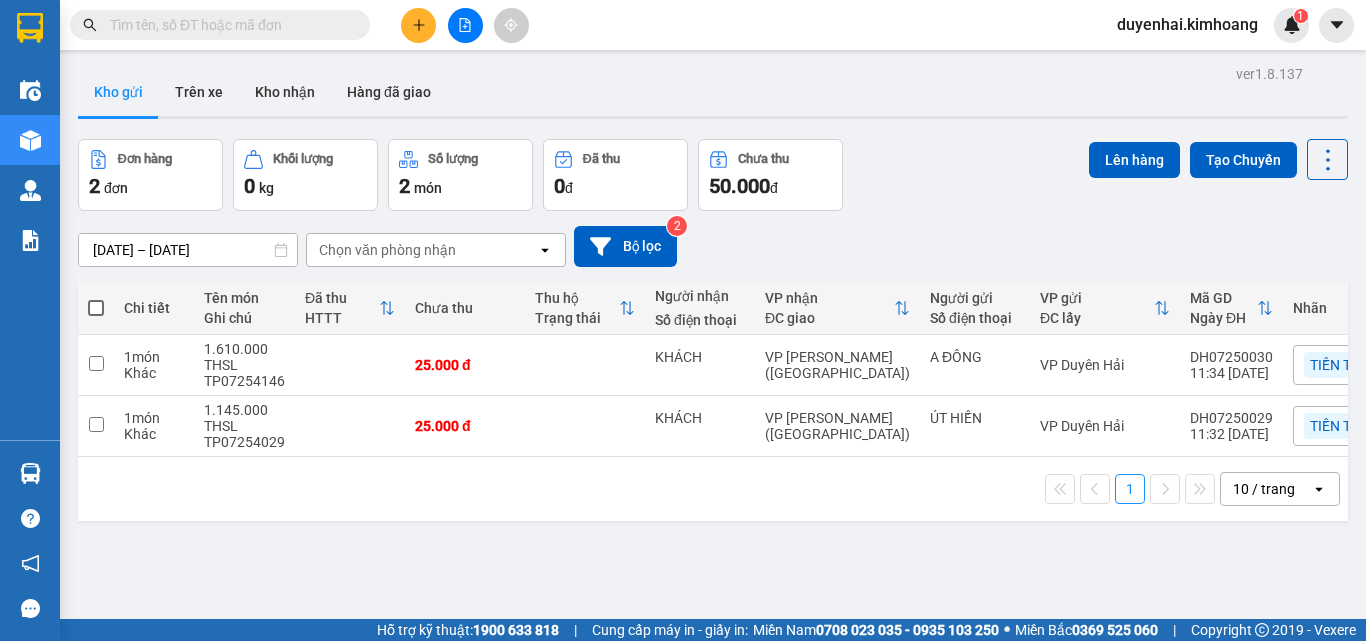 click at bounding box center (96, 308) 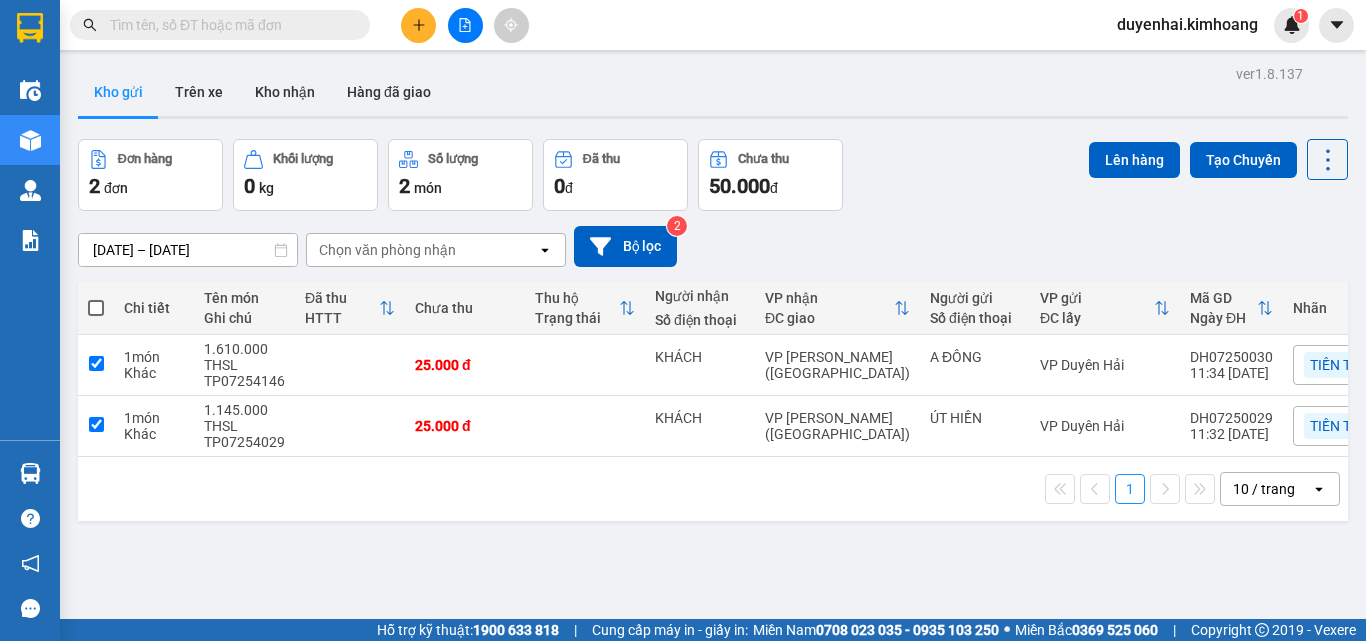 checkbox on "true" 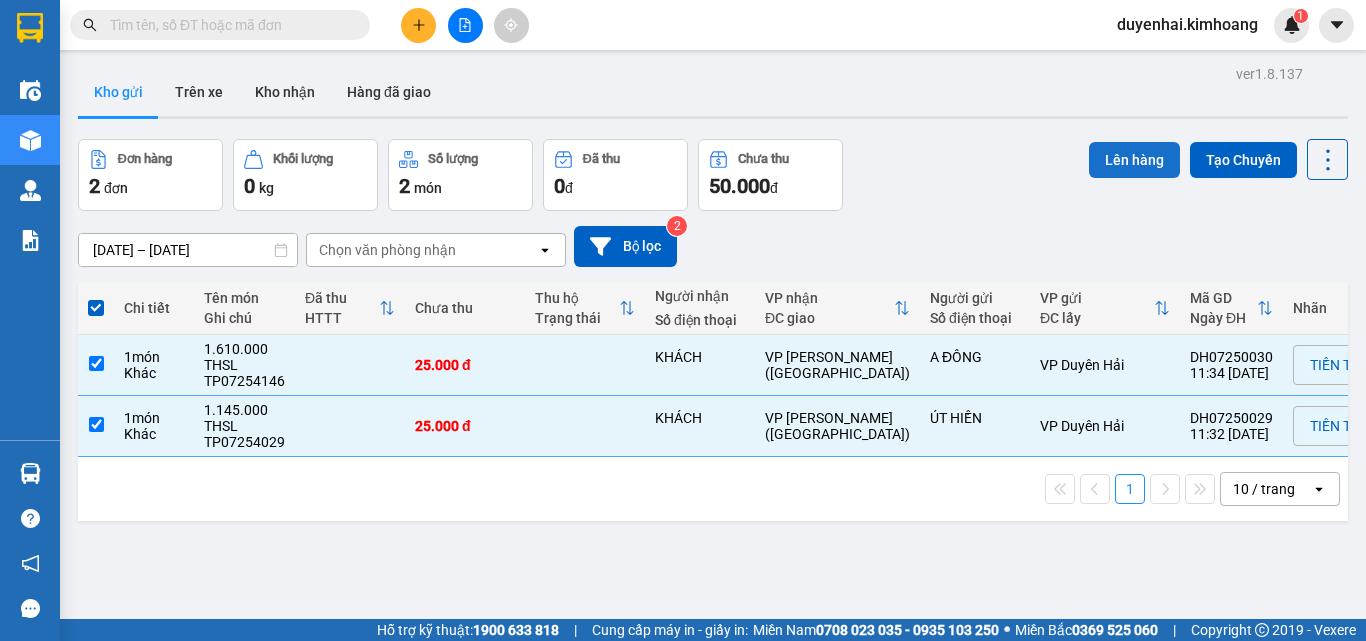 click on "Lên hàng" at bounding box center (1134, 160) 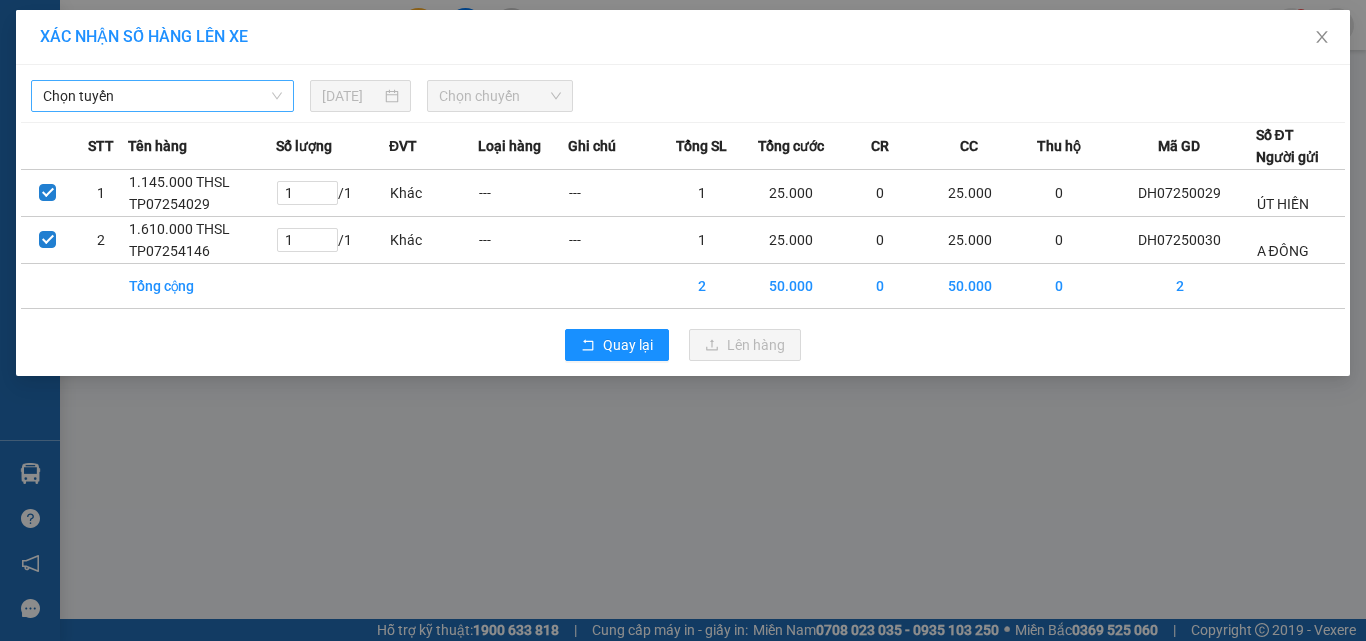 click on "Chọn tuyến" at bounding box center (162, 96) 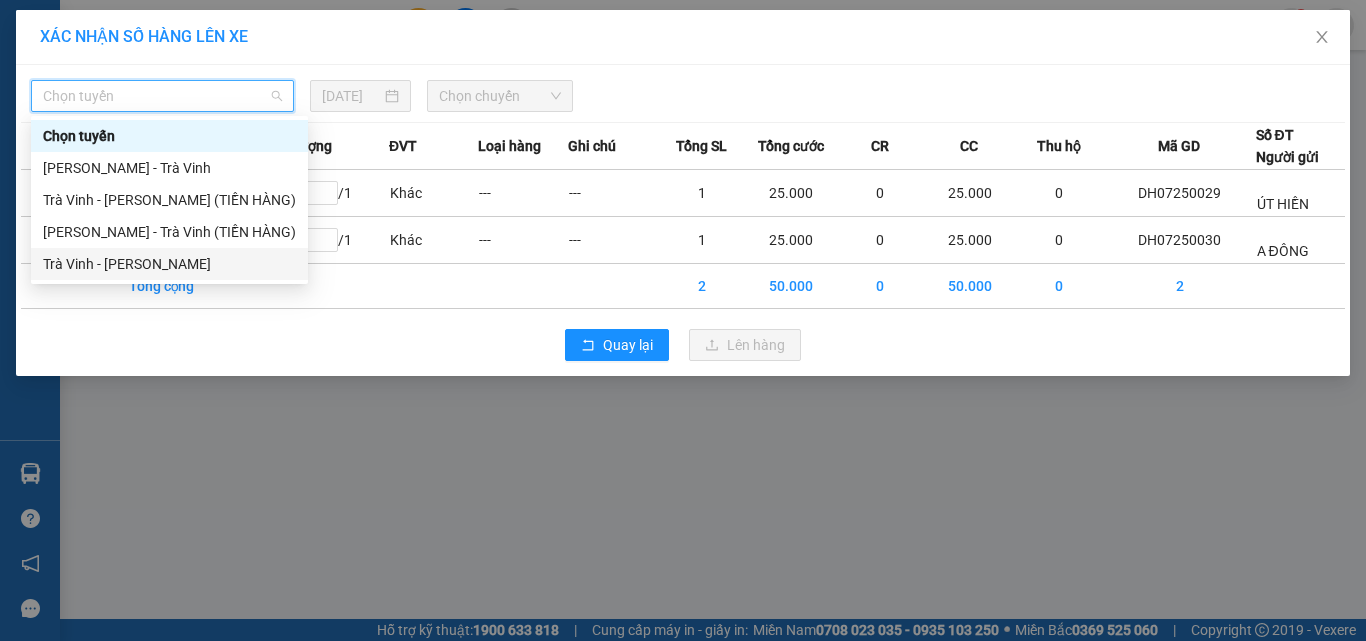 click on "Trà Vinh - [PERSON_NAME]" at bounding box center (169, 264) 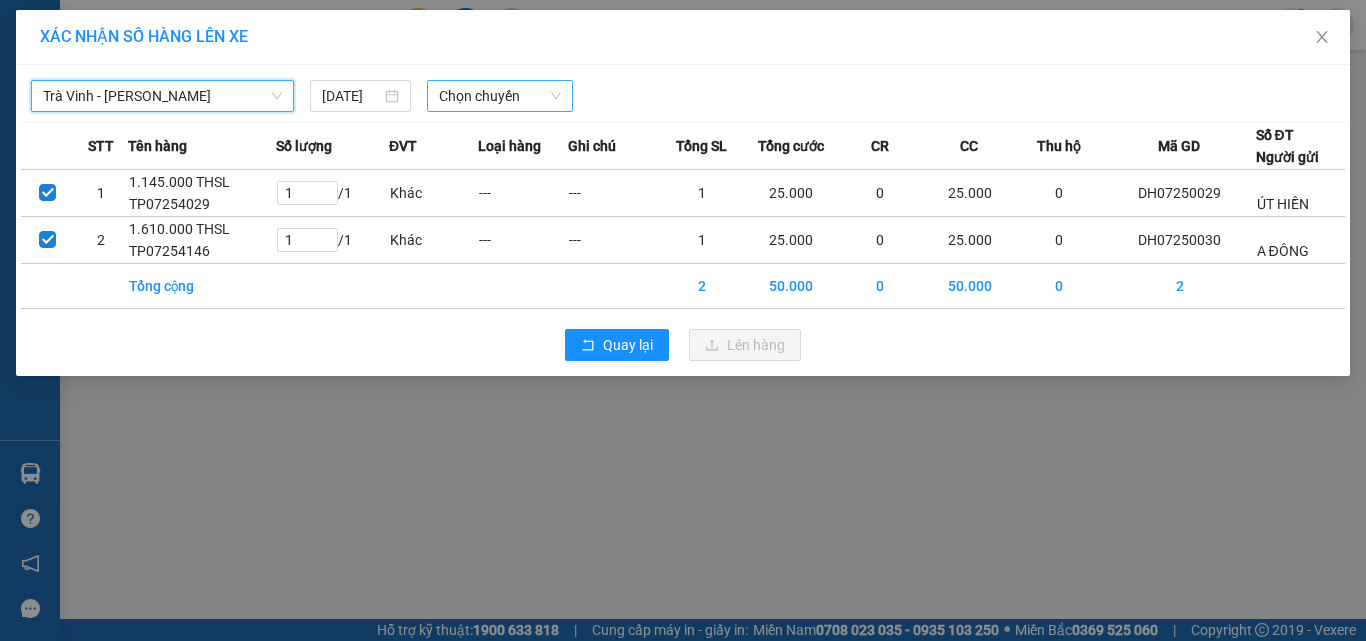 click on "Chọn chuyến" at bounding box center (500, 96) 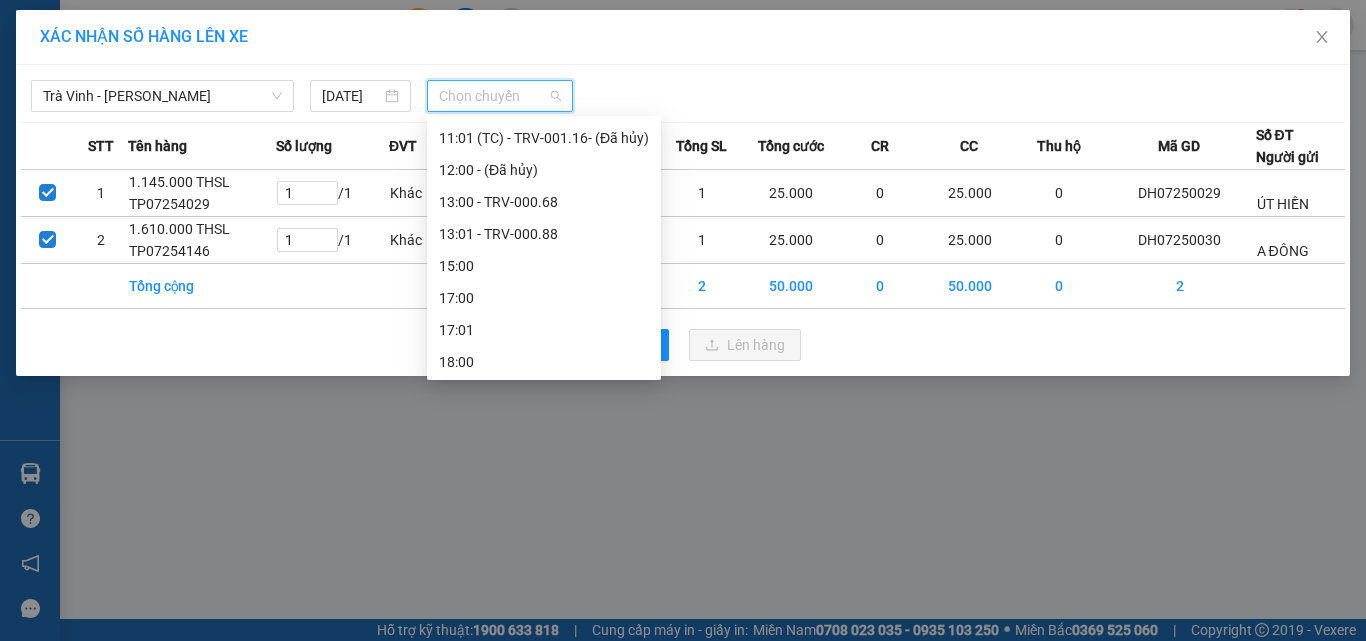 scroll, scrollTop: 576, scrollLeft: 0, axis: vertical 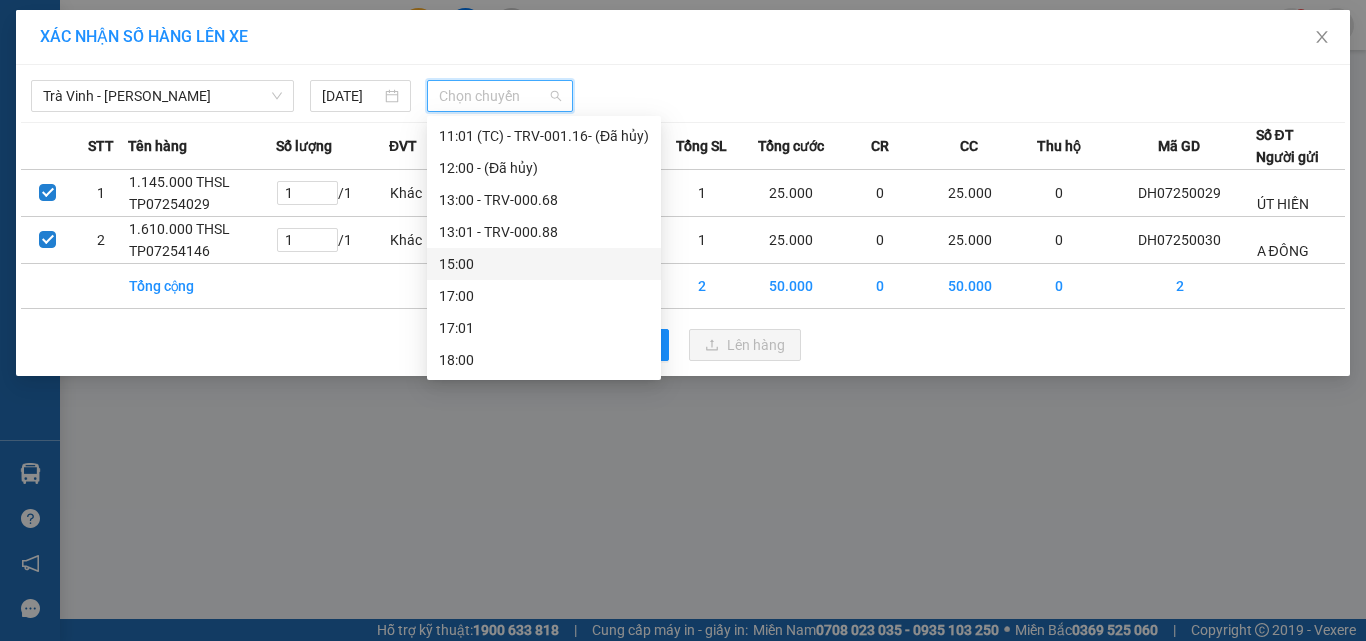 click on "15:00" at bounding box center (544, 264) 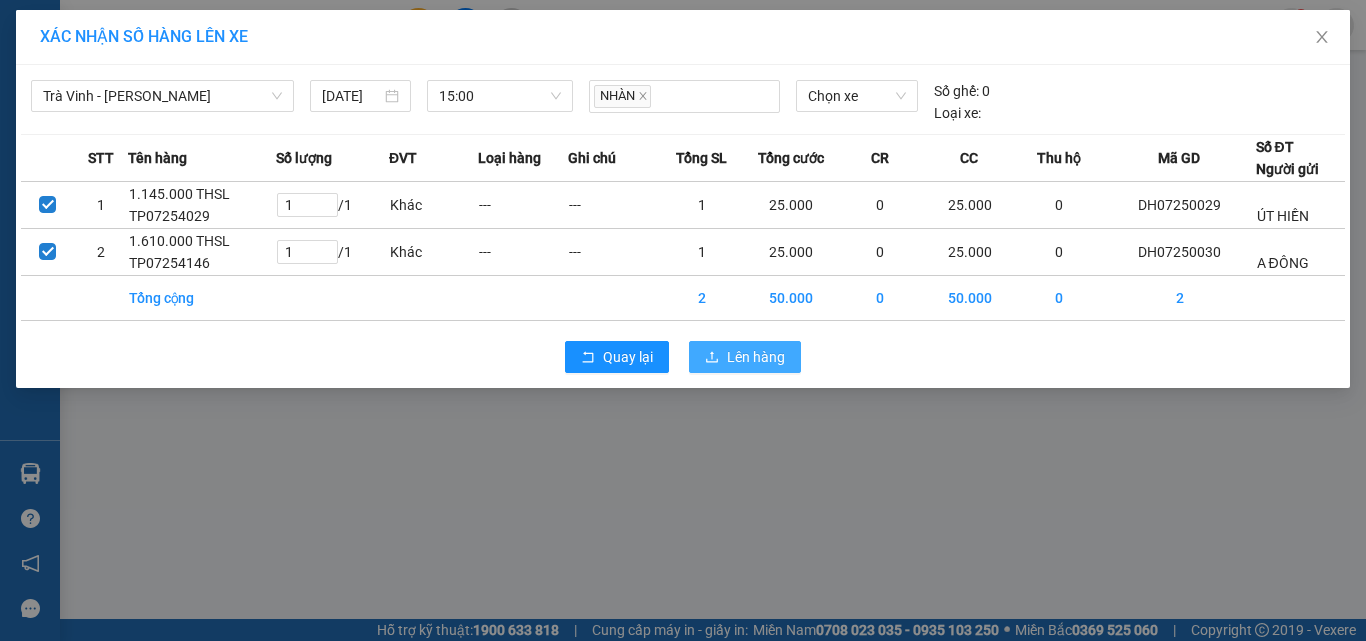click on "Lên hàng" at bounding box center [756, 357] 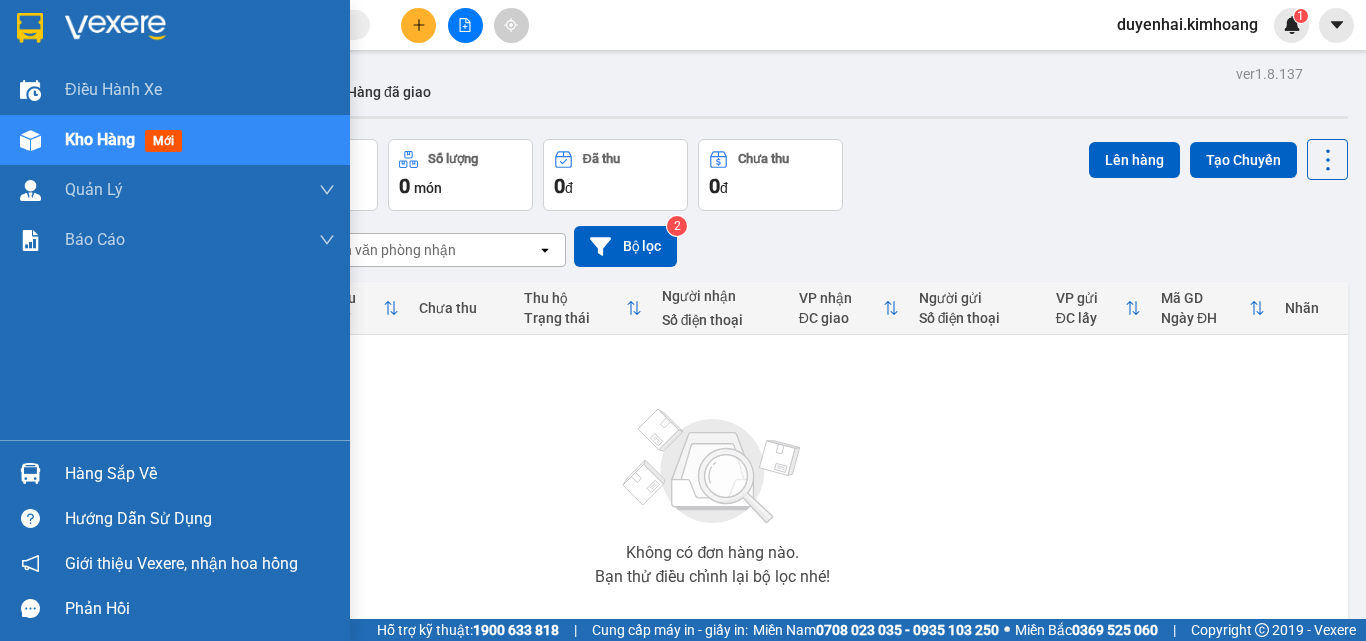 click on "Hàng sắp về" at bounding box center (200, 474) 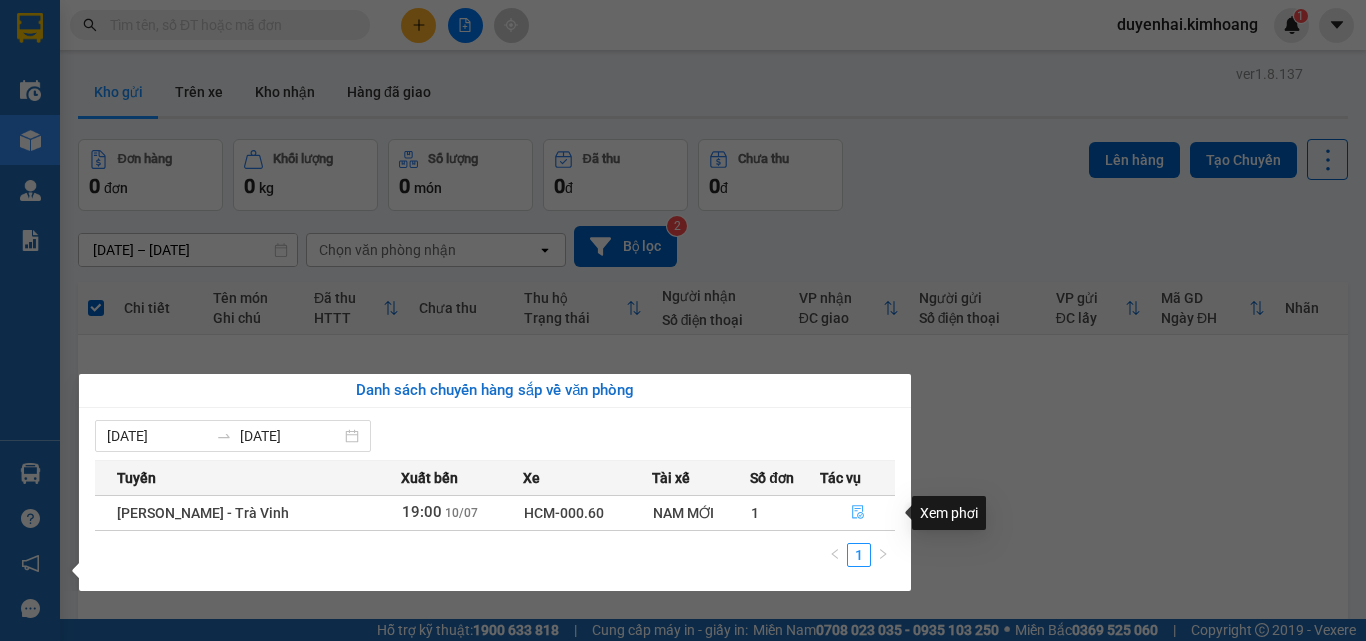 click at bounding box center [857, 513] 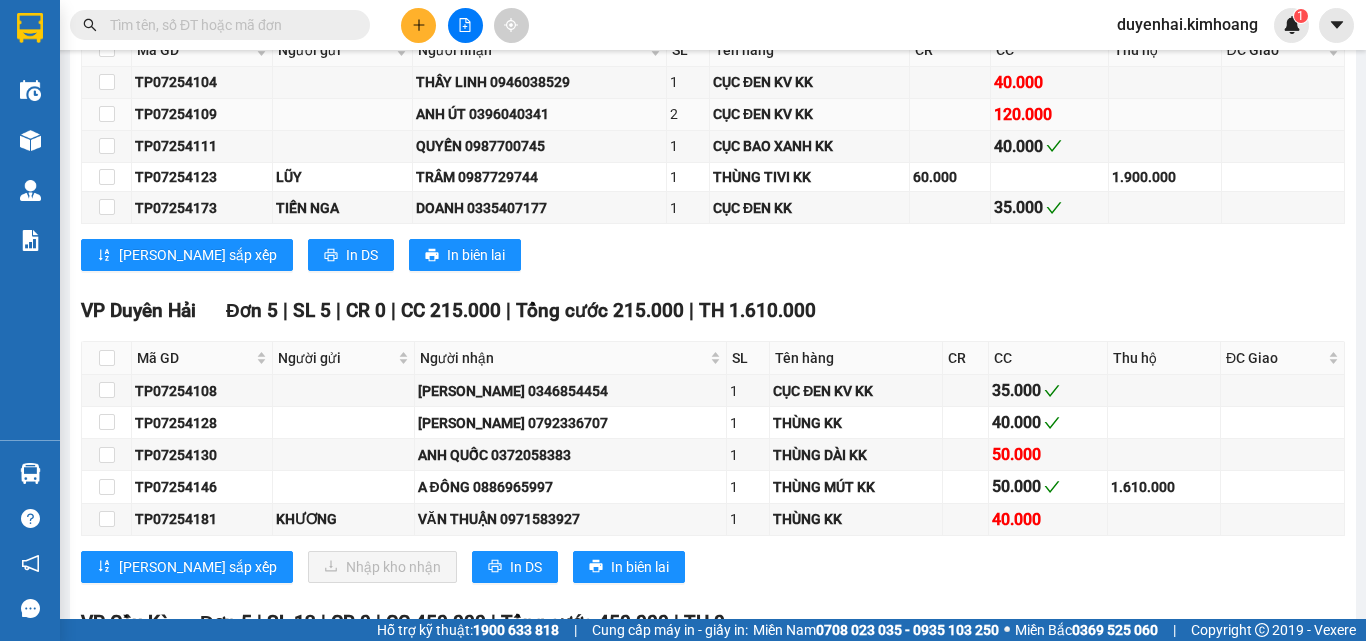 scroll, scrollTop: 2600, scrollLeft: 0, axis: vertical 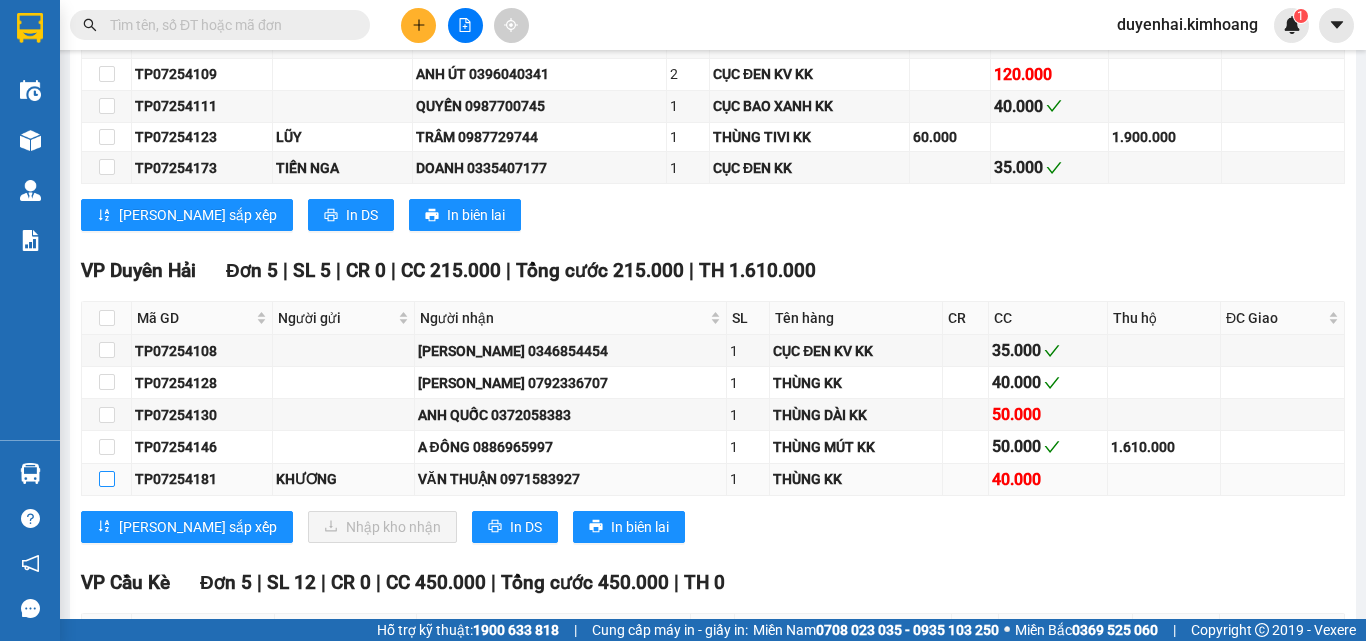 click at bounding box center [107, 479] 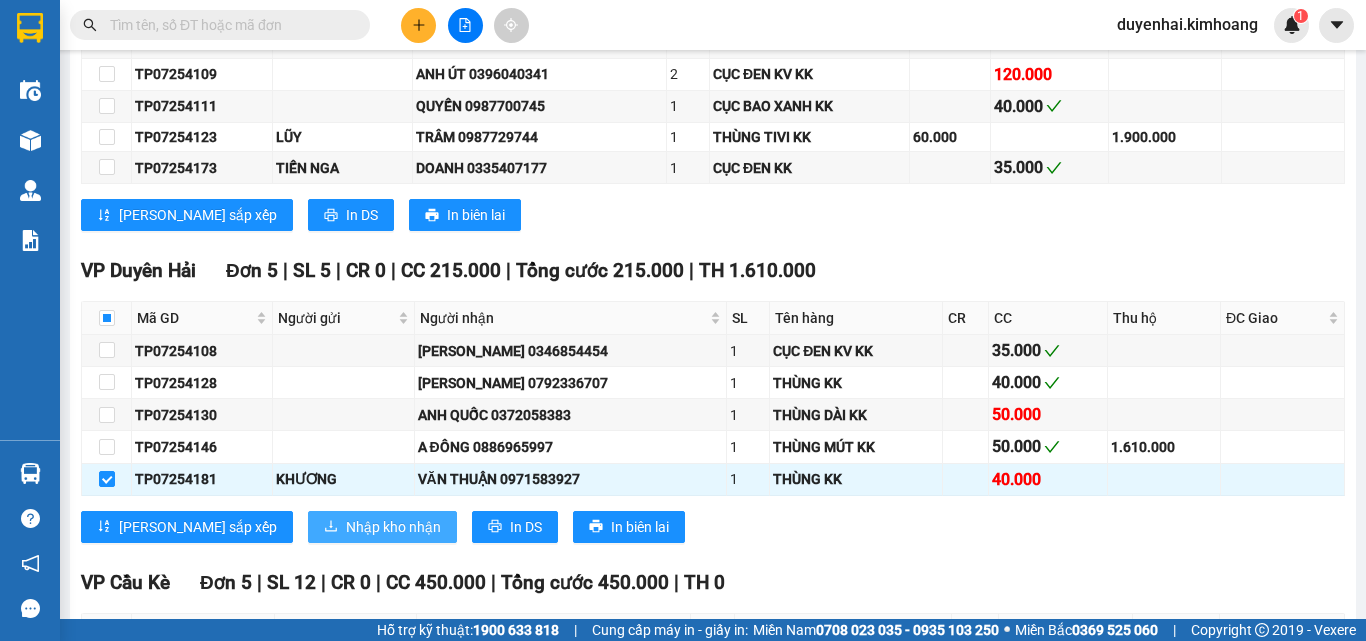 click on "Nhập kho nhận" at bounding box center [393, 527] 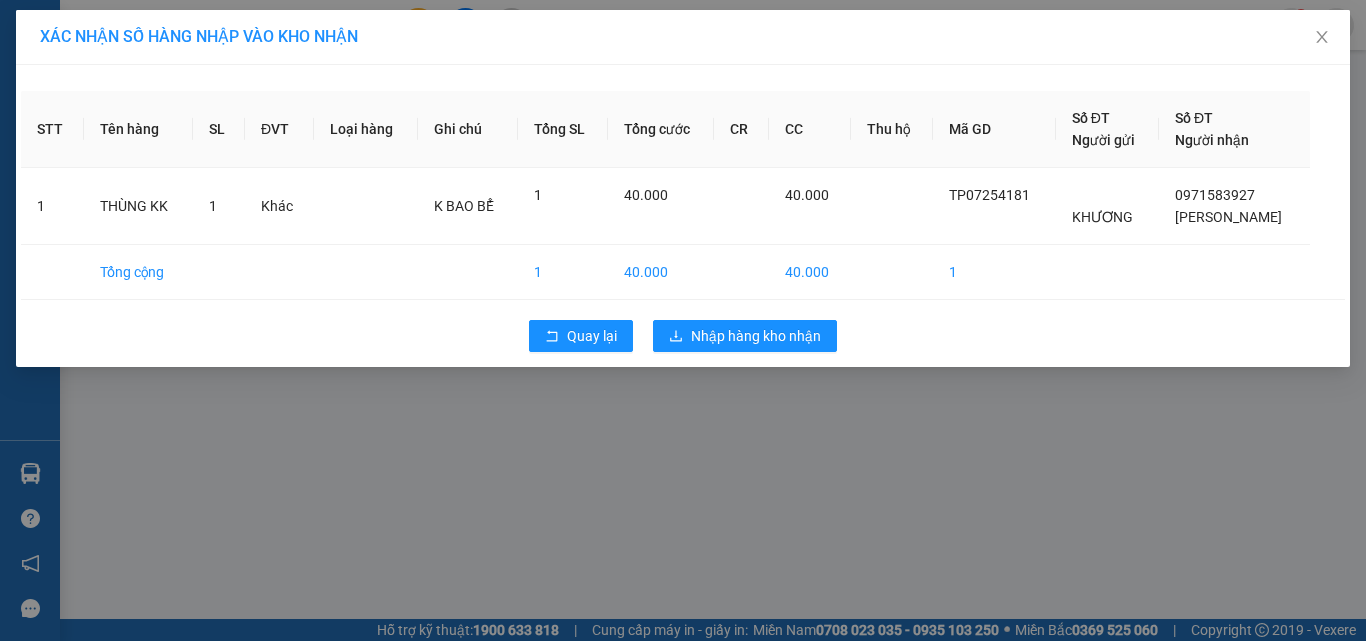 scroll, scrollTop: 0, scrollLeft: 0, axis: both 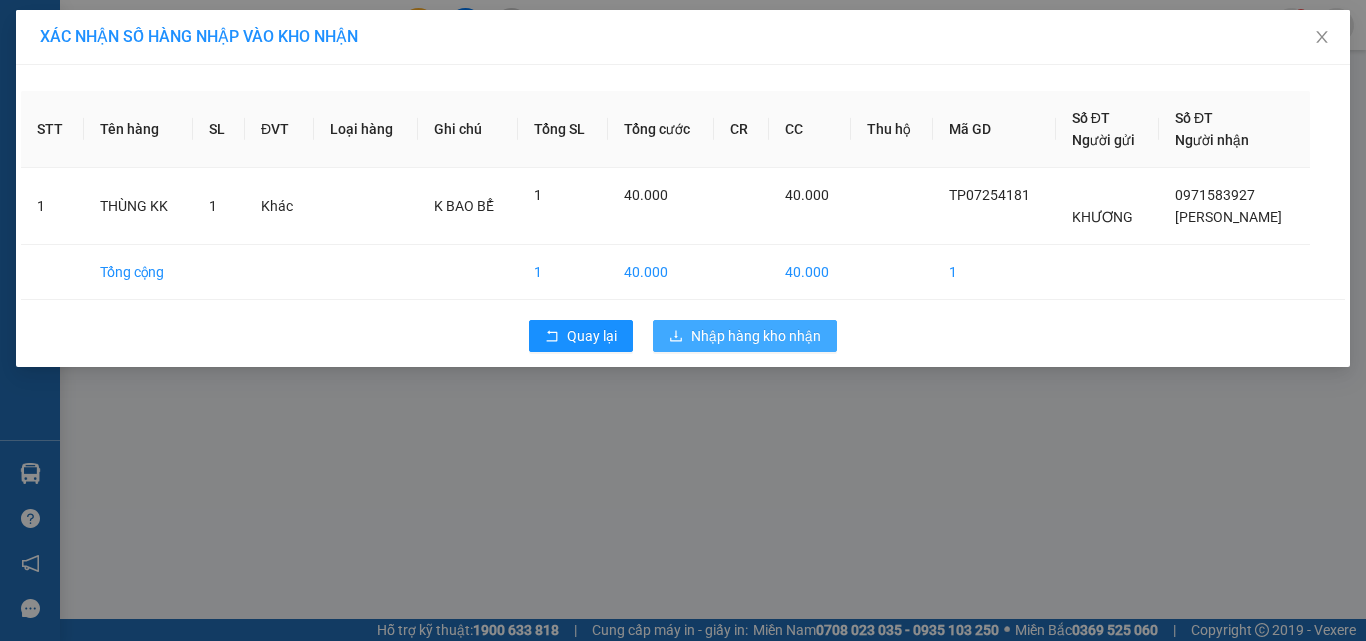 click on "Nhập hàng kho nhận" at bounding box center (756, 336) 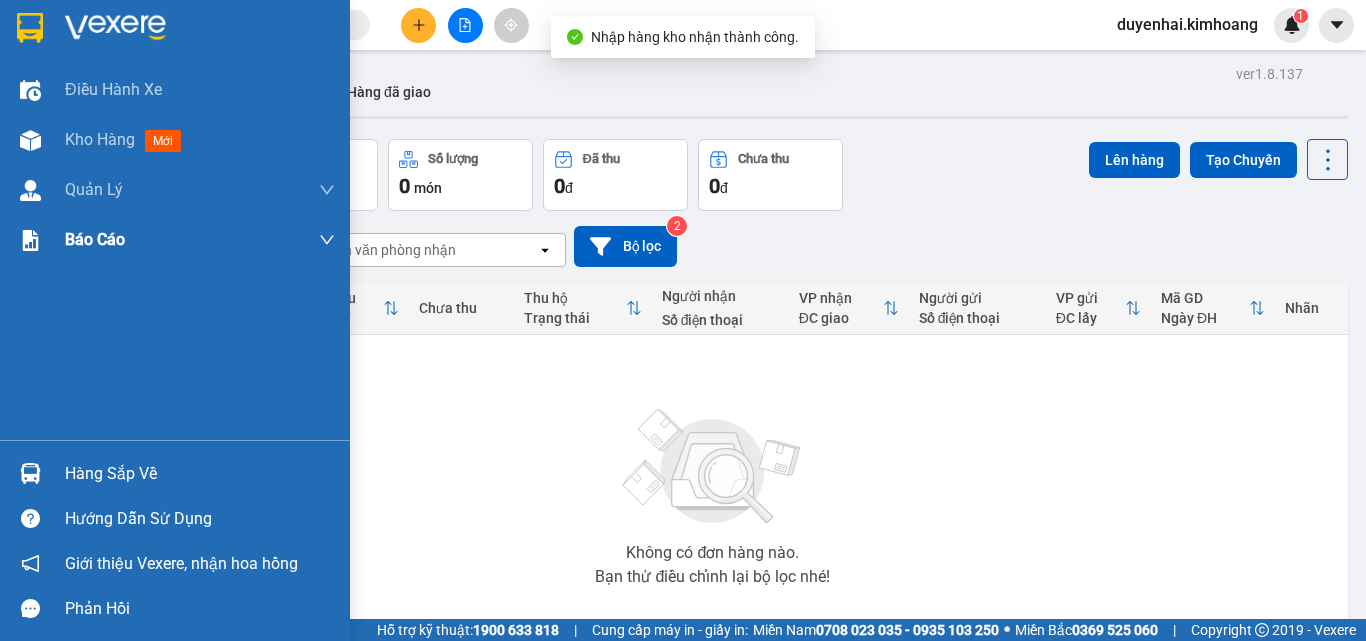 scroll, scrollTop: 0, scrollLeft: 0, axis: both 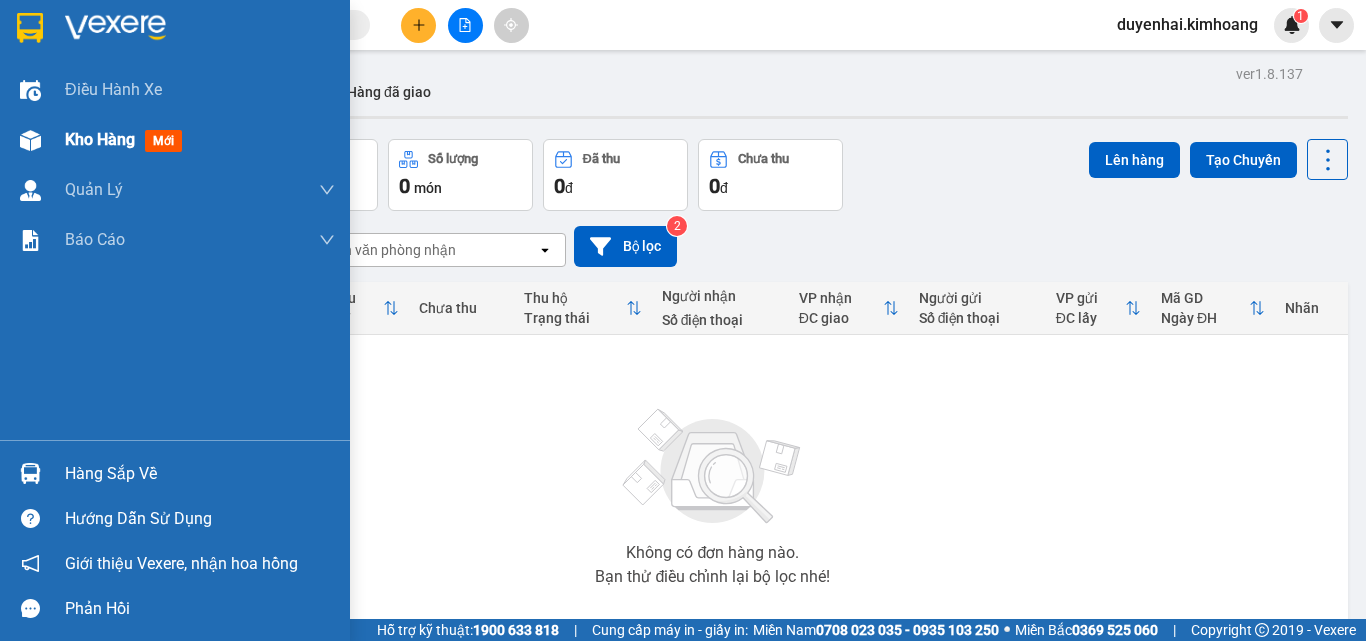 click on "Kho hàng" at bounding box center (100, 139) 